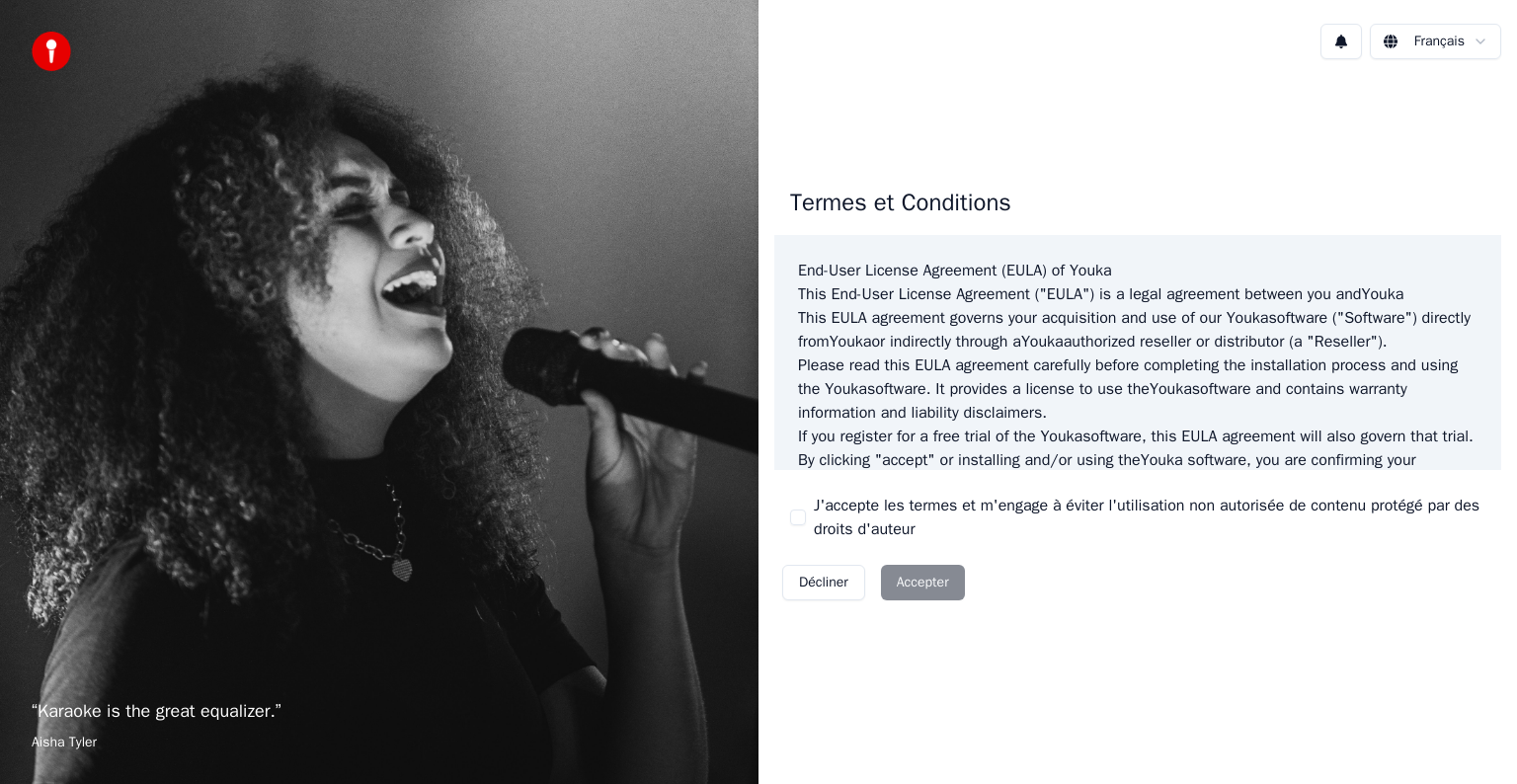 scroll, scrollTop: 0, scrollLeft: 0, axis: both 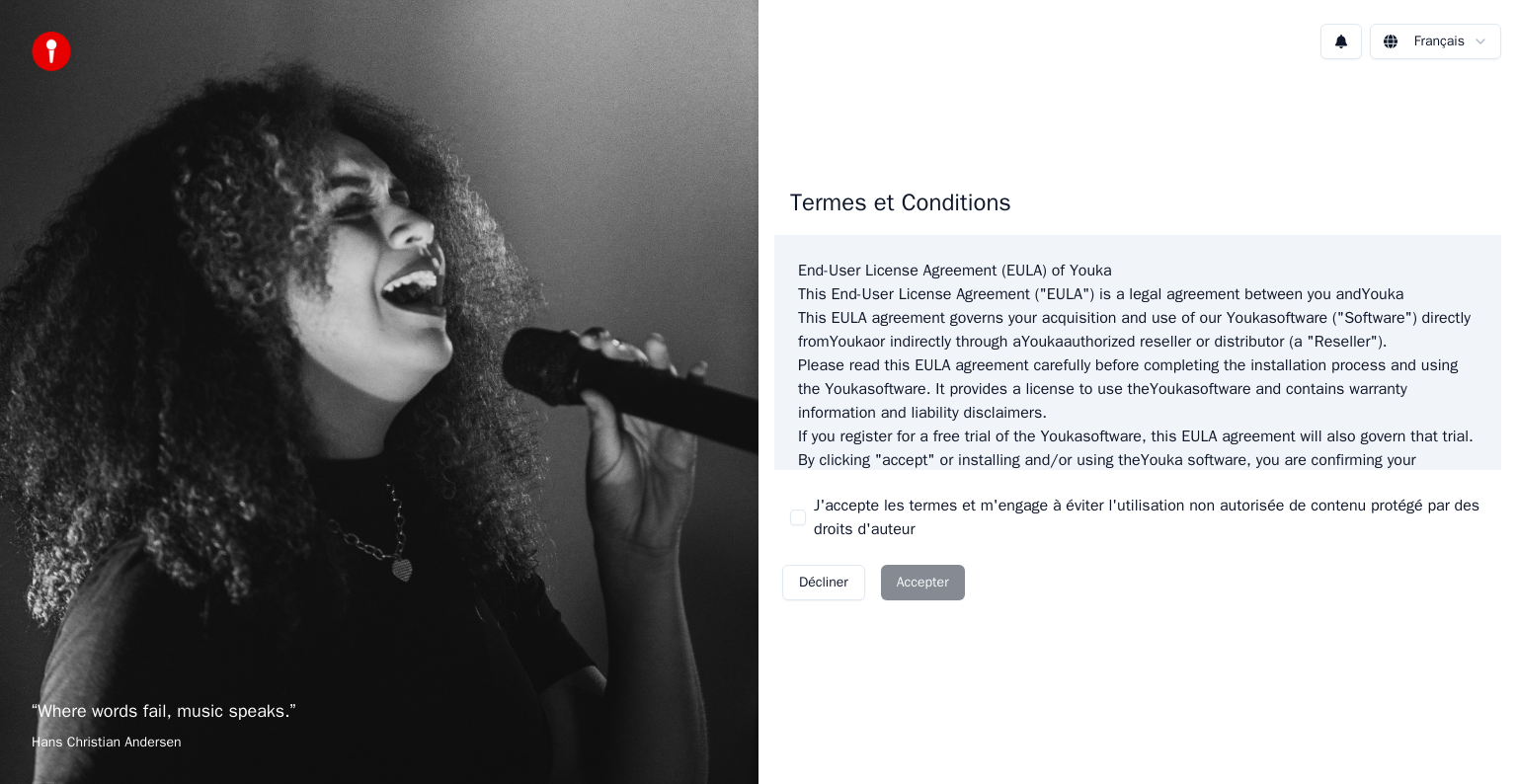 click on "J'accepte les termes et m'engage à éviter l'utilisation non autorisée de contenu protégé par des droits d'auteur" at bounding box center [1150, 517] 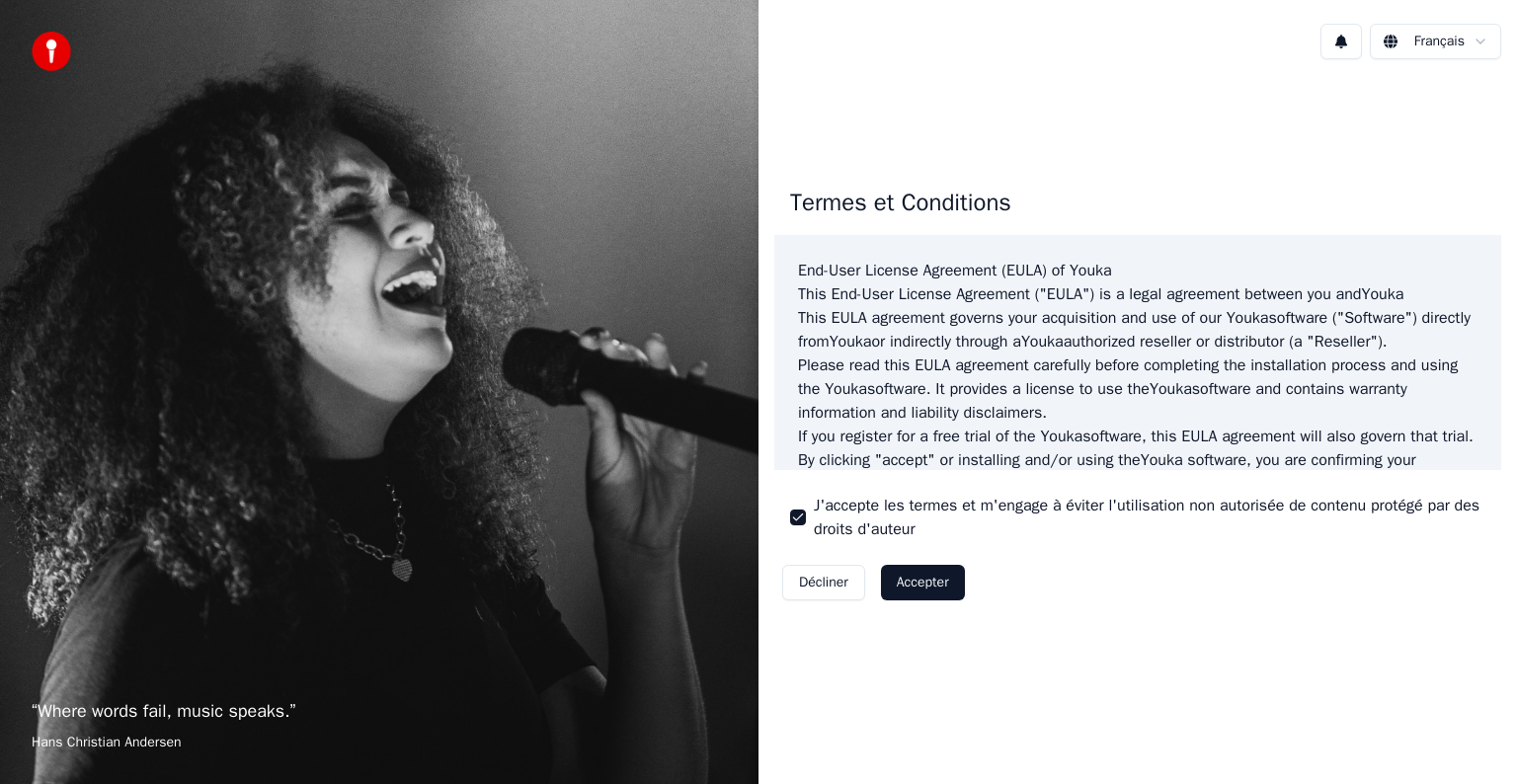 click on "Accepter" at bounding box center (922, 583) 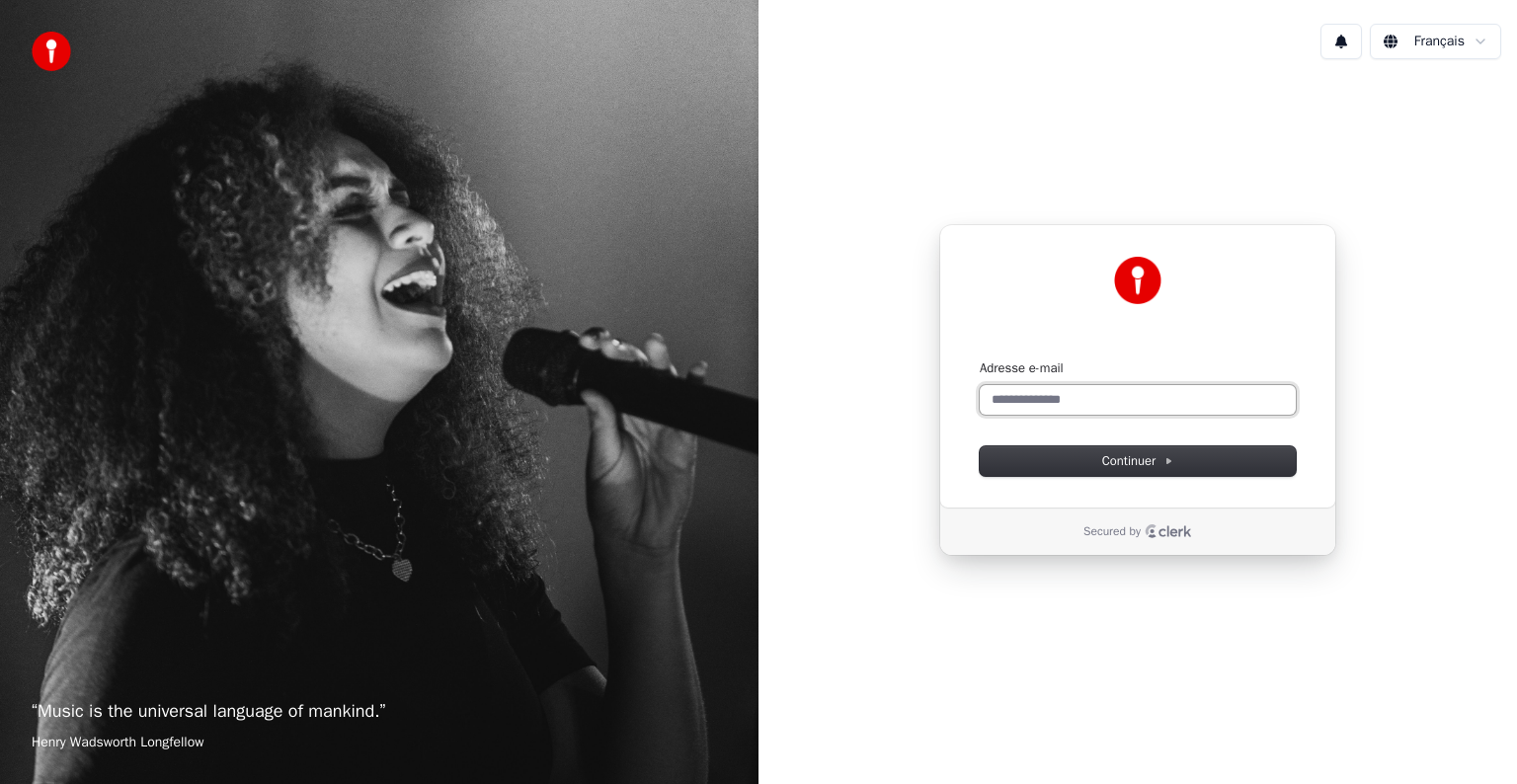click on "Adresse e-mail" at bounding box center (1138, 400) 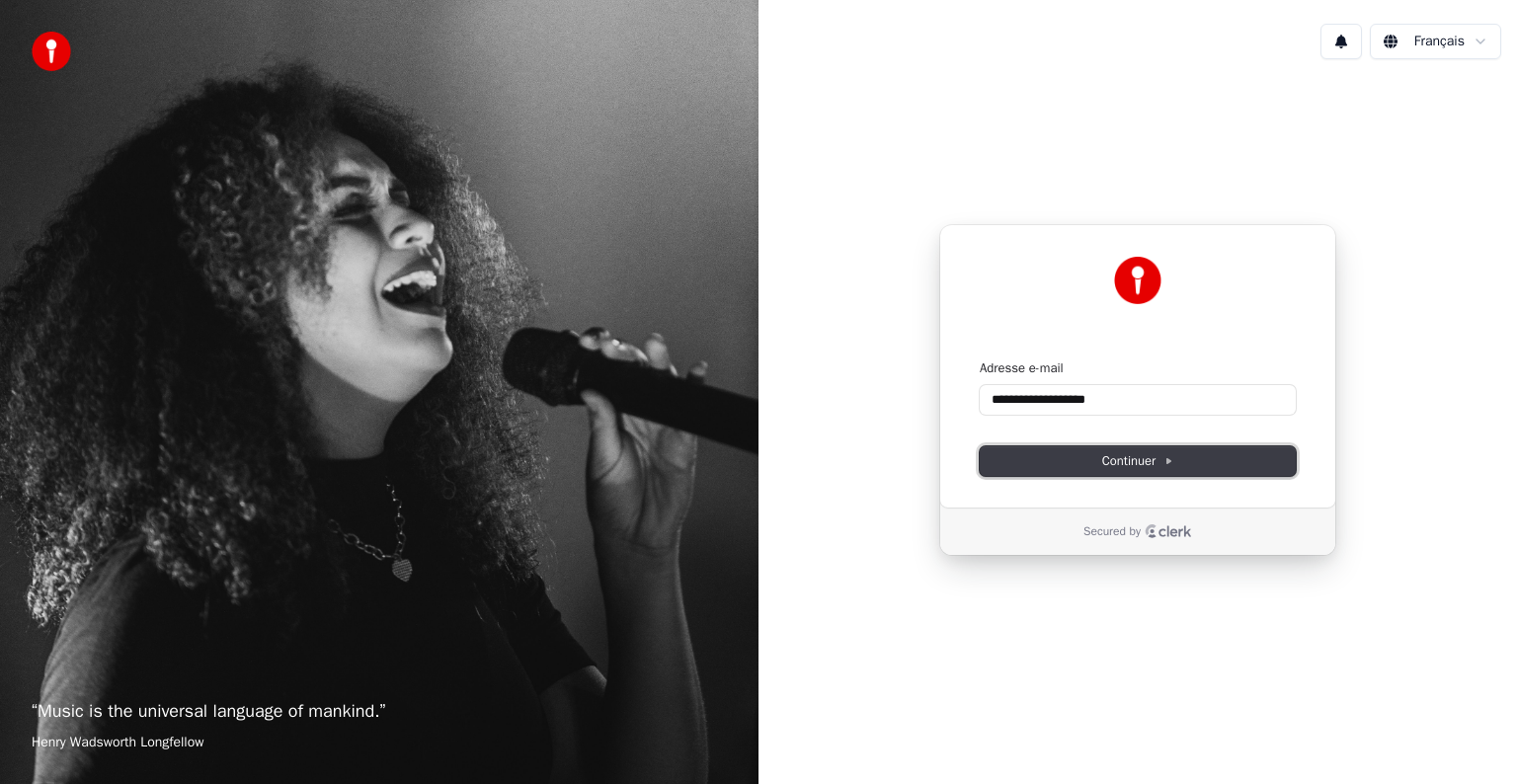 click on "Continuer" at bounding box center [1138, 461] 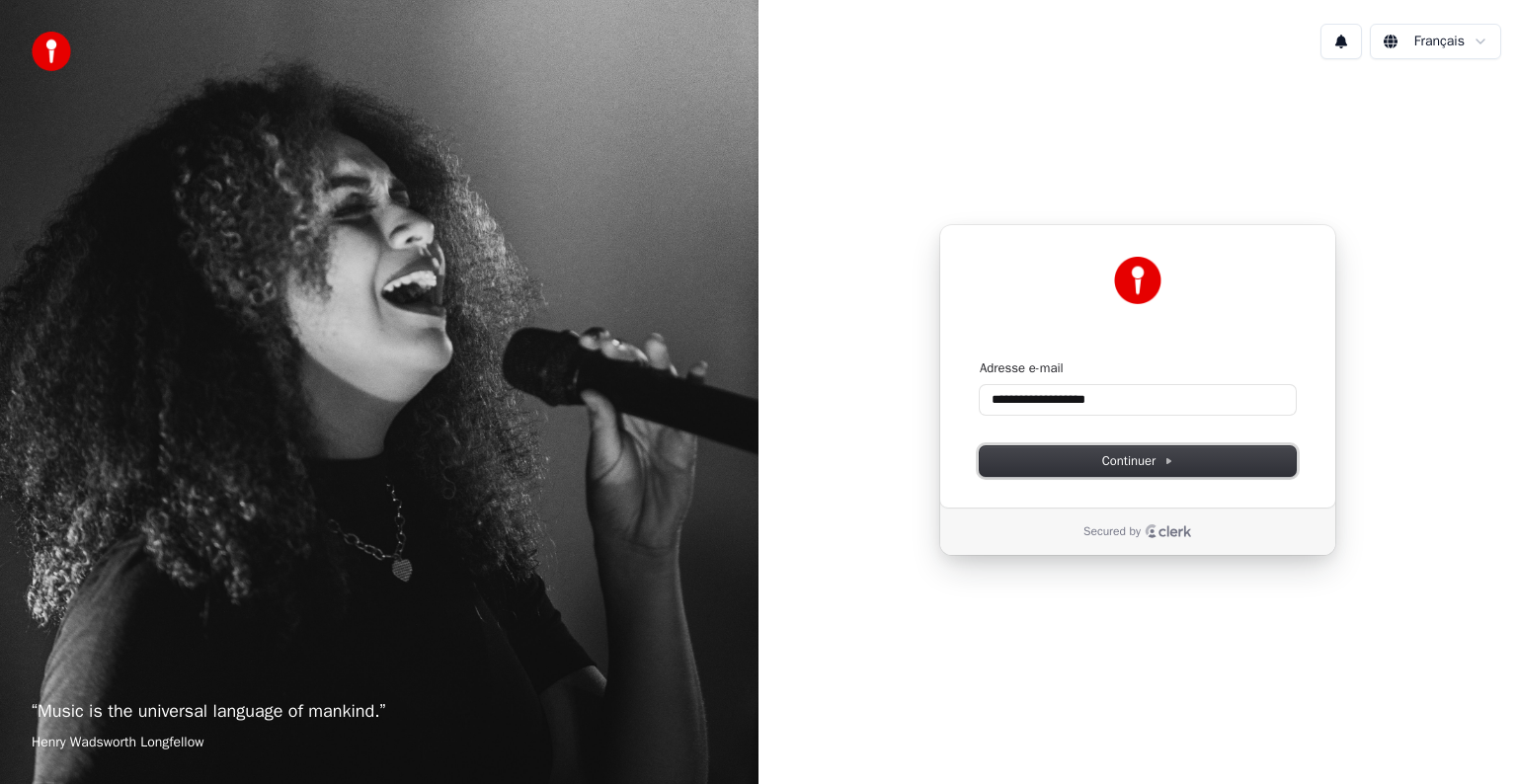 drag, startPoint x: 1248, startPoint y: 458, endPoint x: 1306, endPoint y: 454, distance: 58.137767 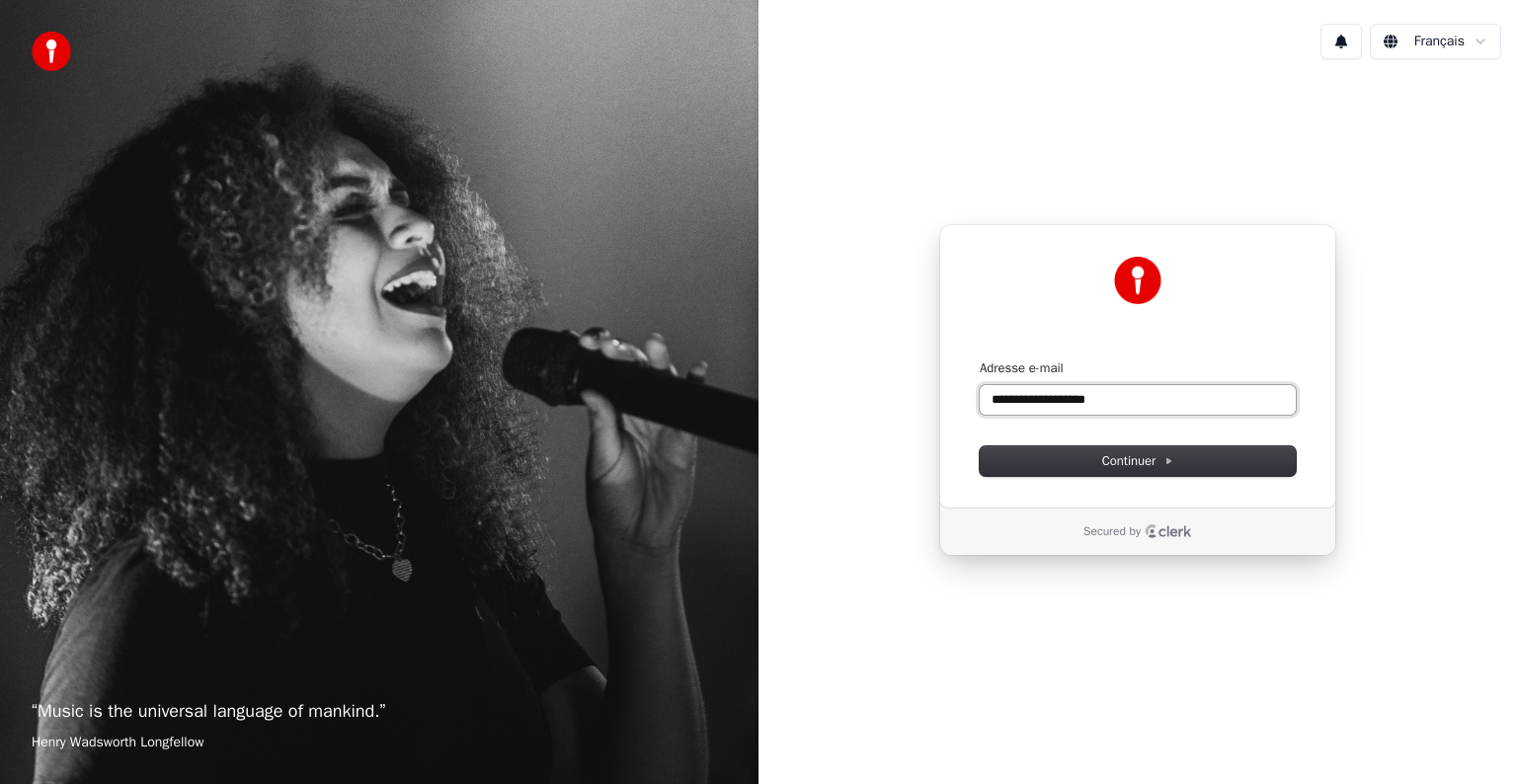 click on "**********" at bounding box center [1138, 400] 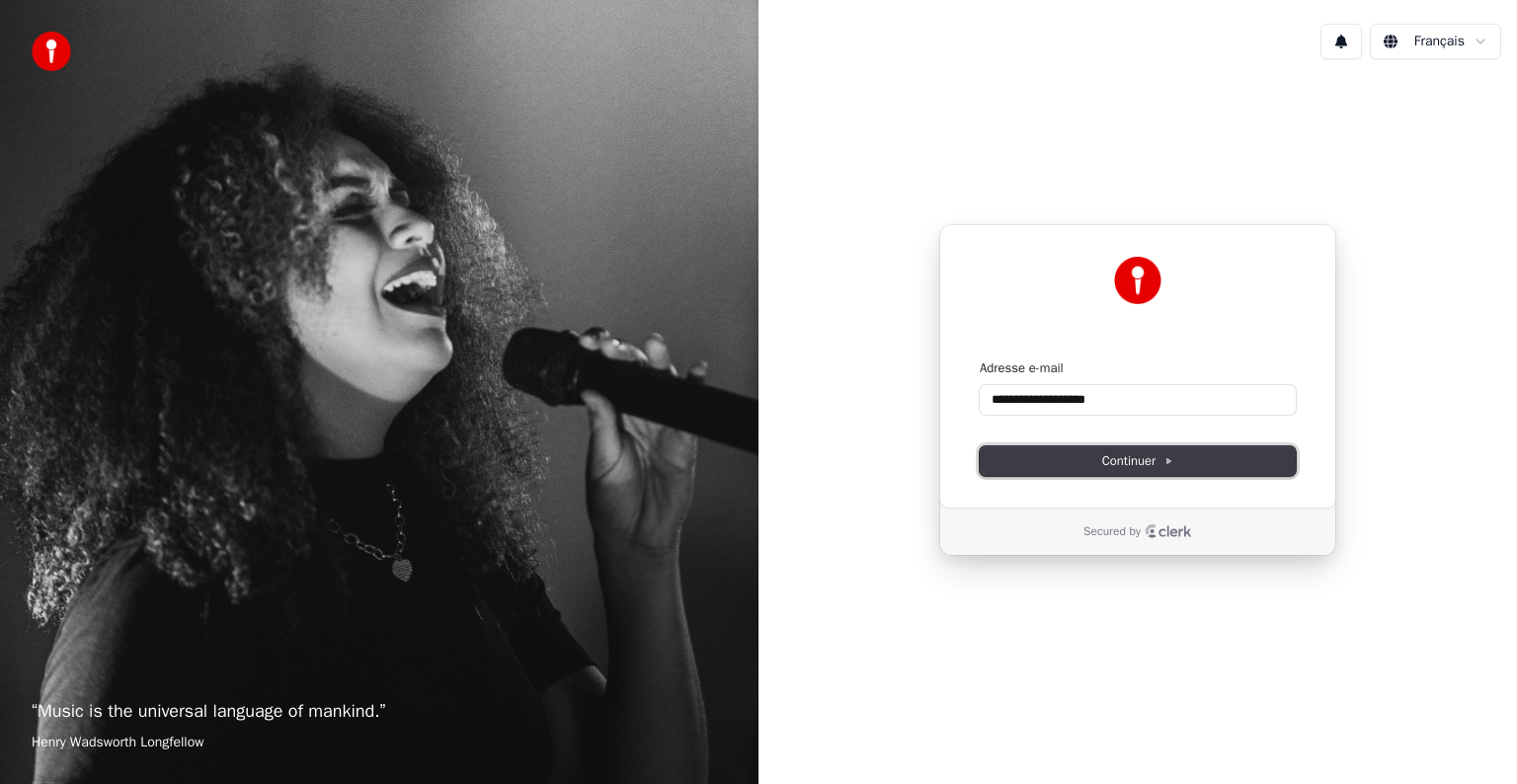 click on "Continuer" at bounding box center (1138, 461) 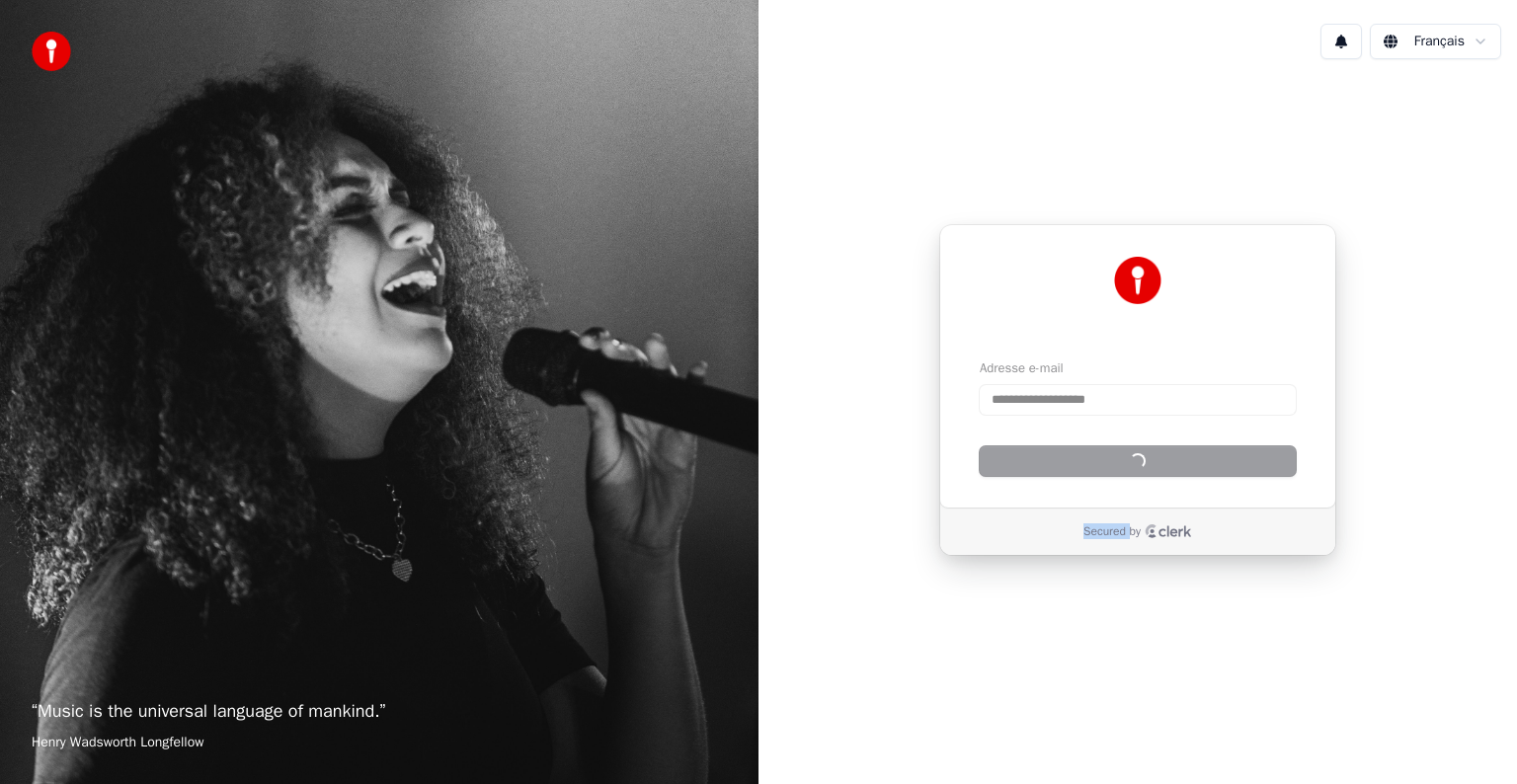 click on "Continuer" at bounding box center [1138, 461] 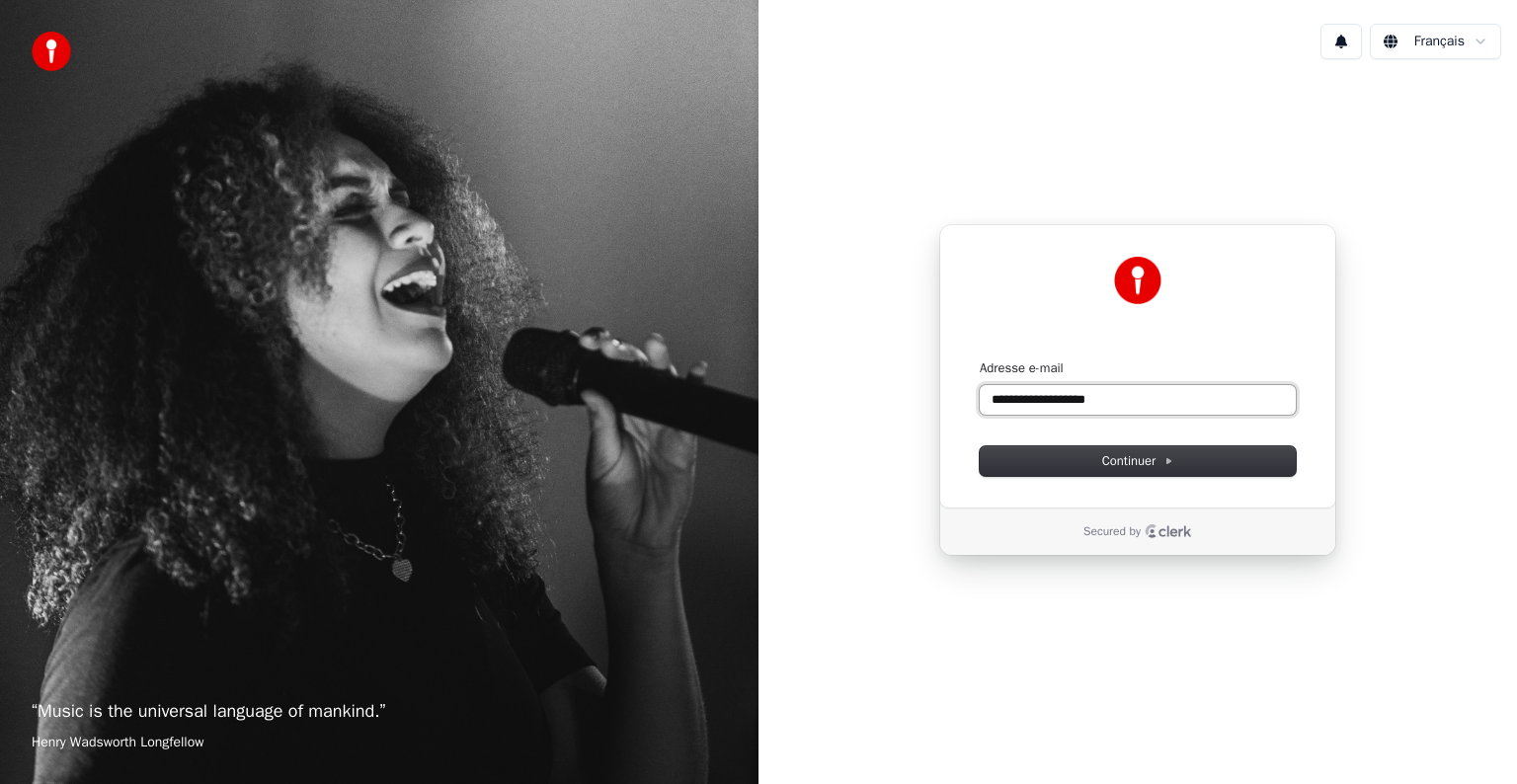 click on "**********" at bounding box center (1138, 400) 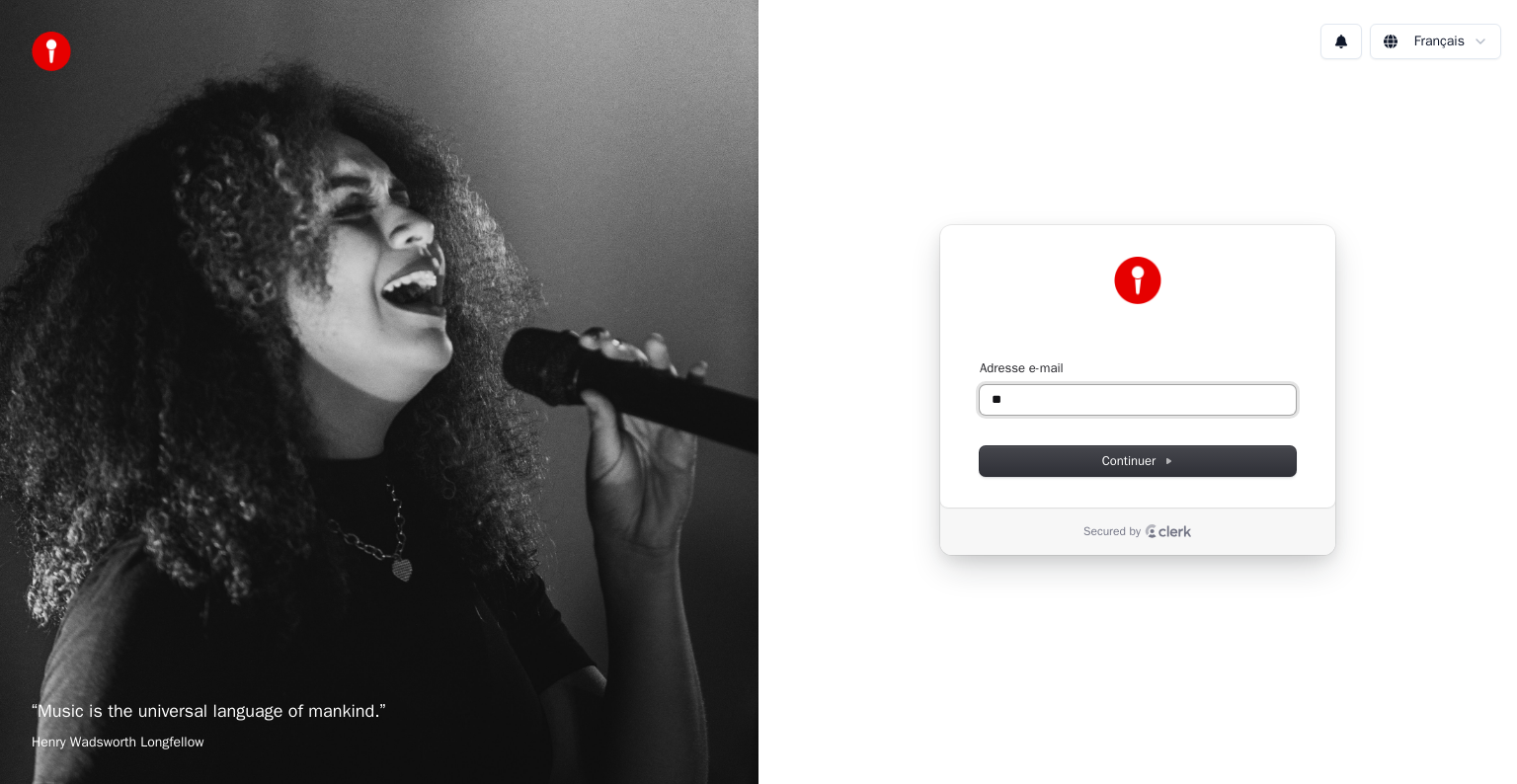 type on "*" 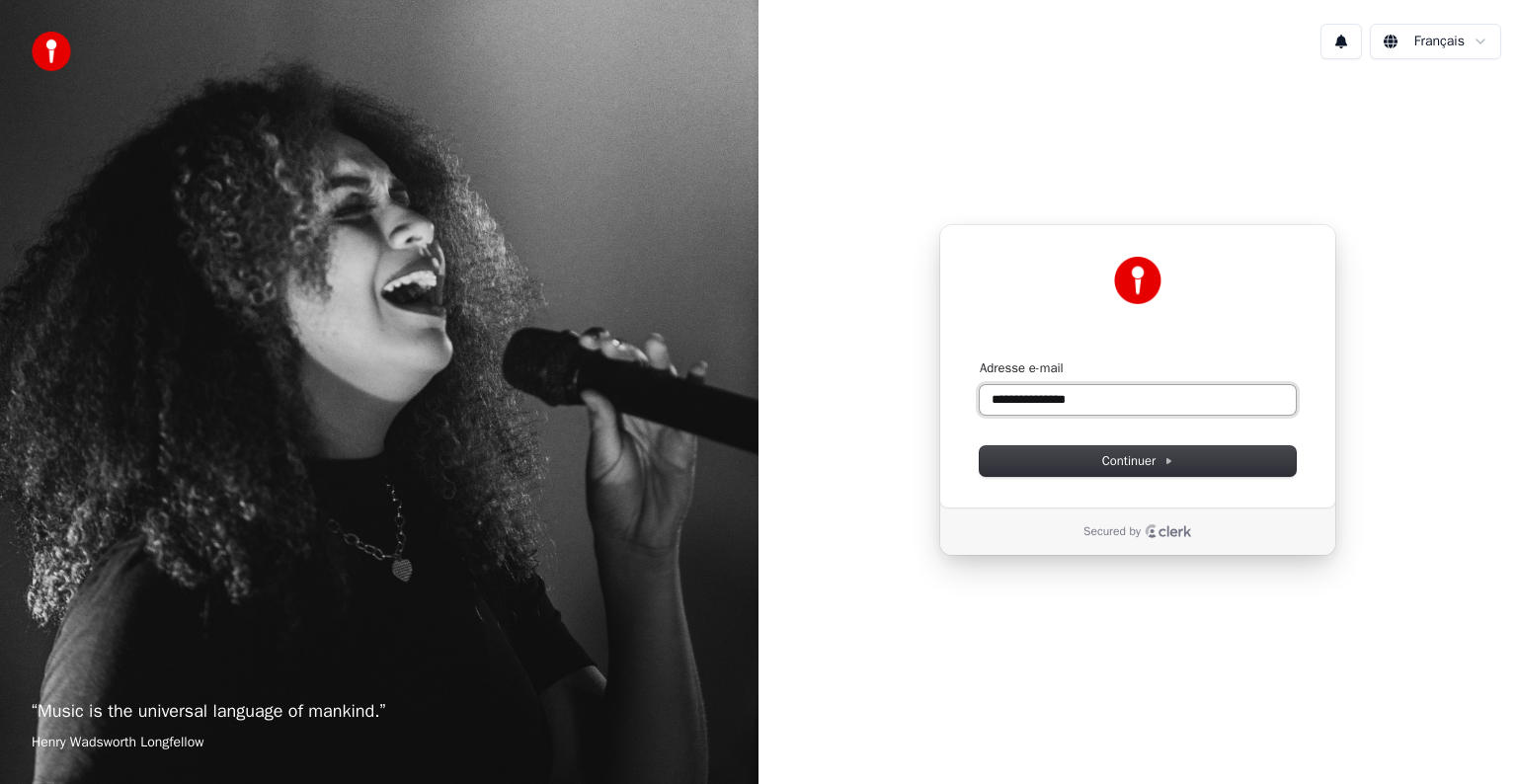 click at bounding box center [980, 359] 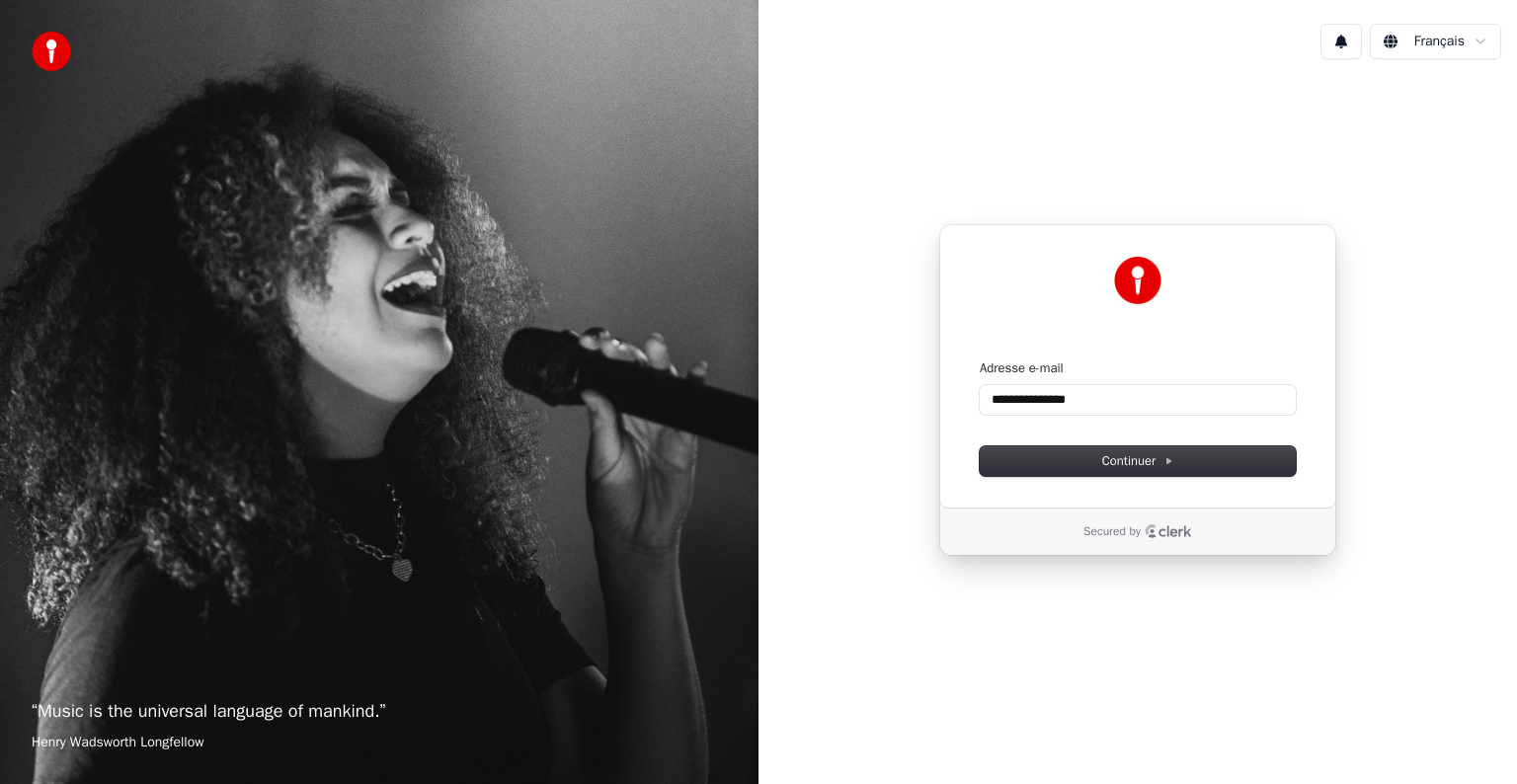 type on "**********" 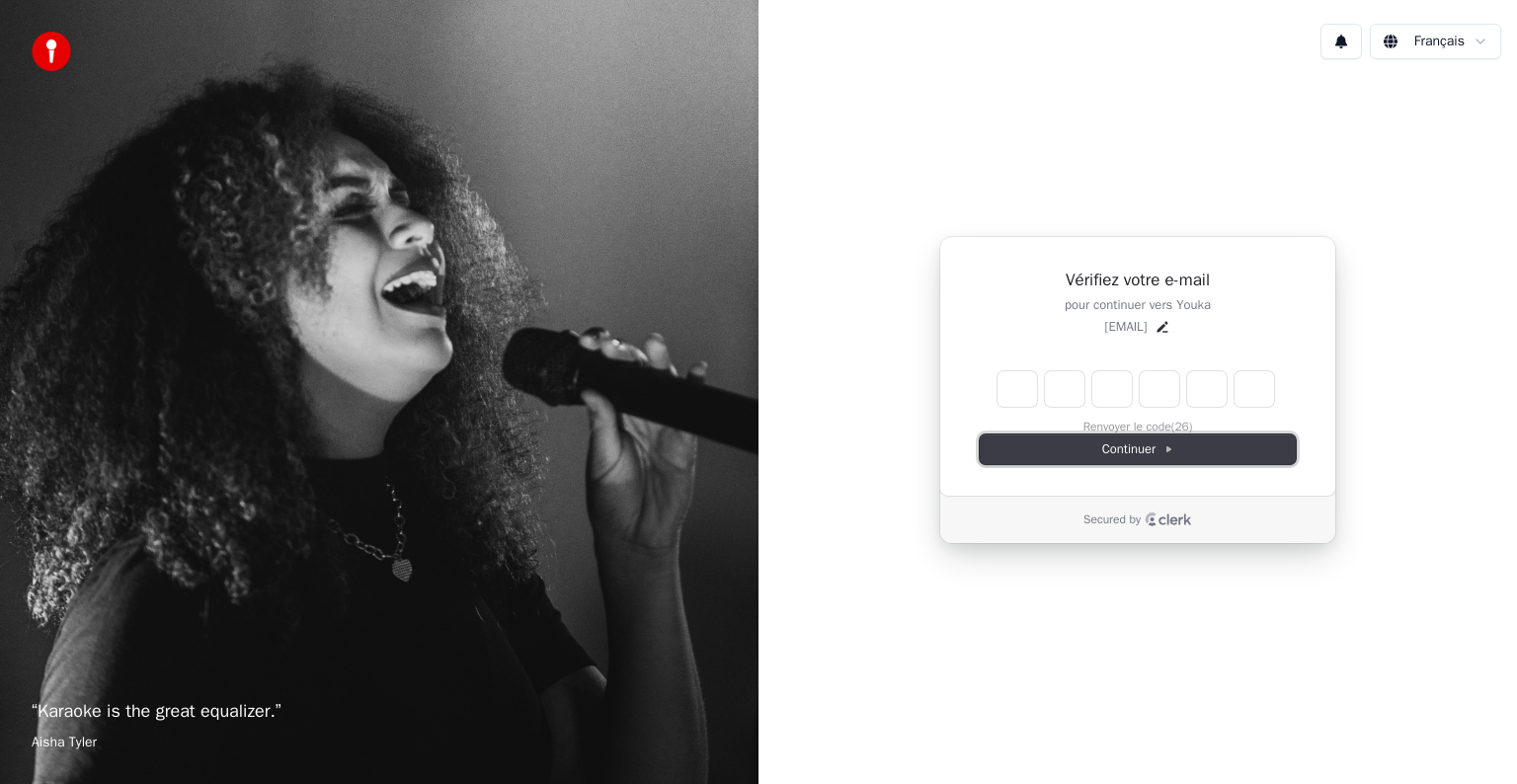 click on "Continuer" at bounding box center [1138, 449] 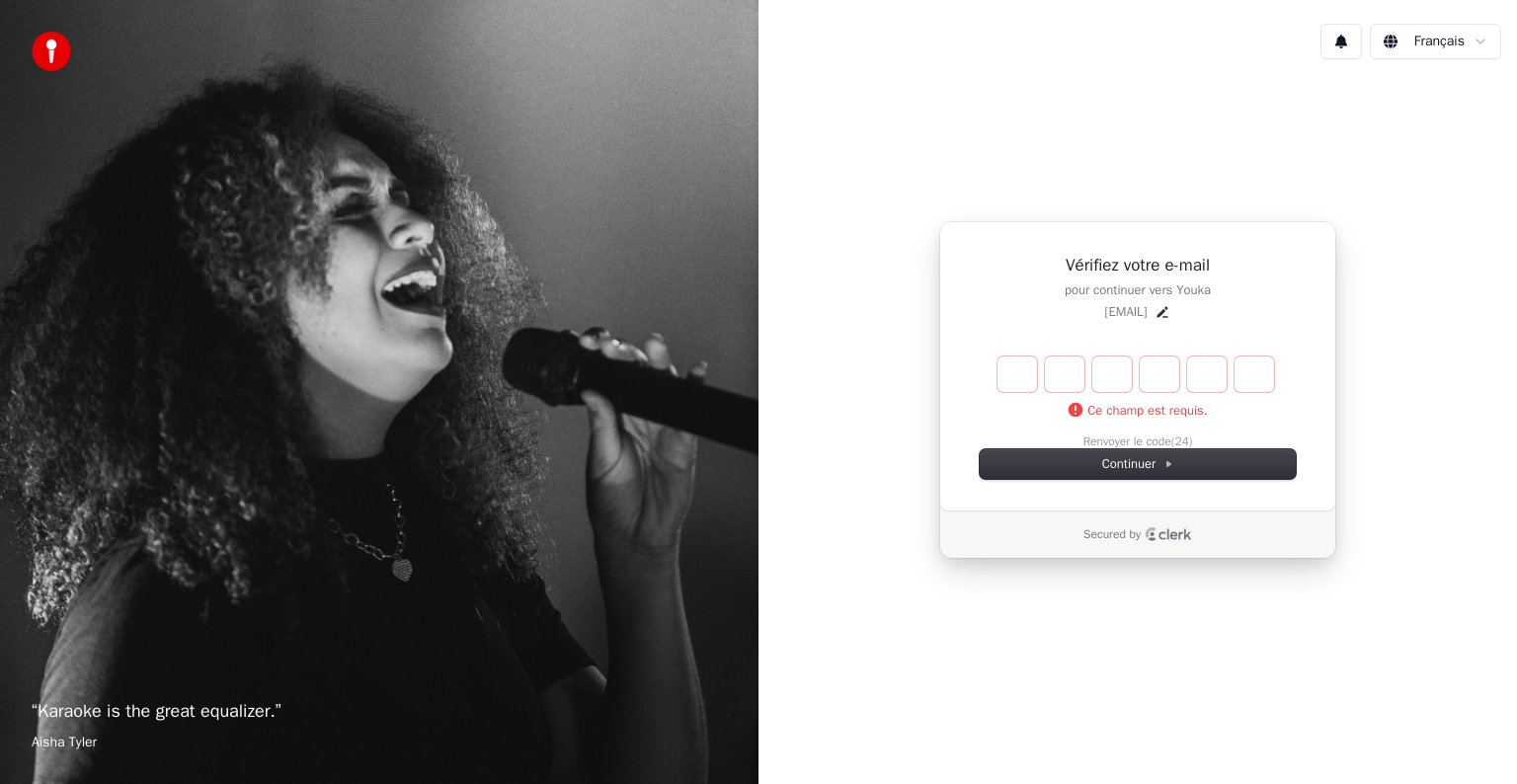 click on "Vérifiez votre e-mail pour continuer vers Youka [EMAIL] Ce champ est requis. Renvoyer le code  (24) Continuer" at bounding box center [1138, 366] 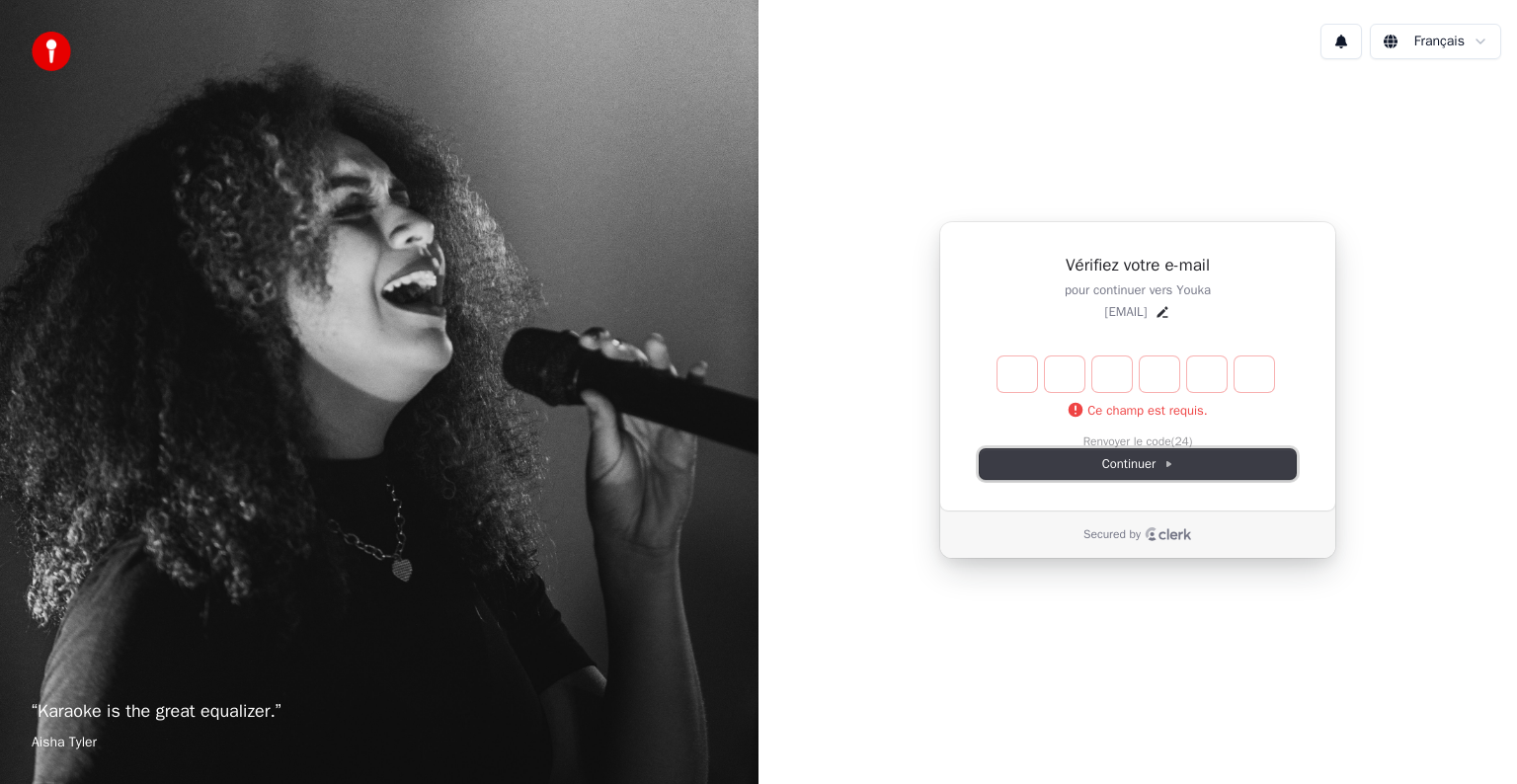 click on "Continuer" at bounding box center [1138, 464] 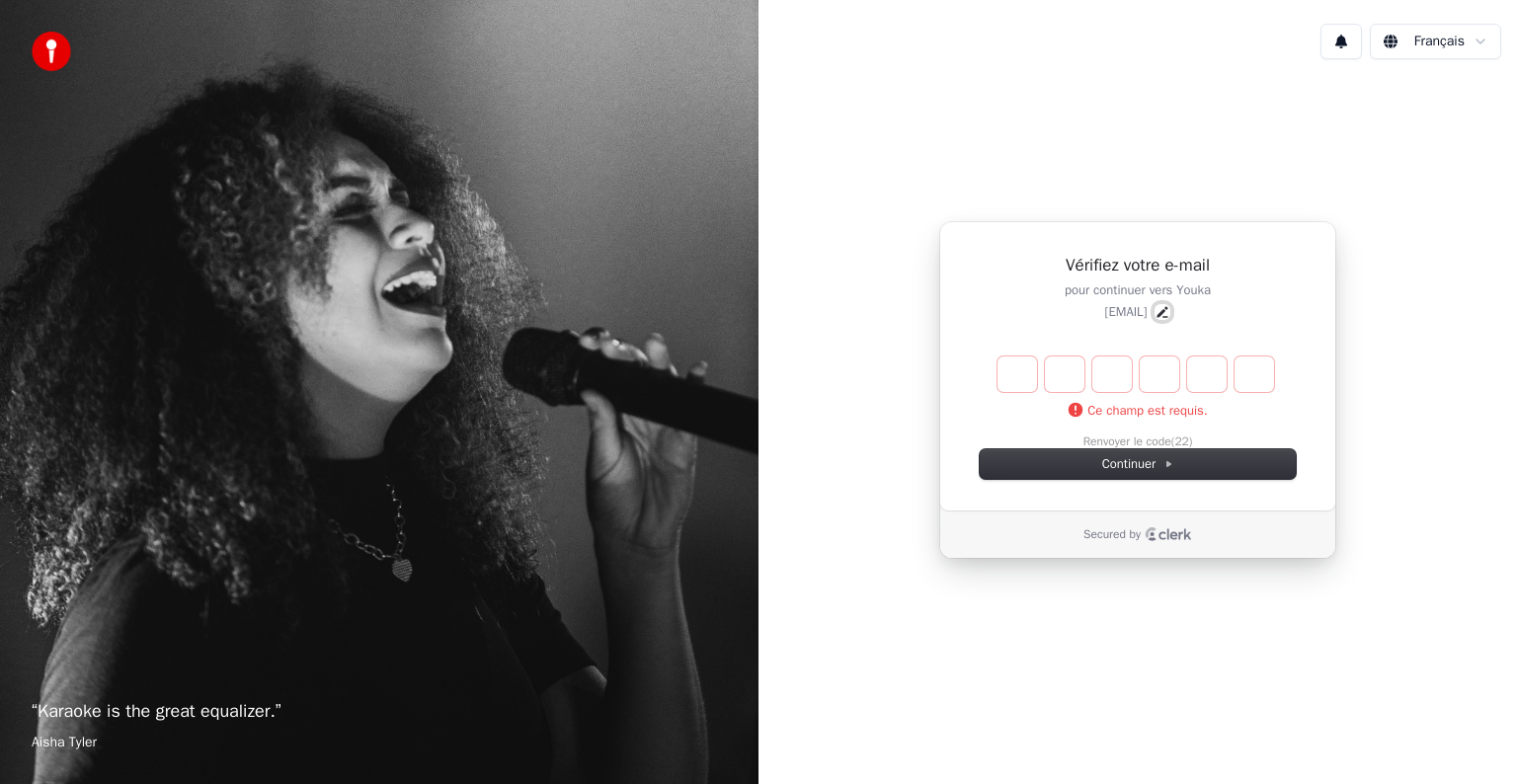 click 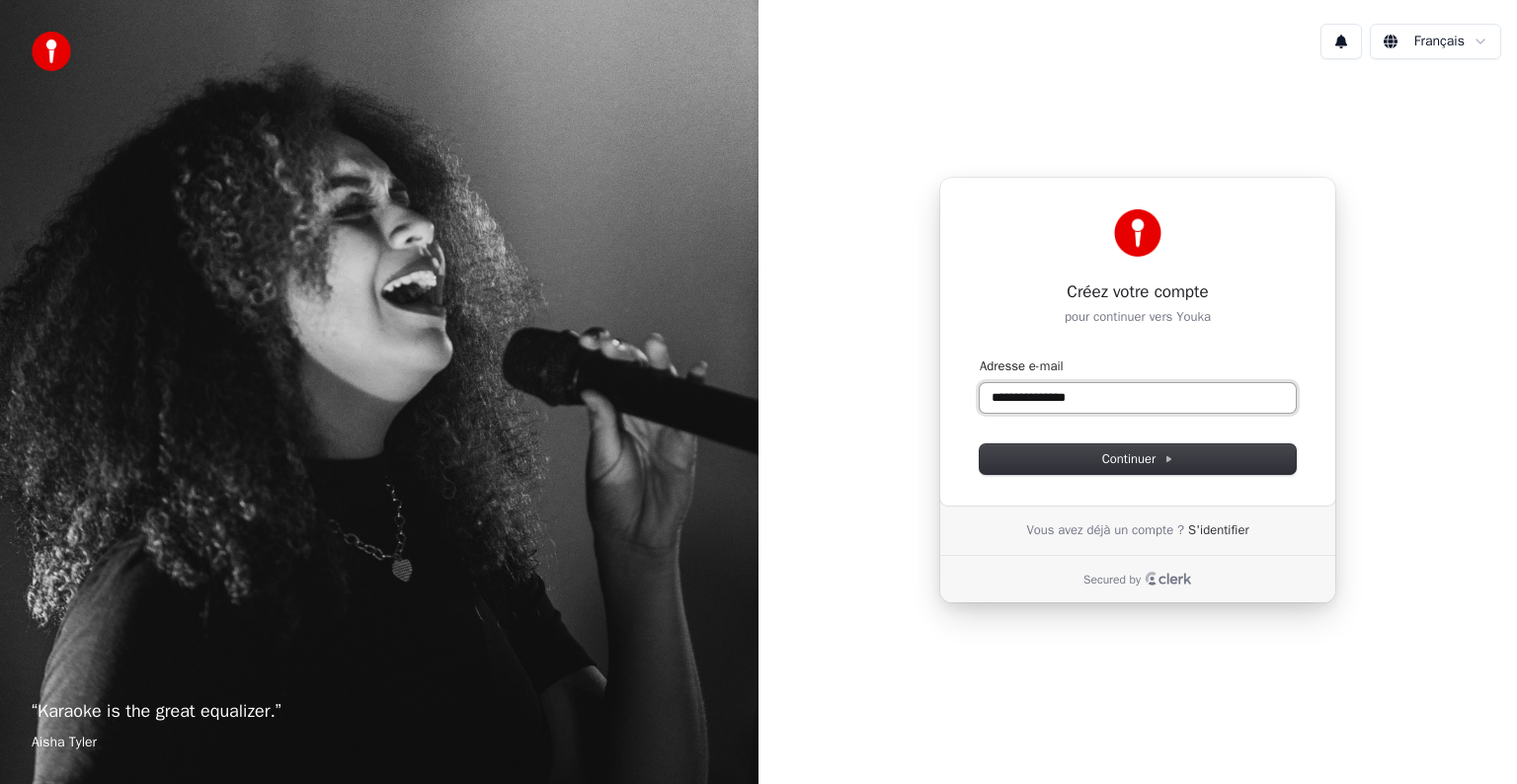 drag, startPoint x: 1102, startPoint y: 395, endPoint x: 984, endPoint y: 391, distance: 118.06778 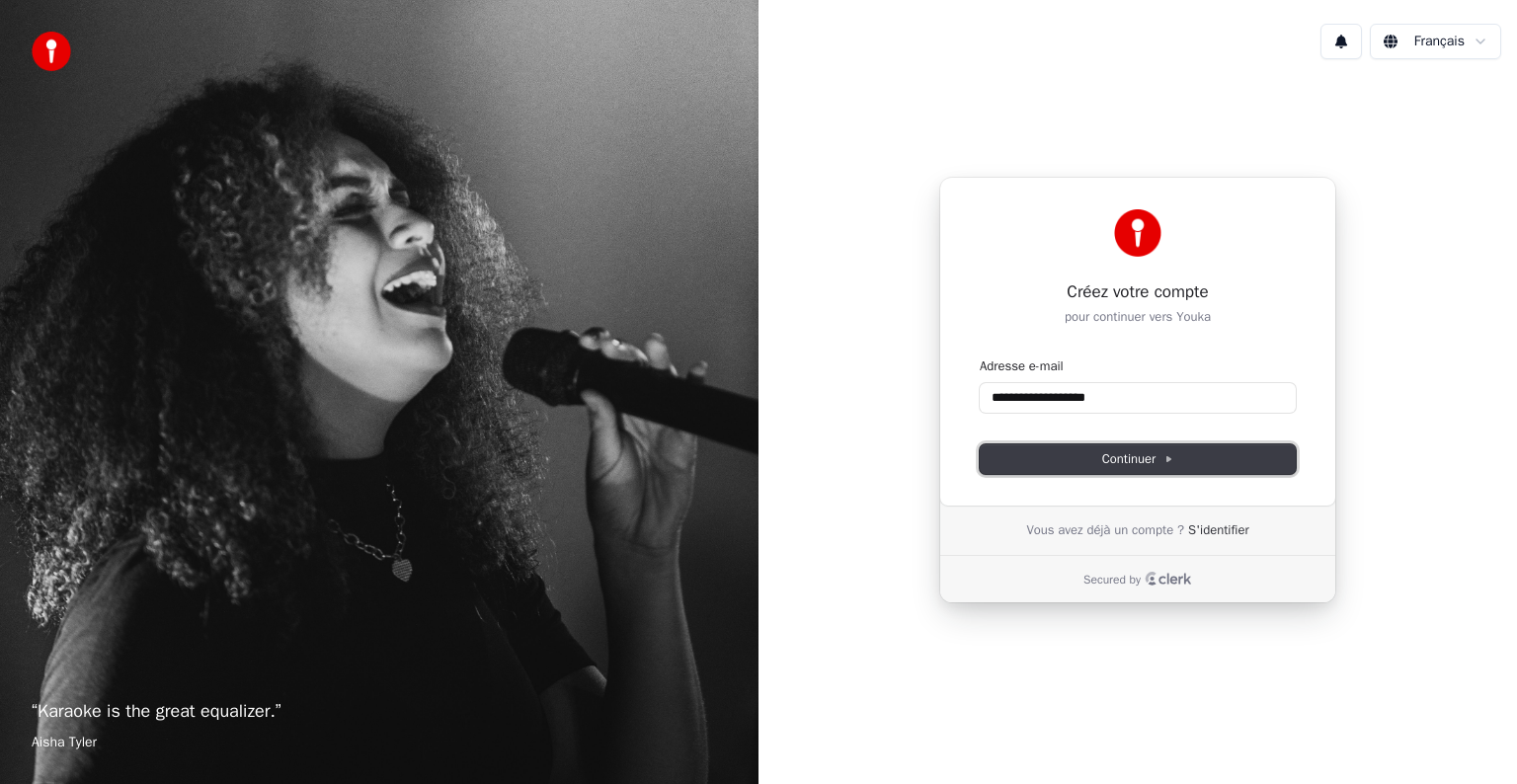 click on "Continuer" at bounding box center (1138, 459) 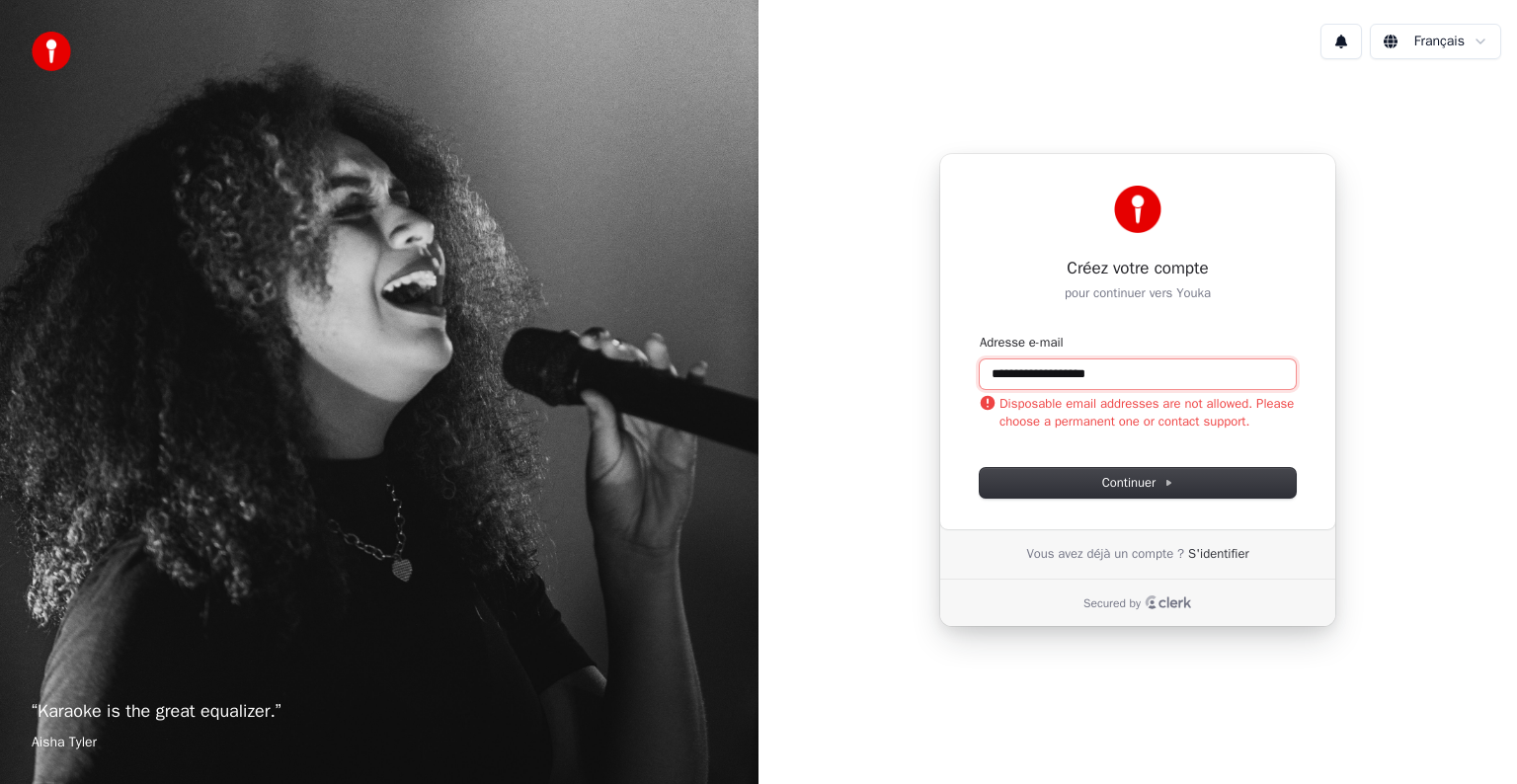 click on "**********" at bounding box center [1138, 374] 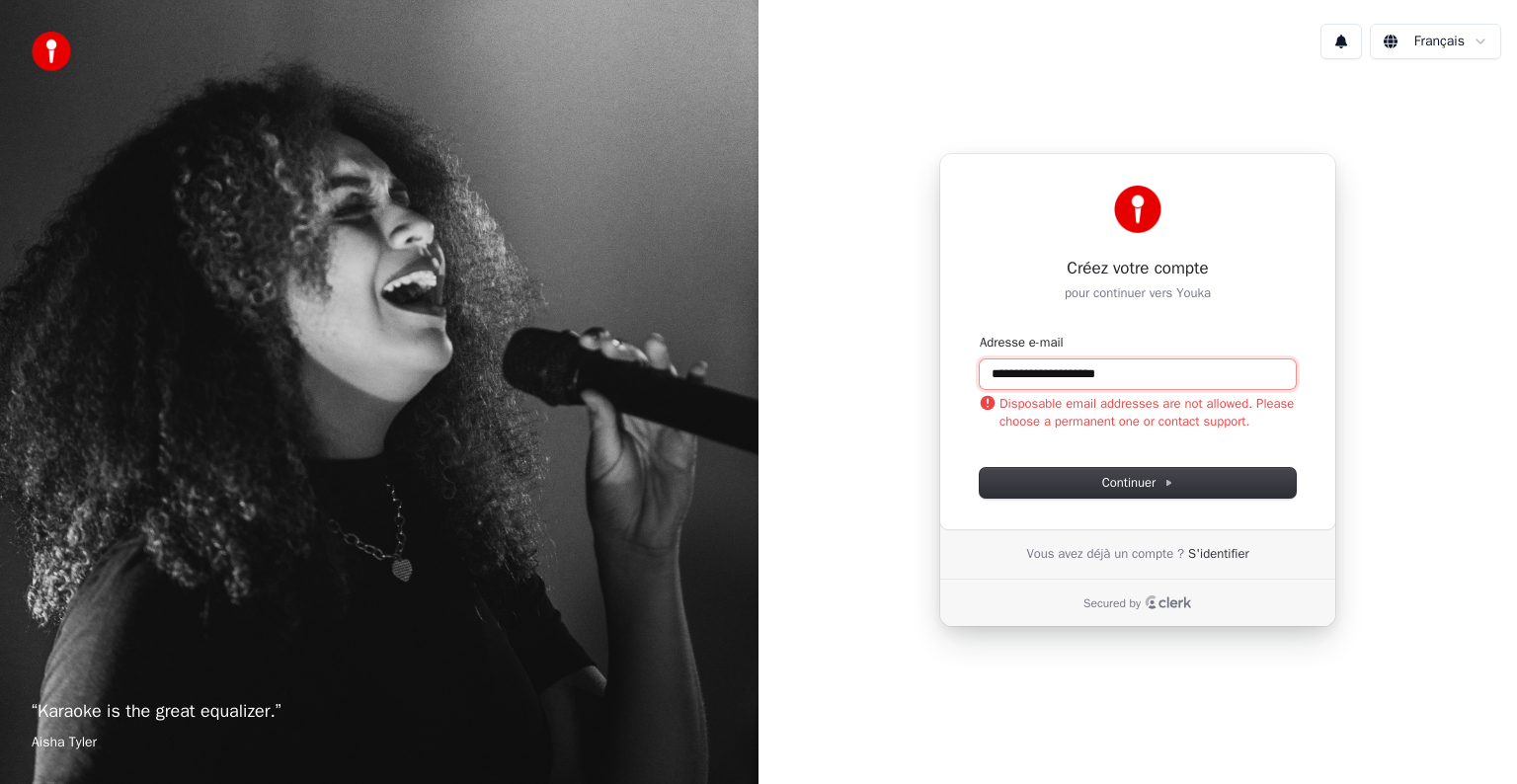 click at bounding box center (980, 334) 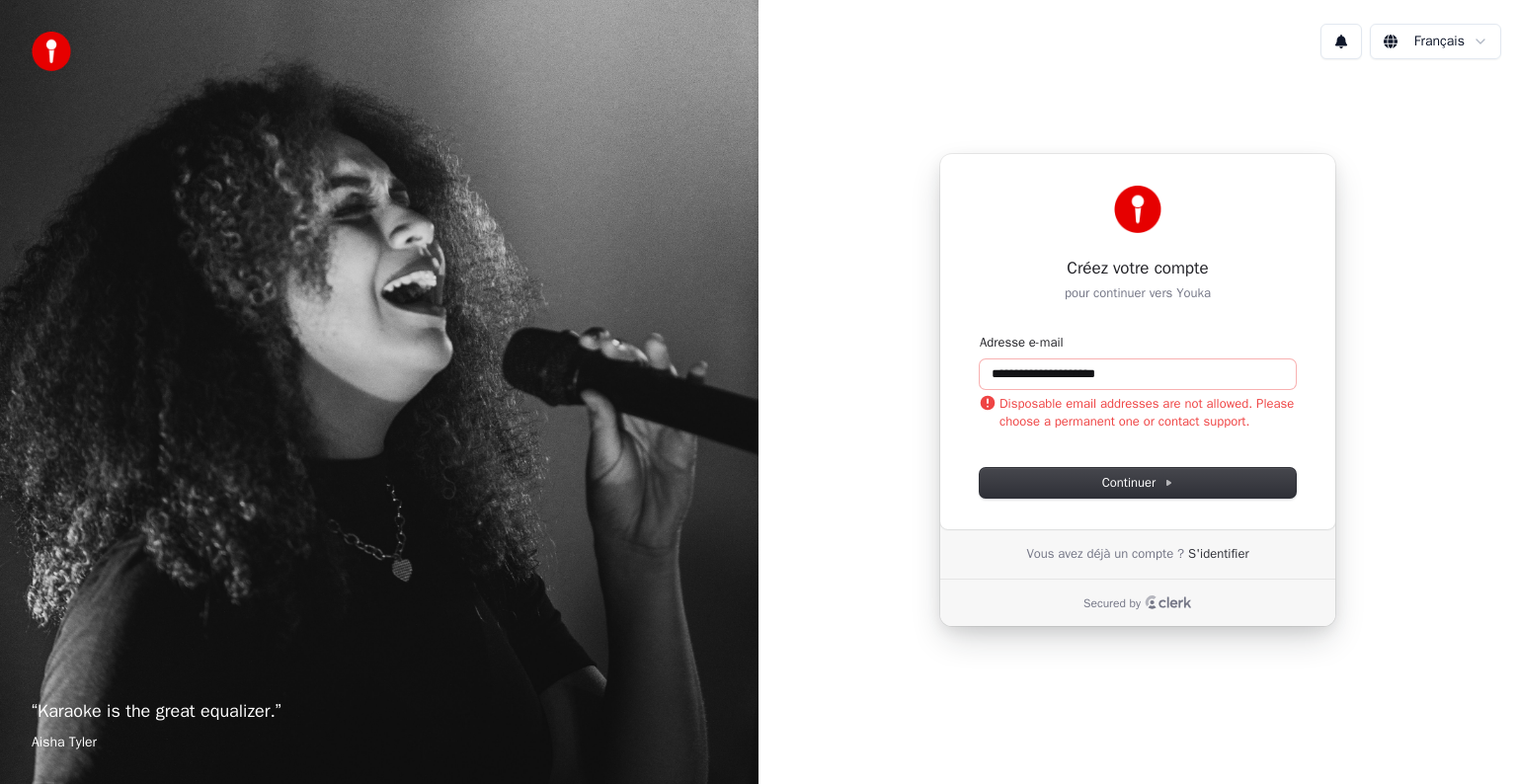 type on "**********" 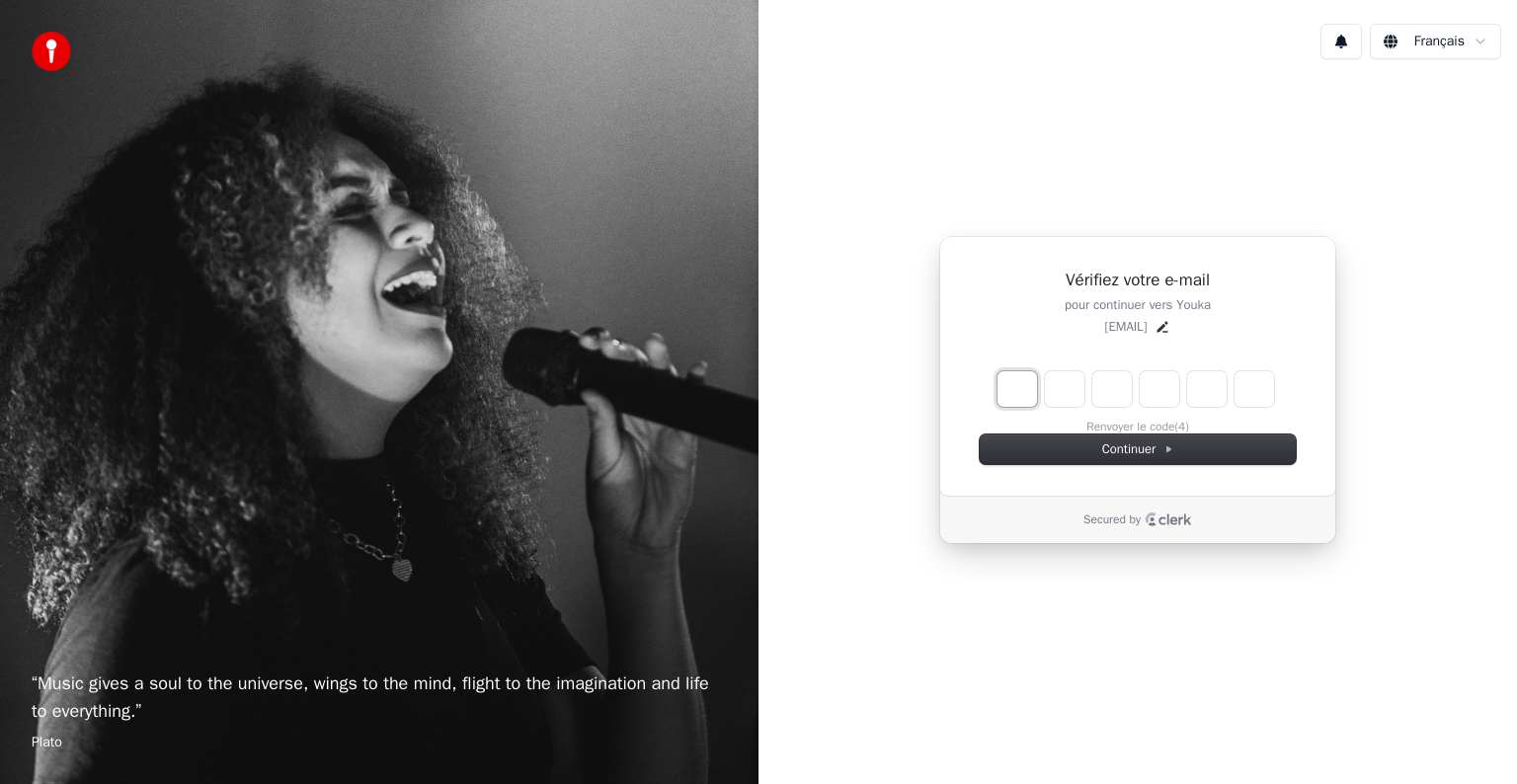 click at bounding box center (1017, 389) 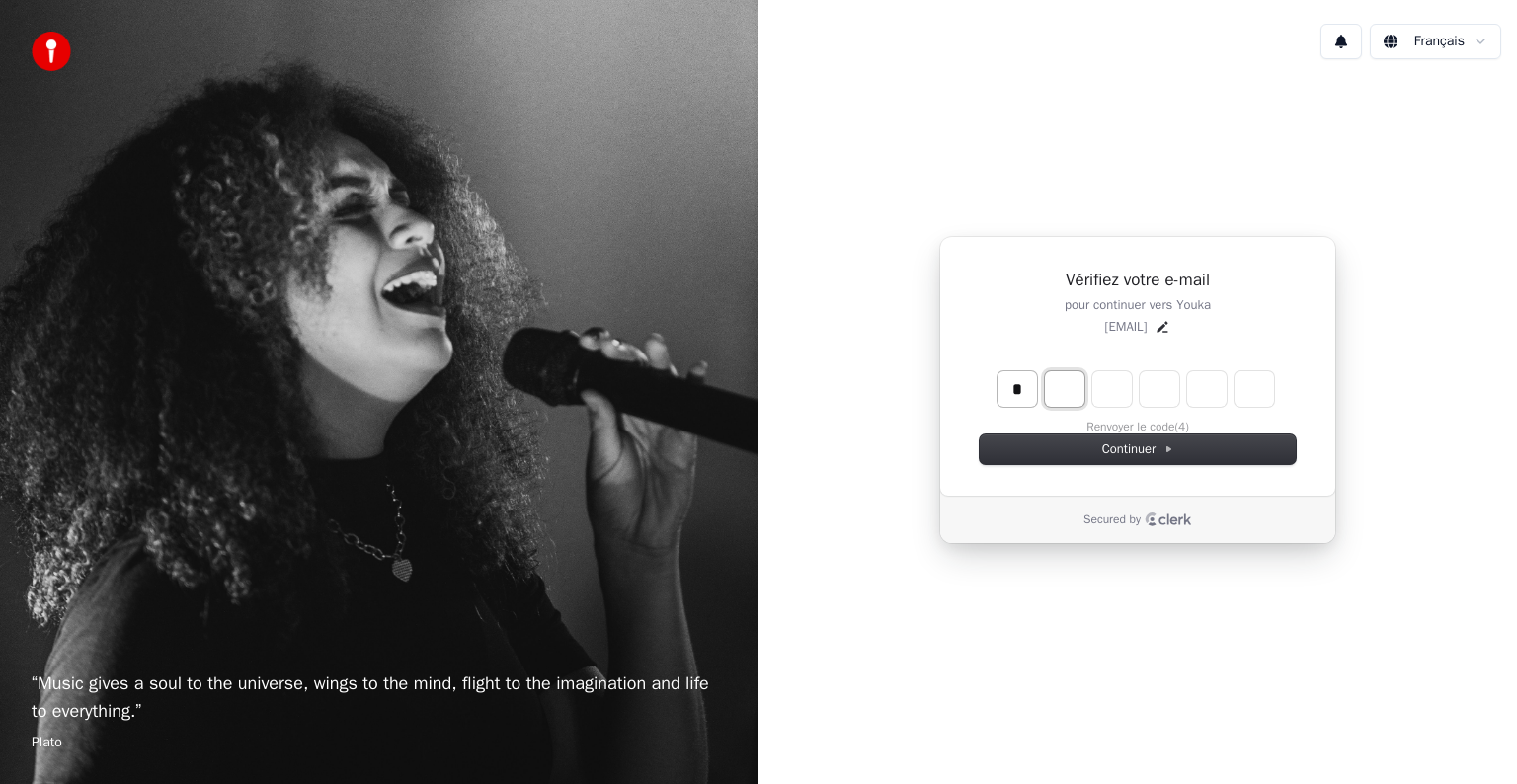 type on "*" 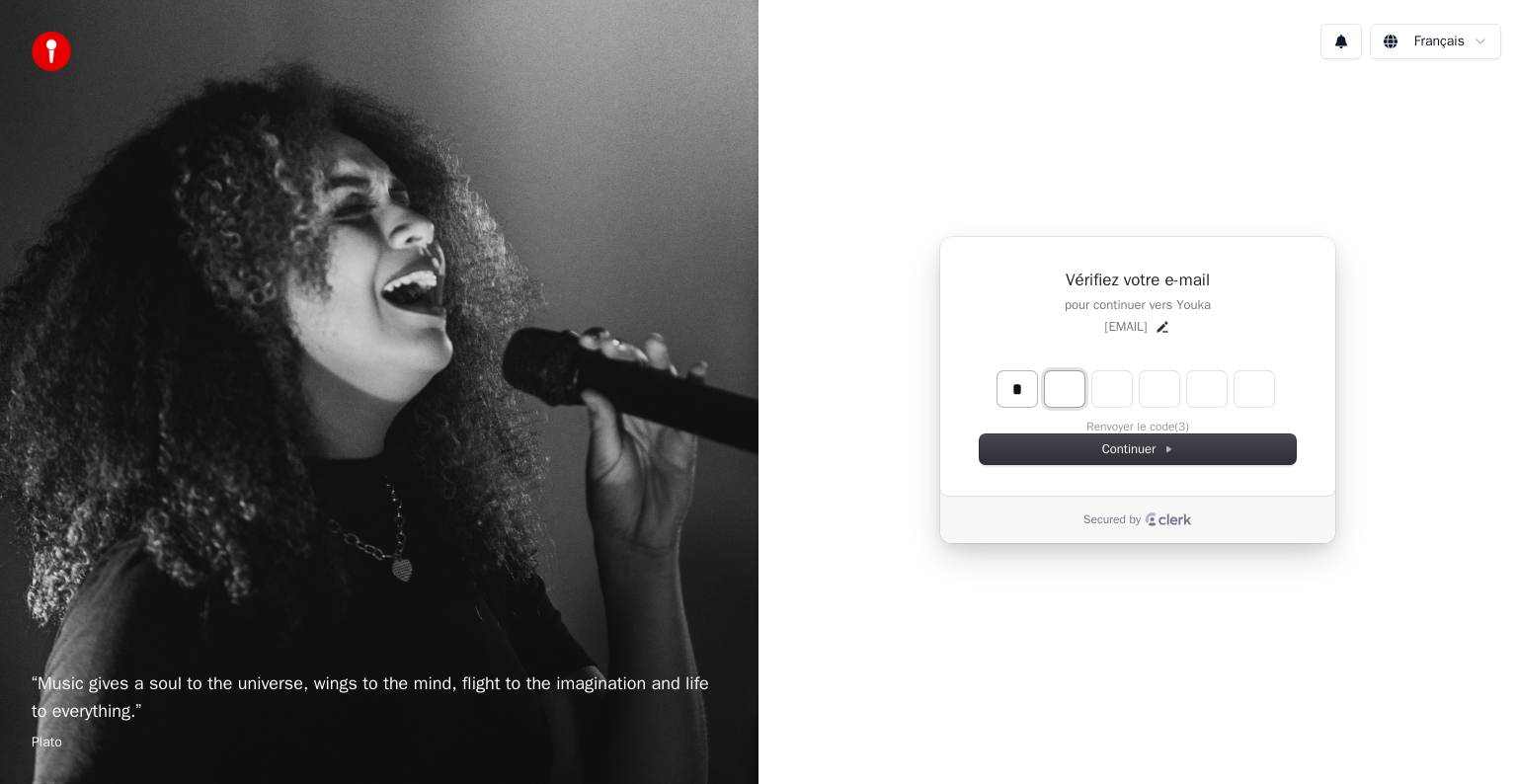 type on "*" 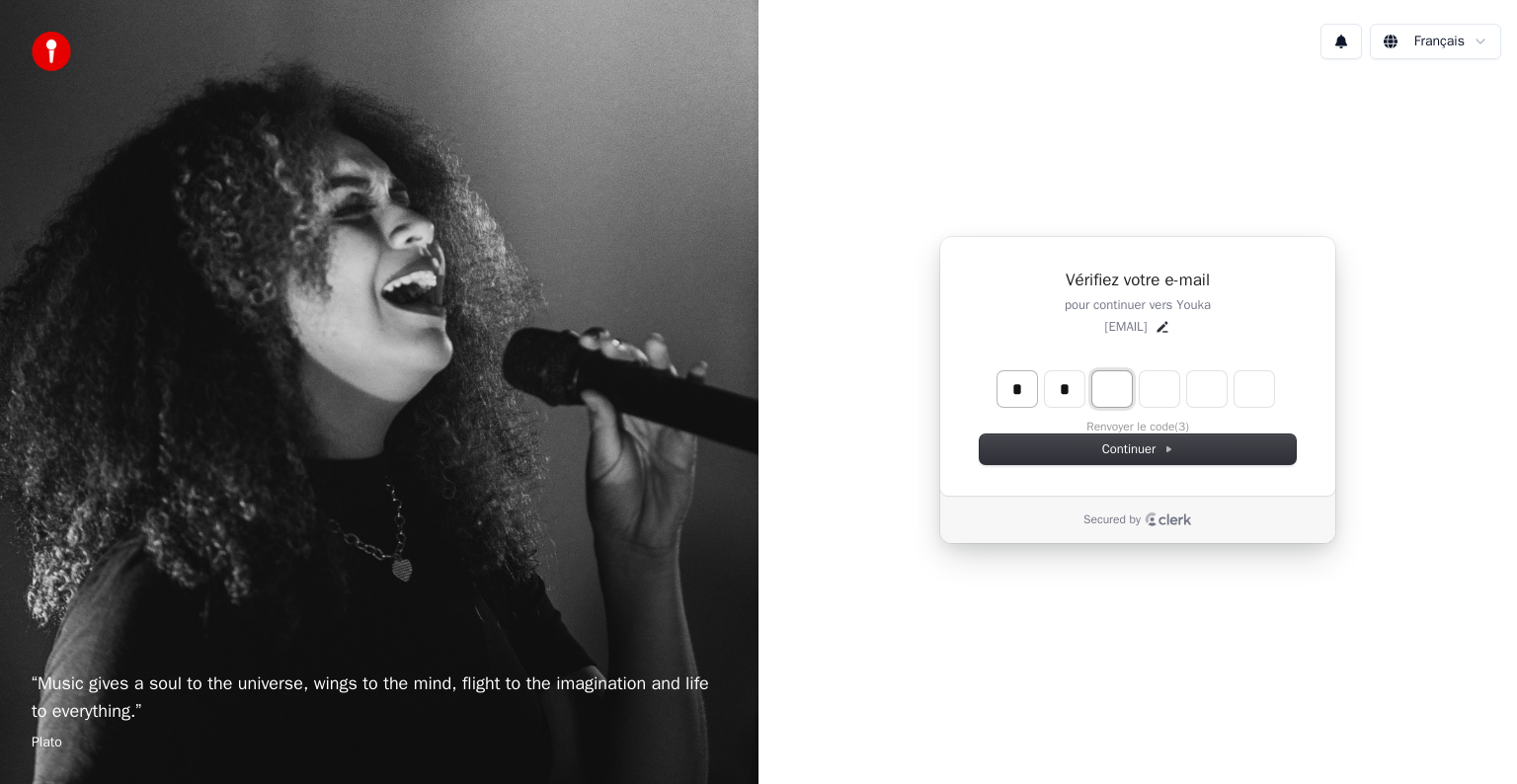 type on "**" 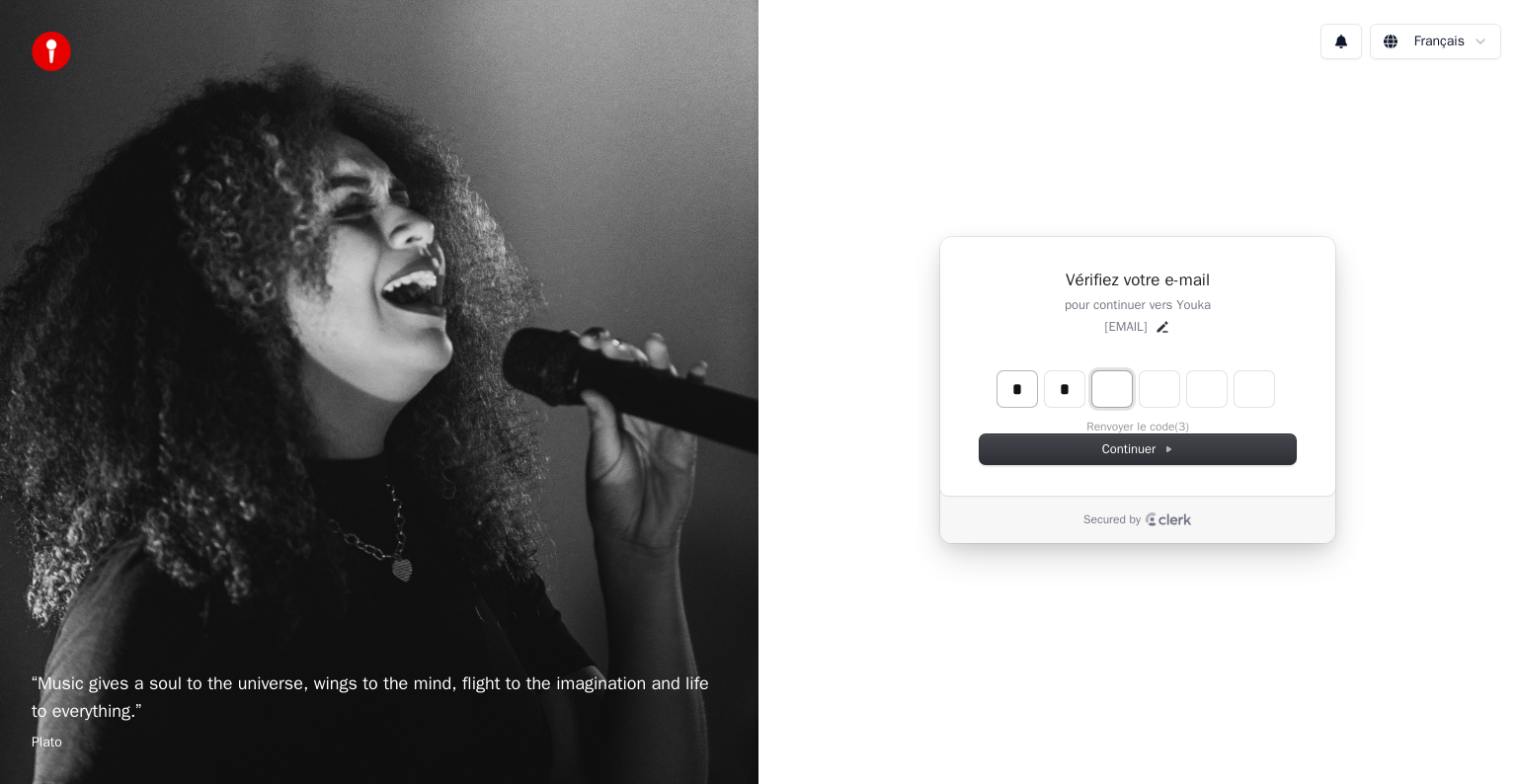 type on "*" 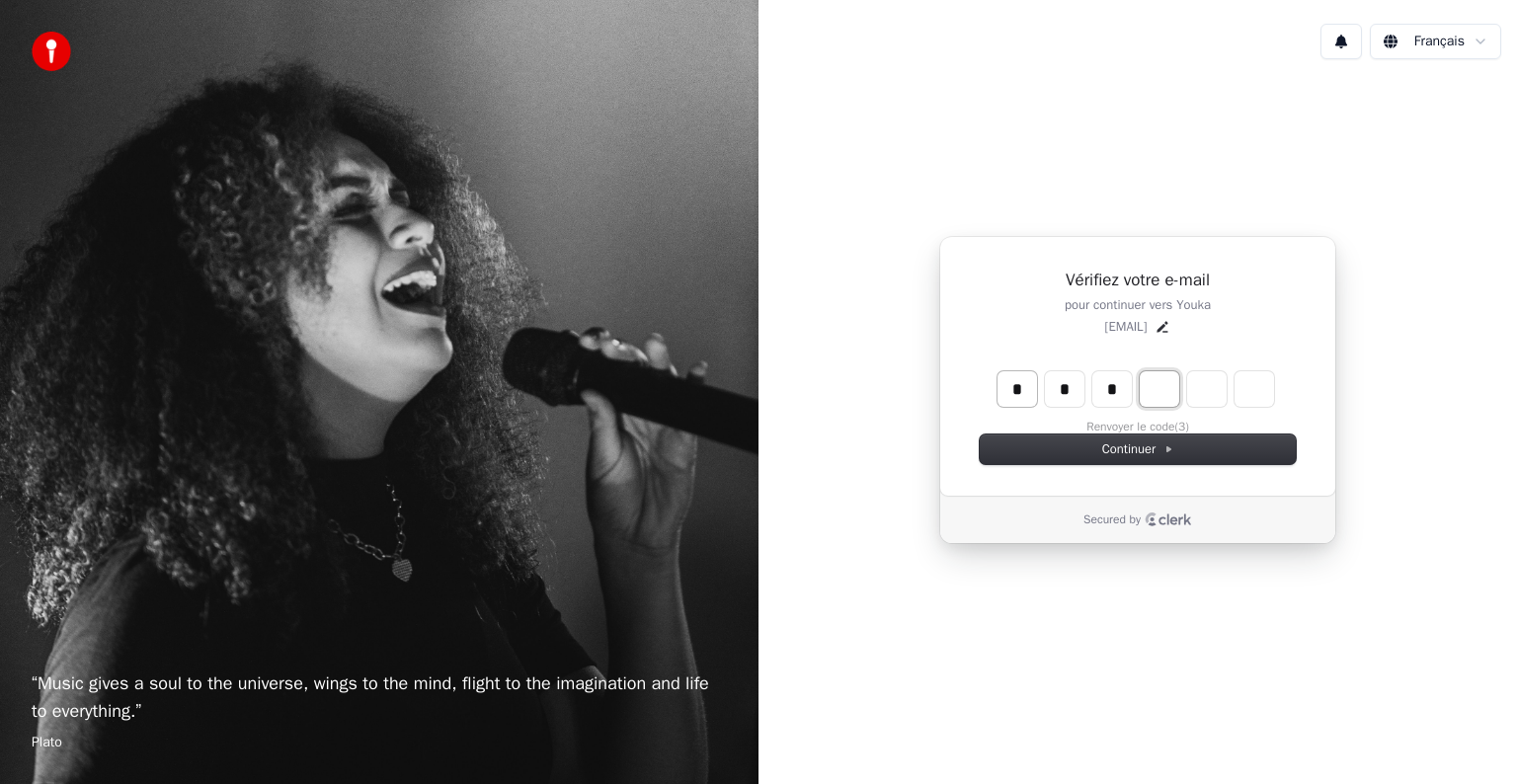 type on "***" 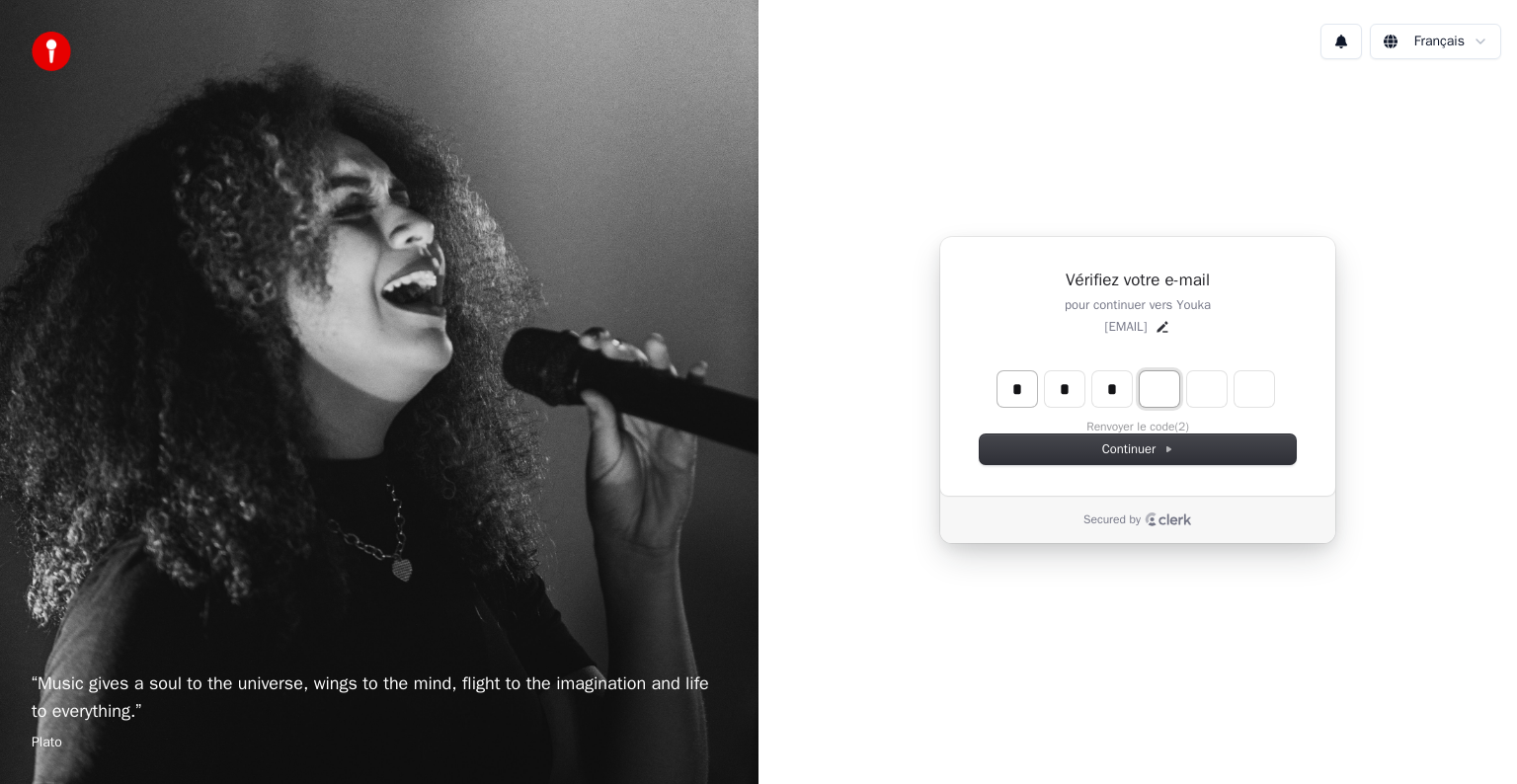 type on "*" 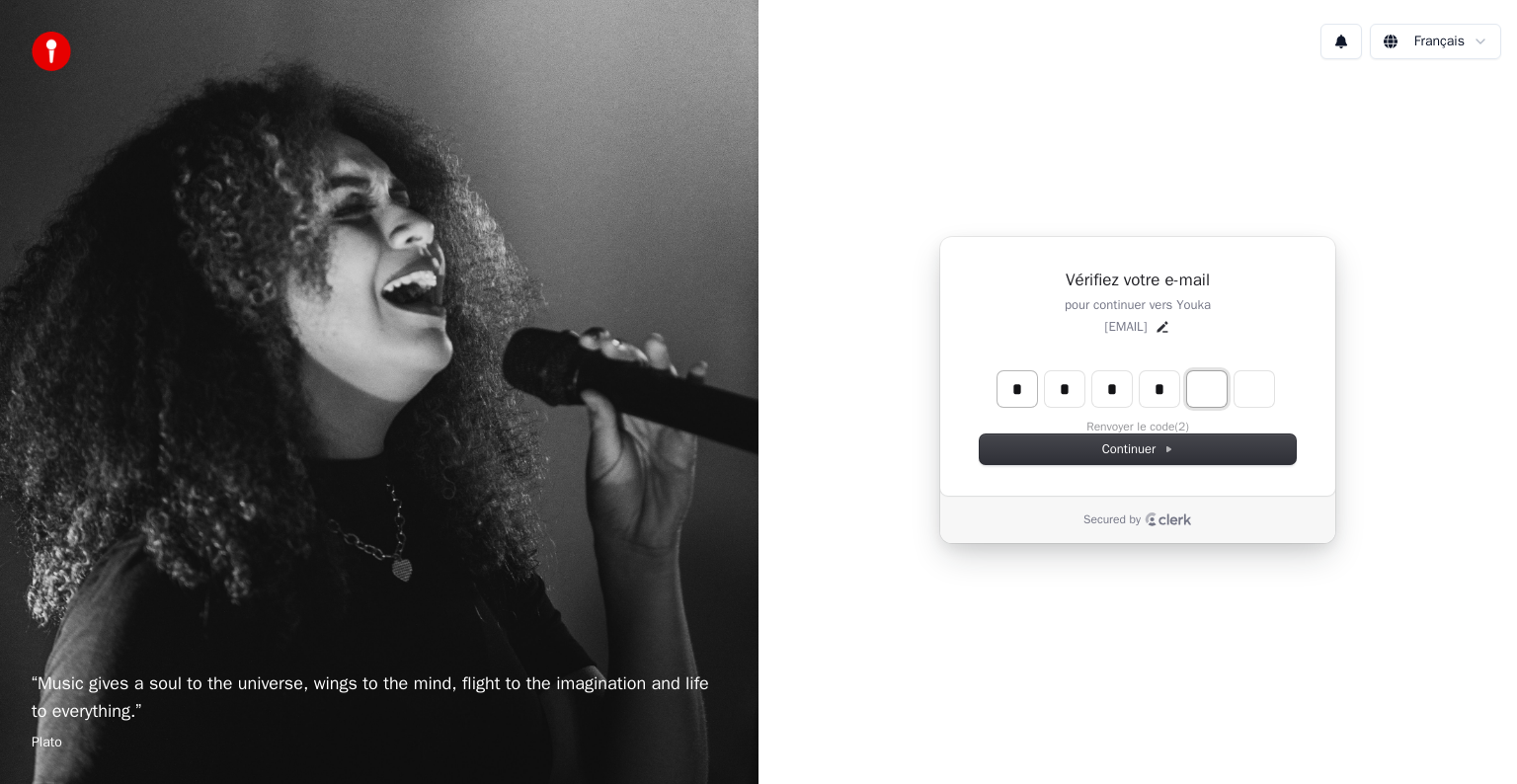 type on "****" 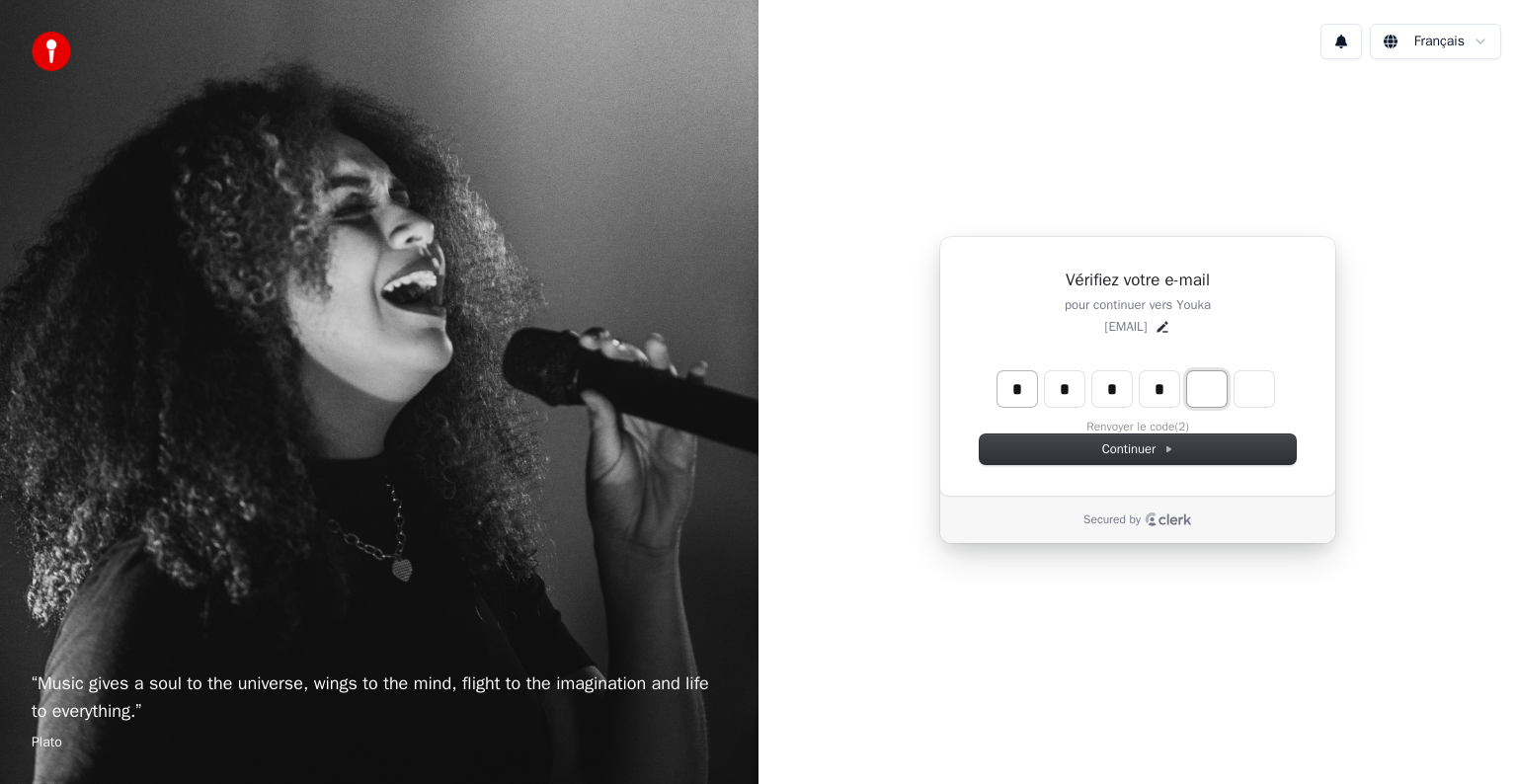 type on "*" 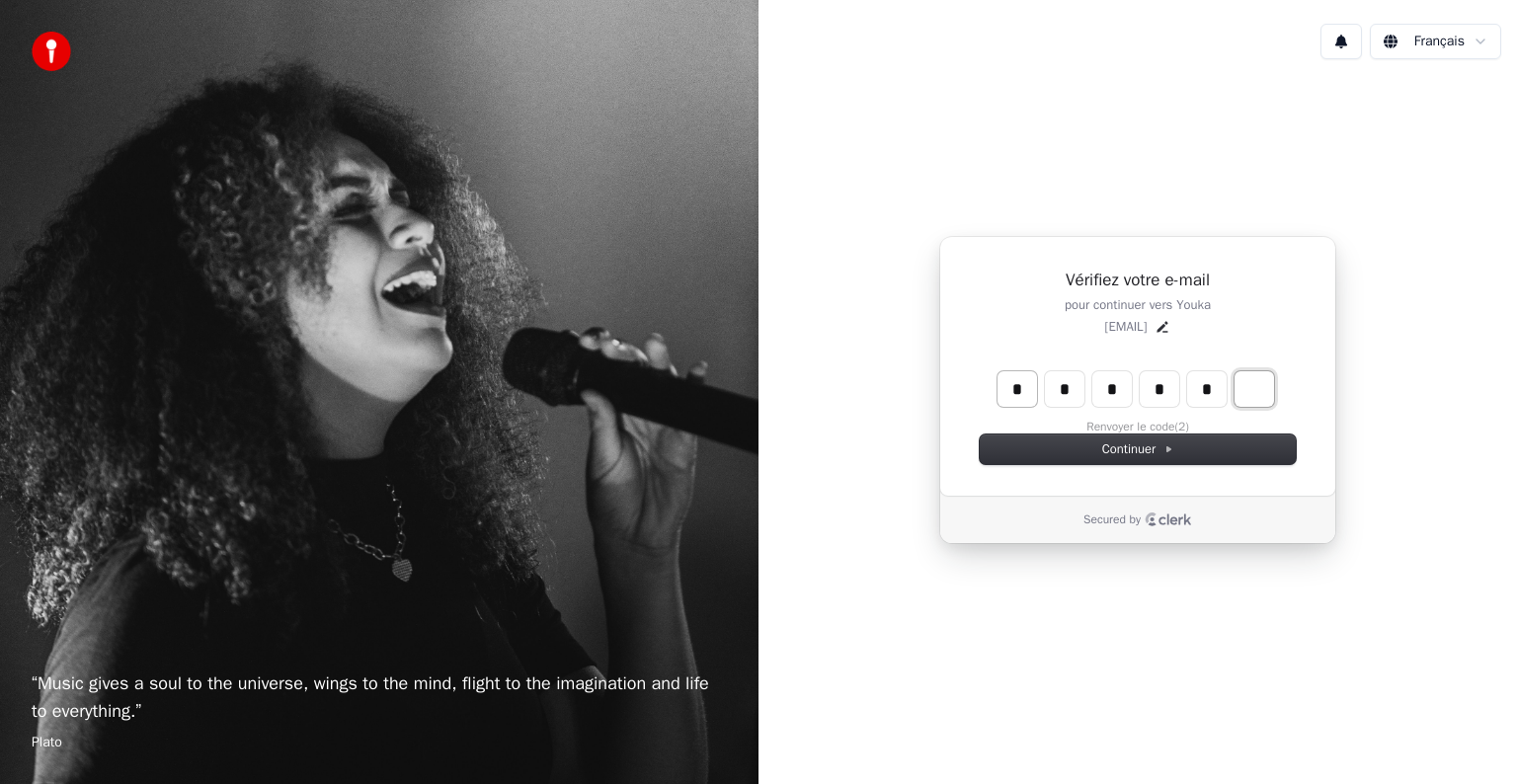 type on "******" 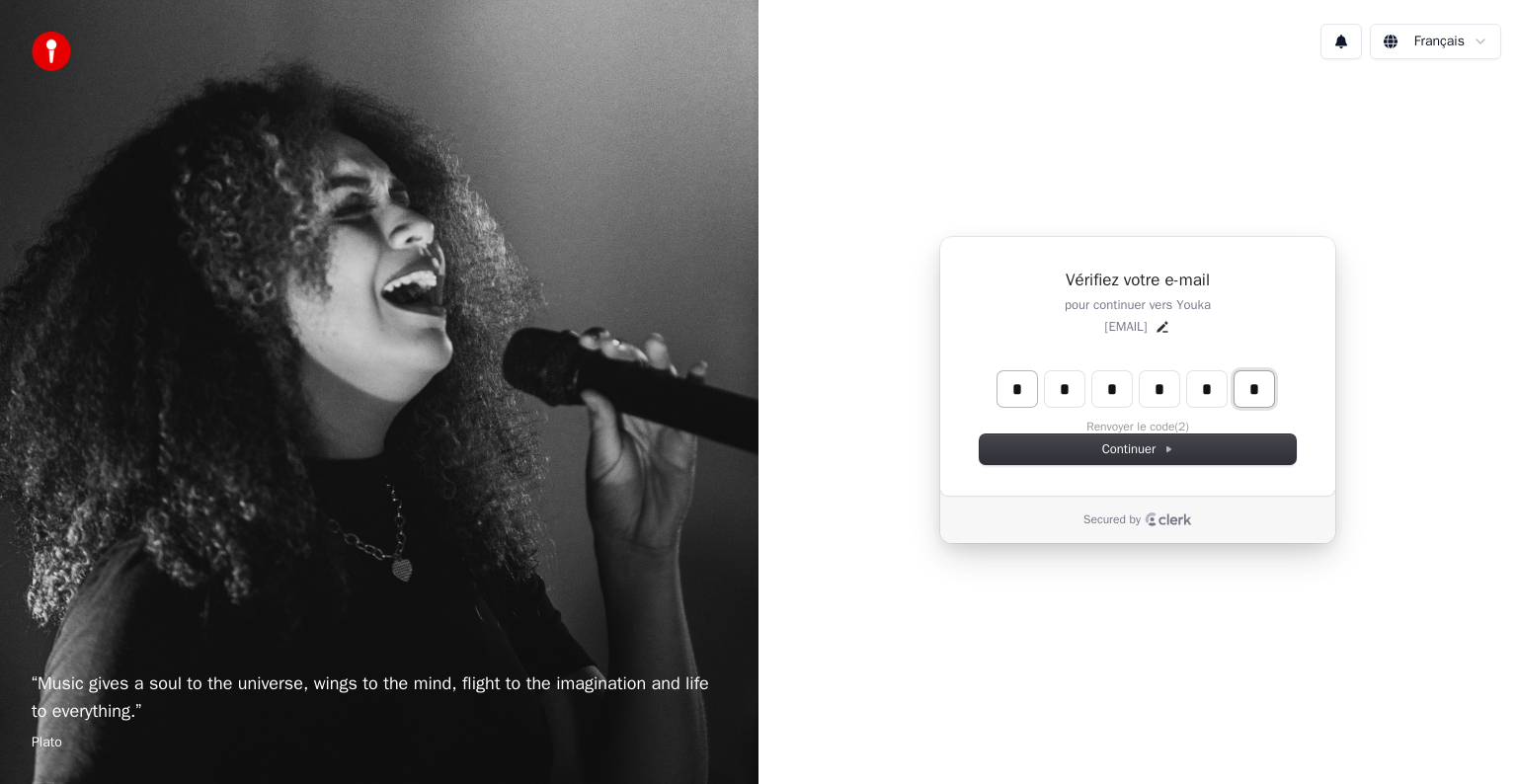 type on "*" 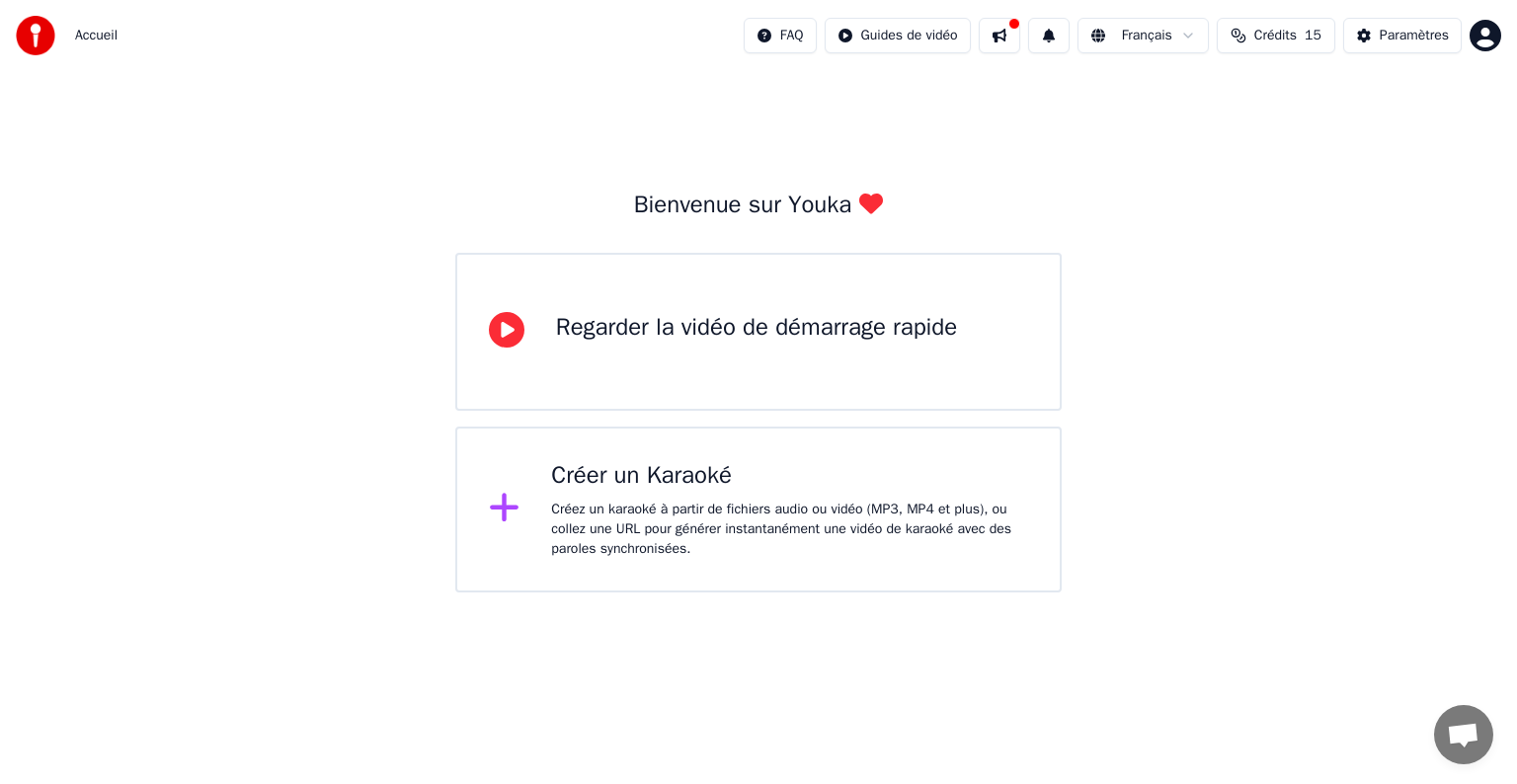click on "Créez un karaoké à partir de fichiers audio ou vidéo (MP3, MP4 et plus), ou collez une URL pour générer instantanément une vidéo de karaoké avec des paroles synchronisées." at bounding box center [789, 529] 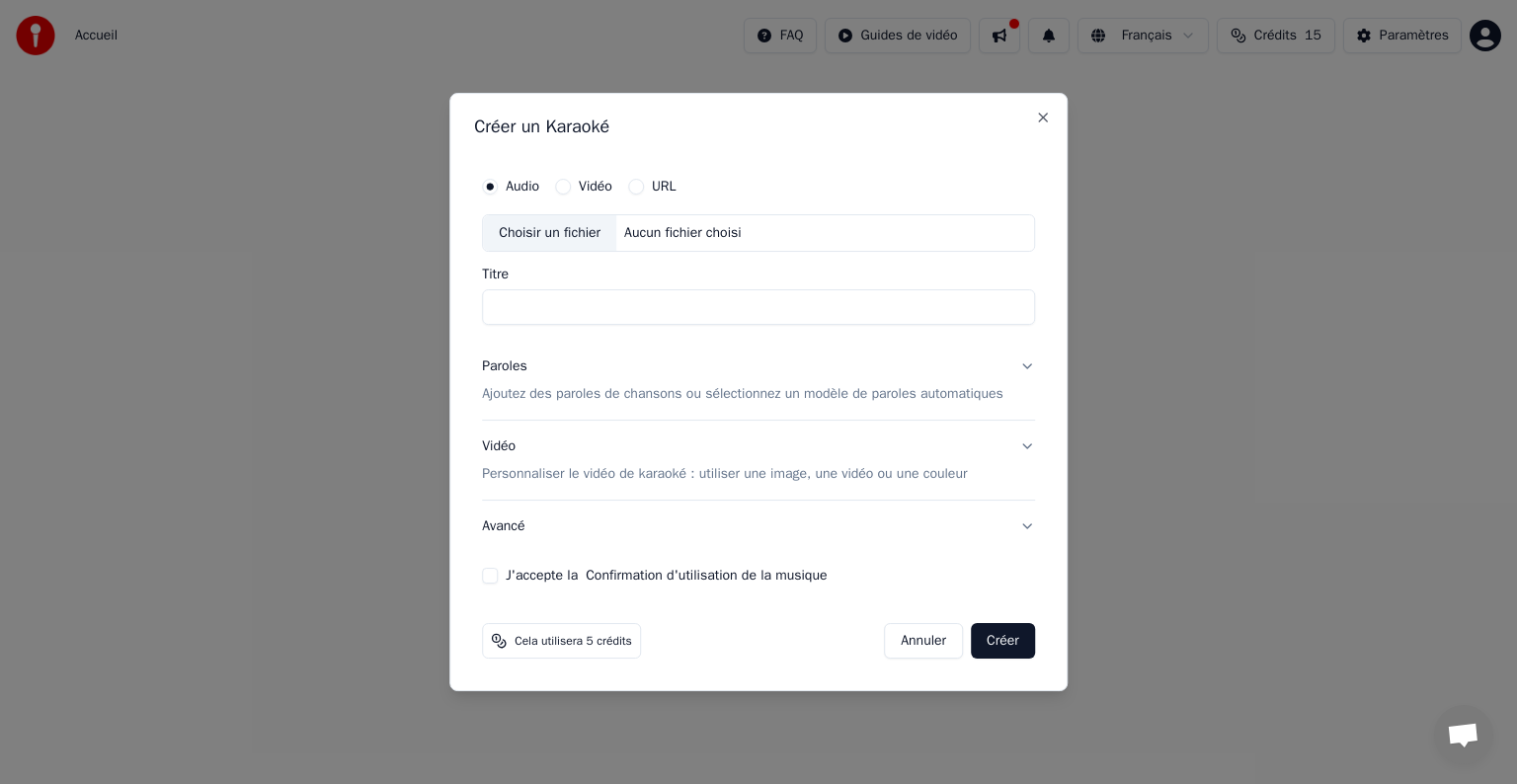 type on "*" 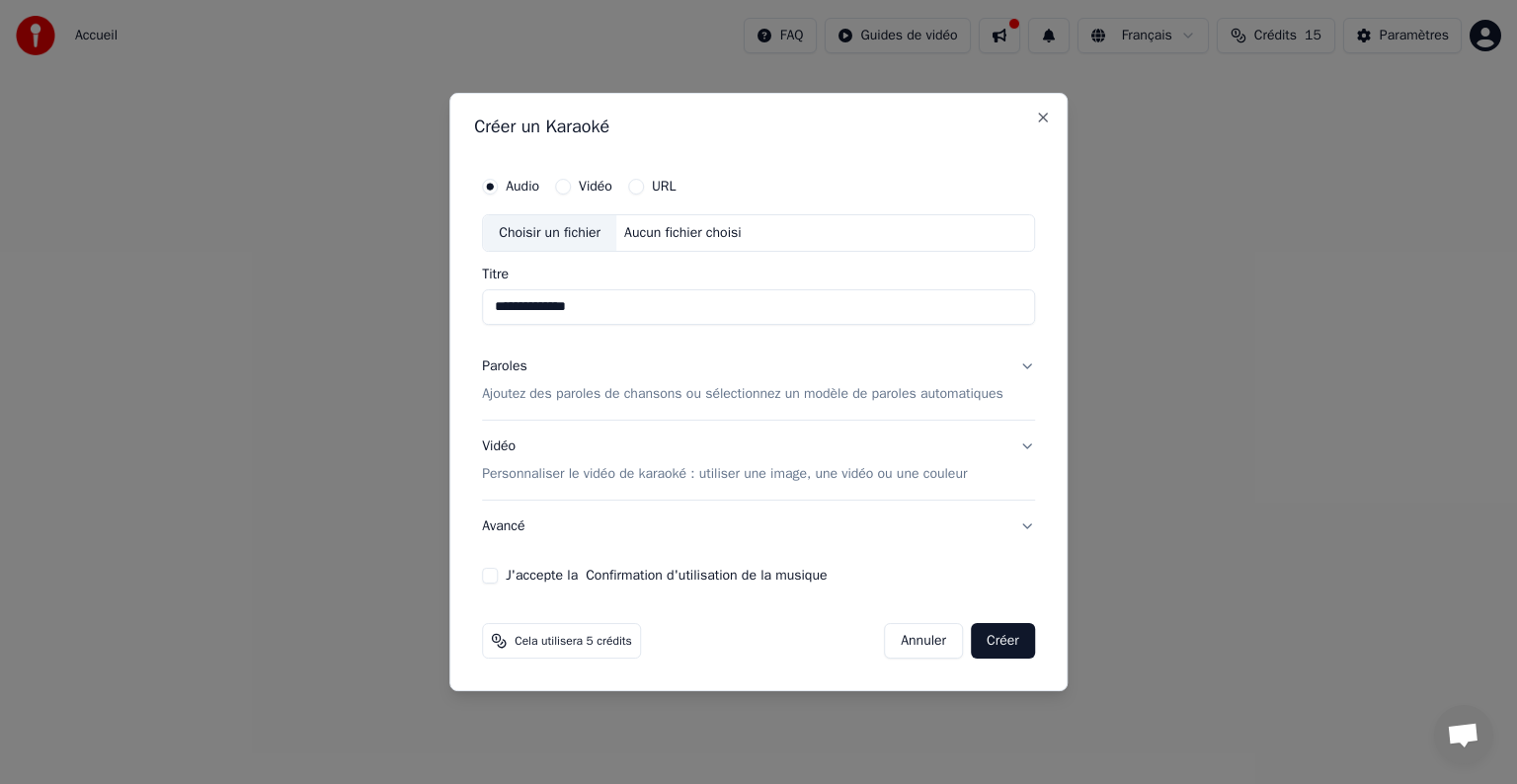 type on "**********" 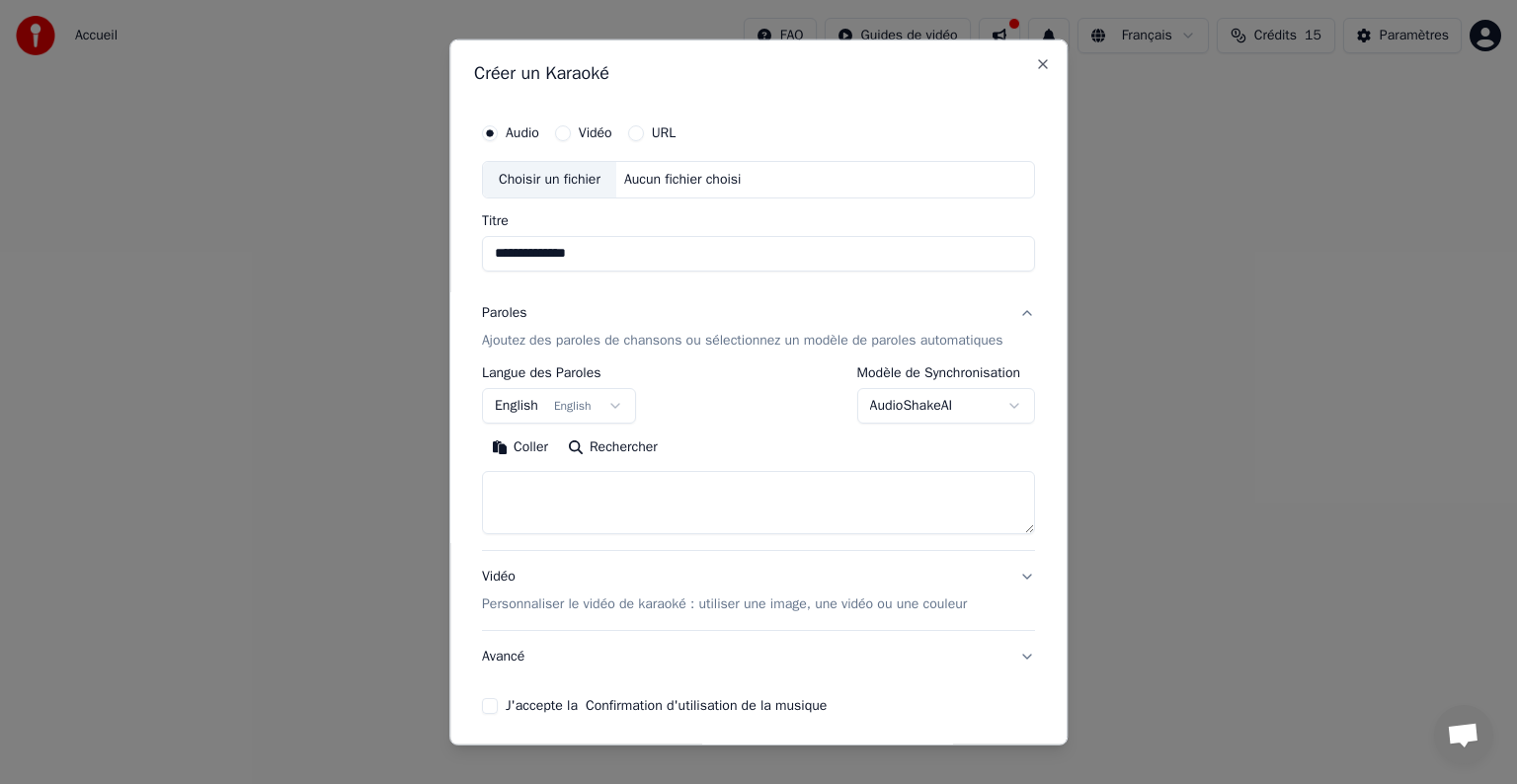 click on "English English" at bounding box center (559, 406) 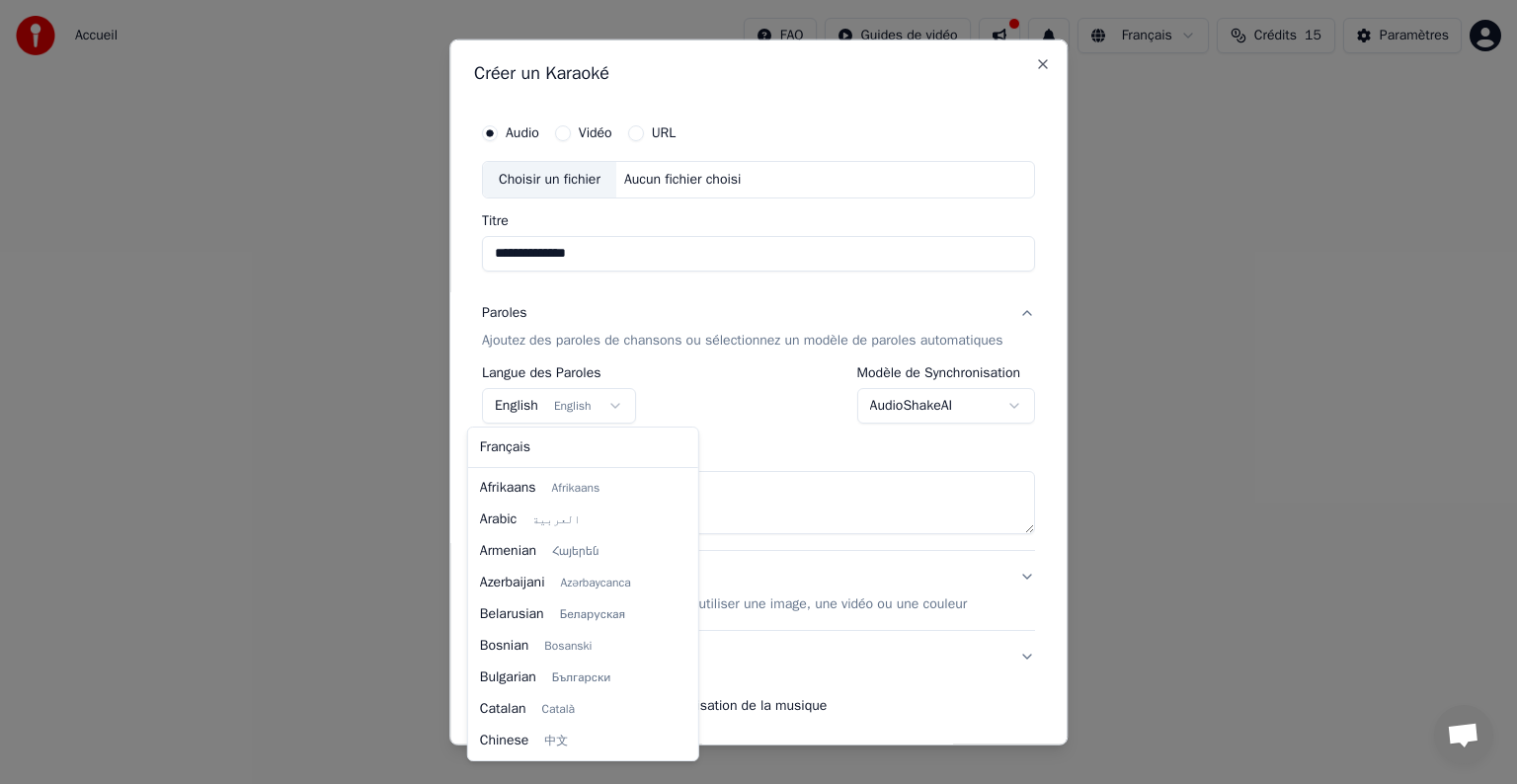 scroll, scrollTop: 158, scrollLeft: 0, axis: vertical 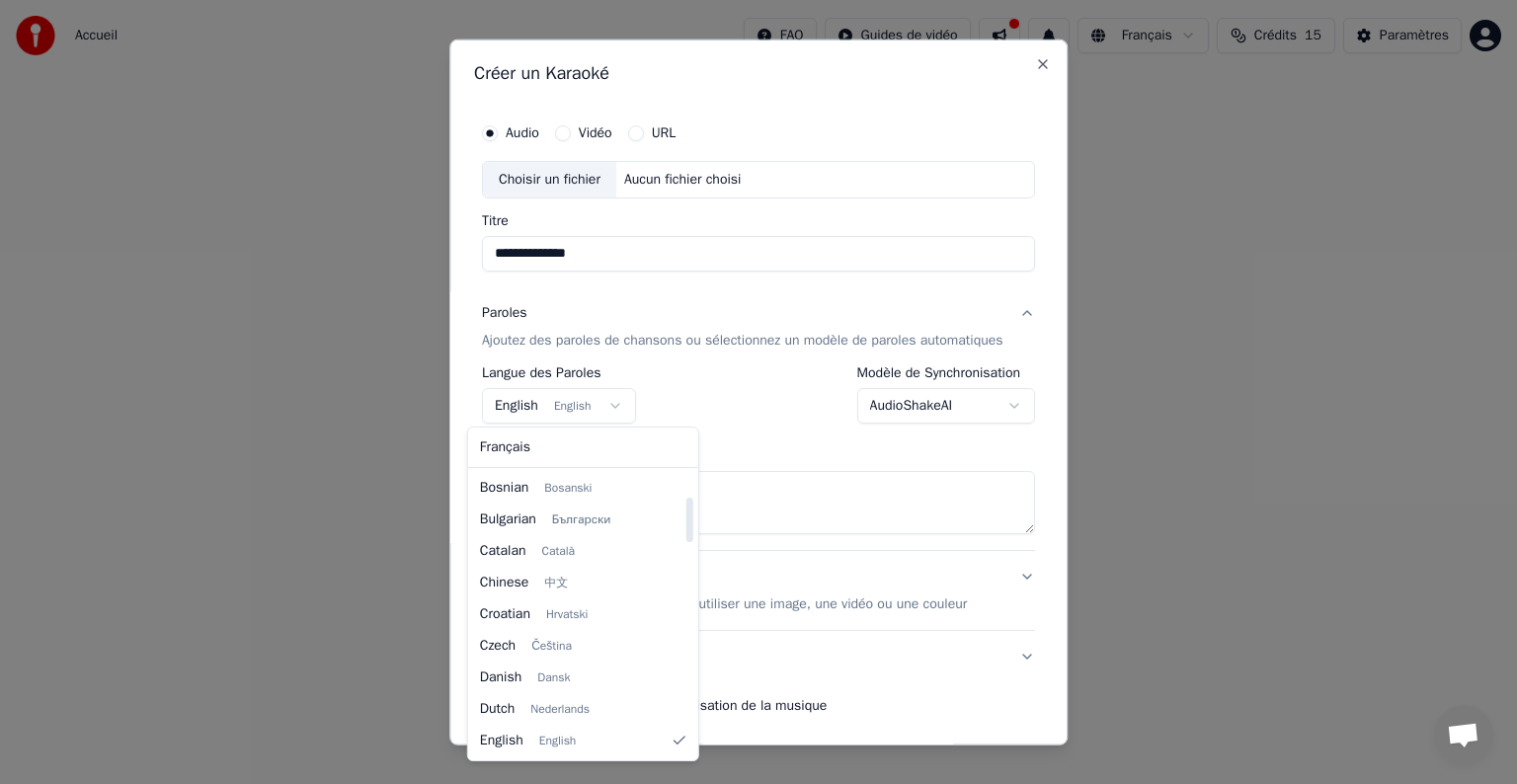 select on "**" 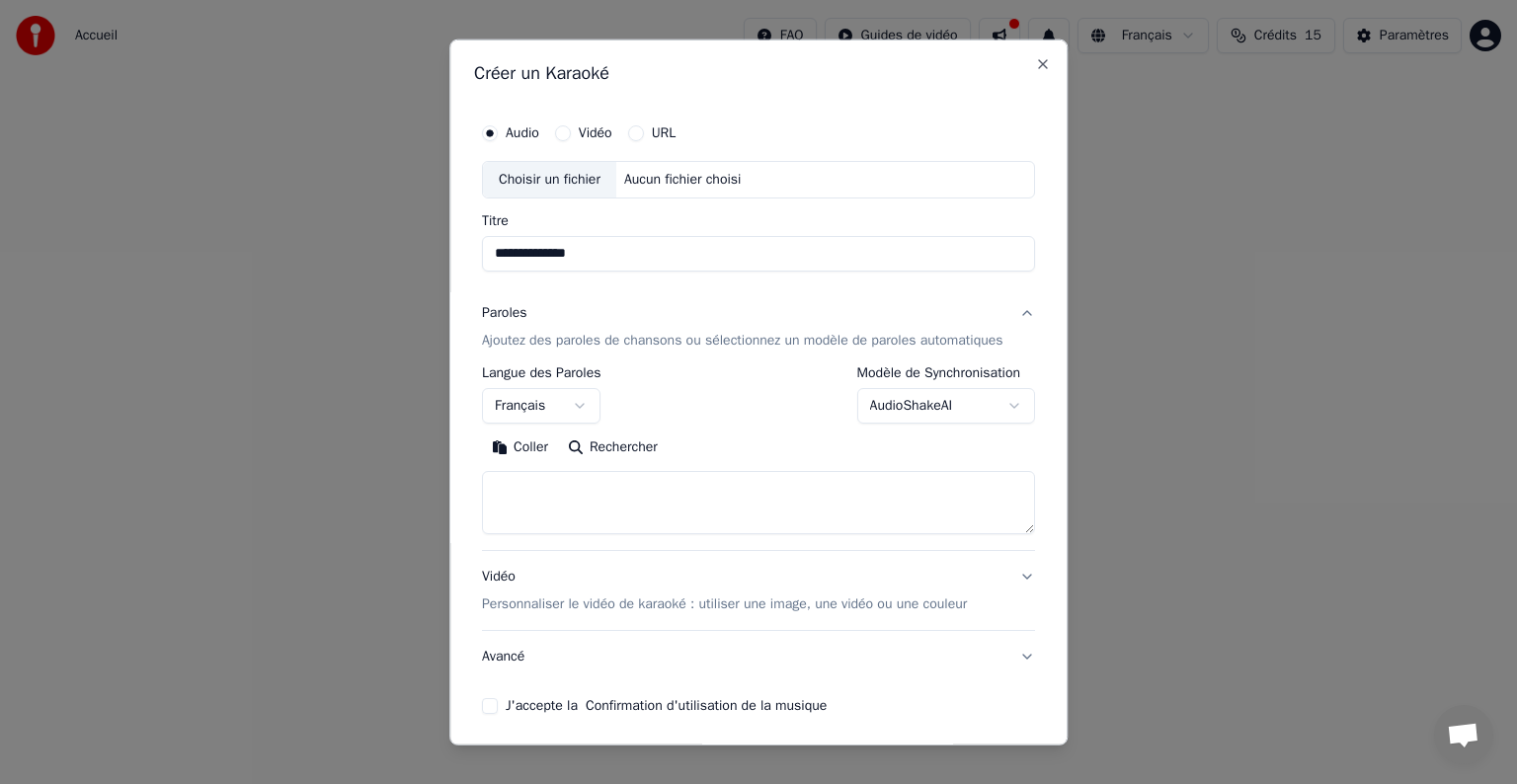 click at bounding box center (758, 503) 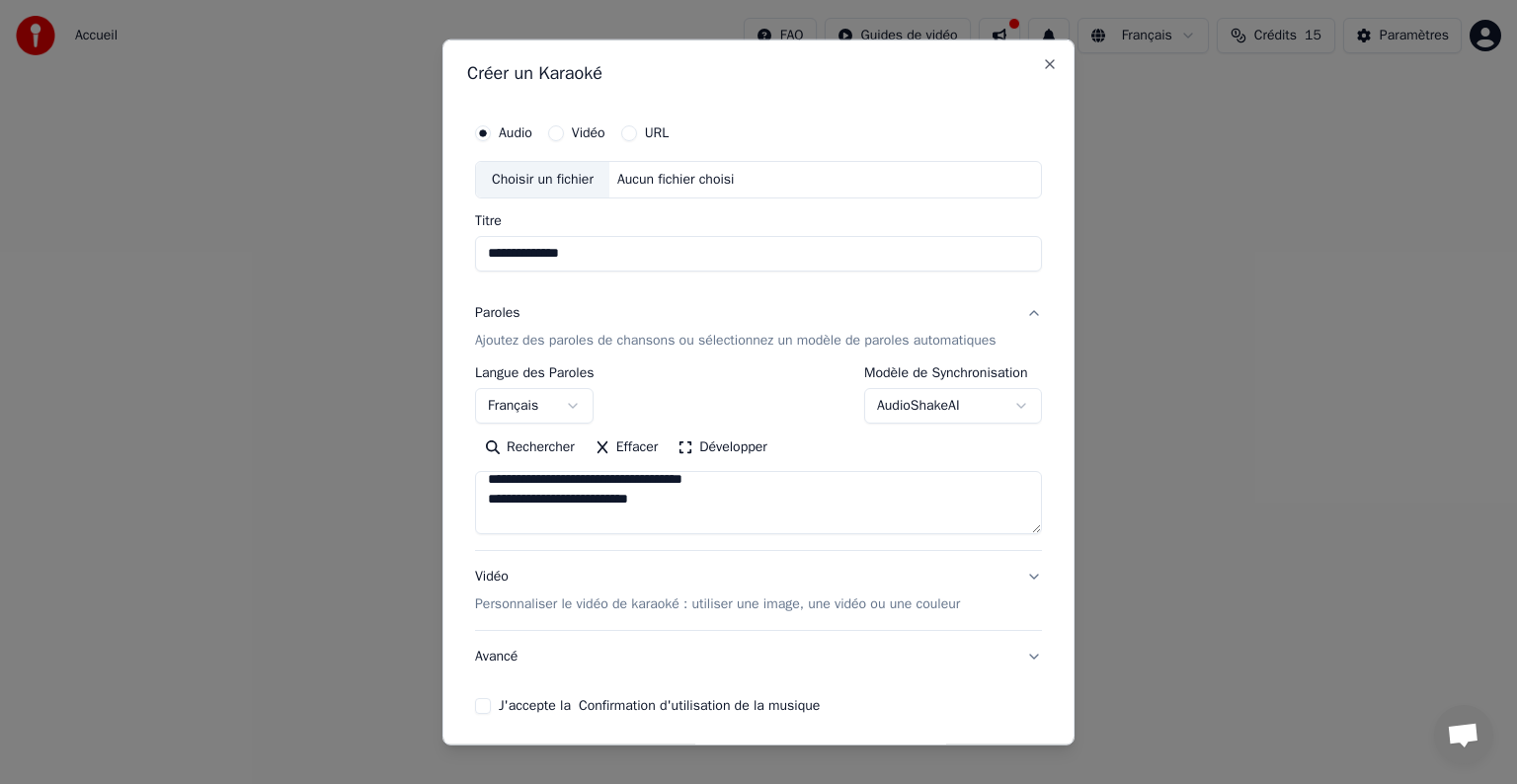 scroll, scrollTop: 0, scrollLeft: 0, axis: both 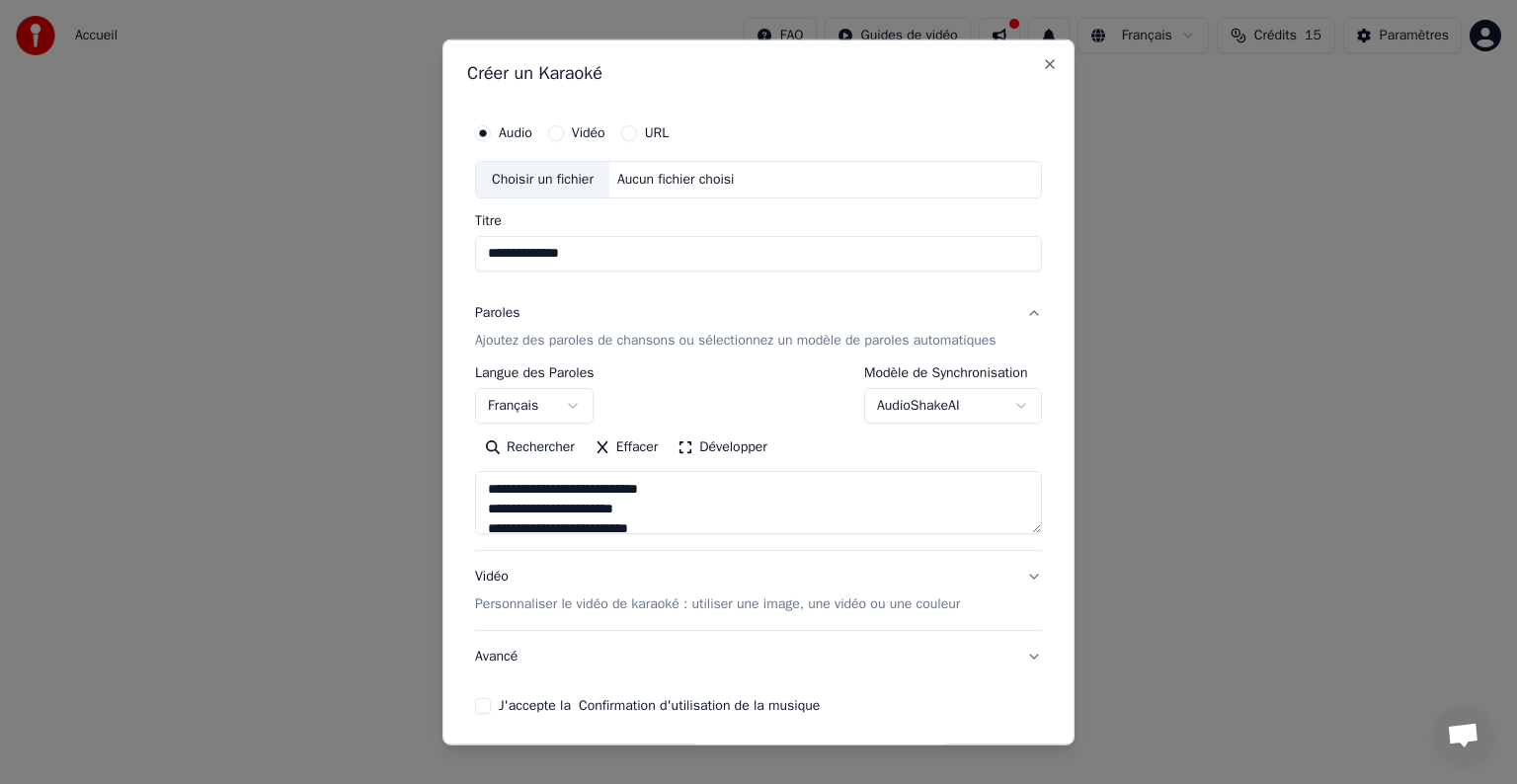 drag, startPoint x: 1032, startPoint y: 529, endPoint x: 1019, endPoint y: 553, distance: 27.294688 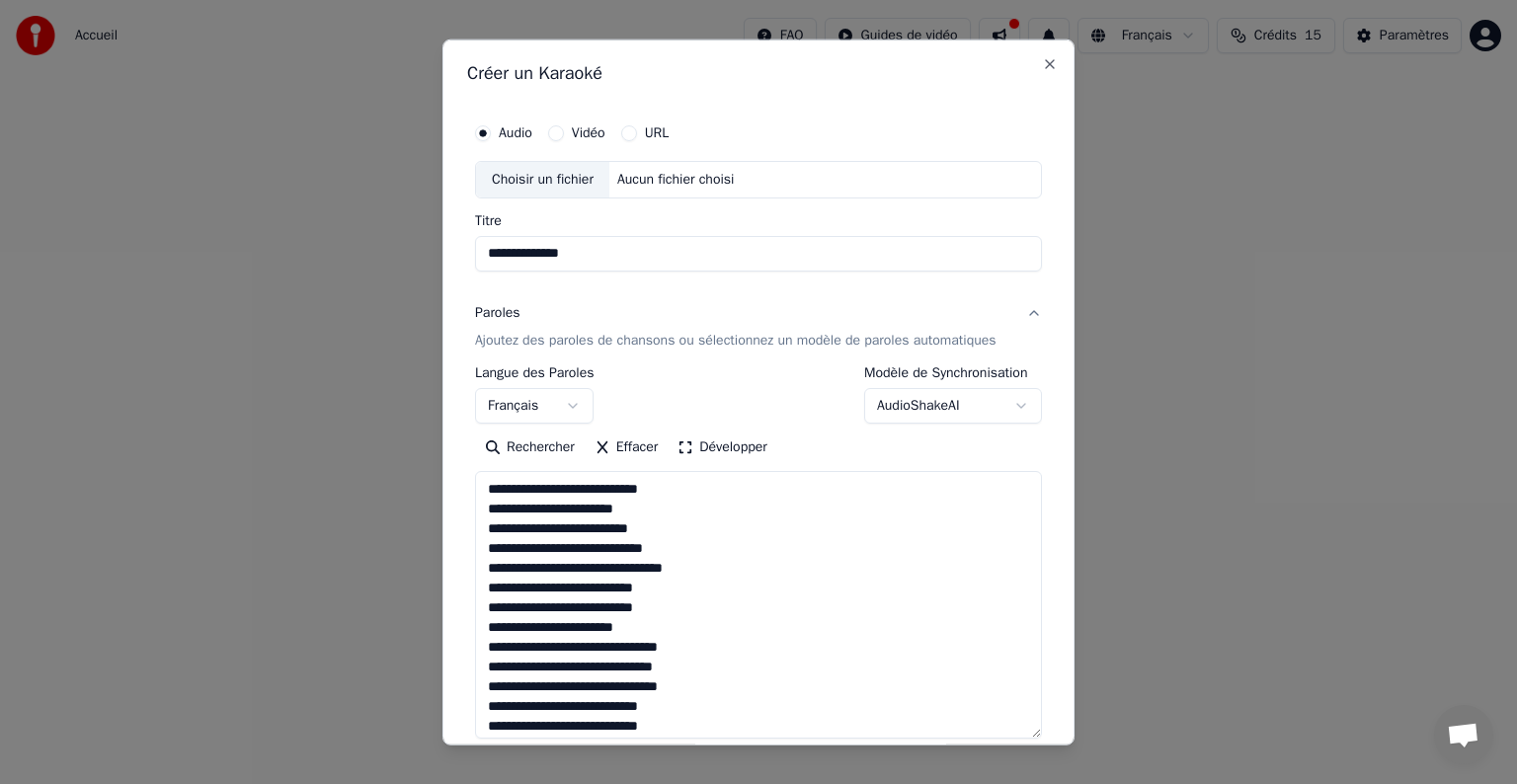 drag, startPoint x: 1016, startPoint y: 528, endPoint x: 815, endPoint y: 616, distance: 219.41969 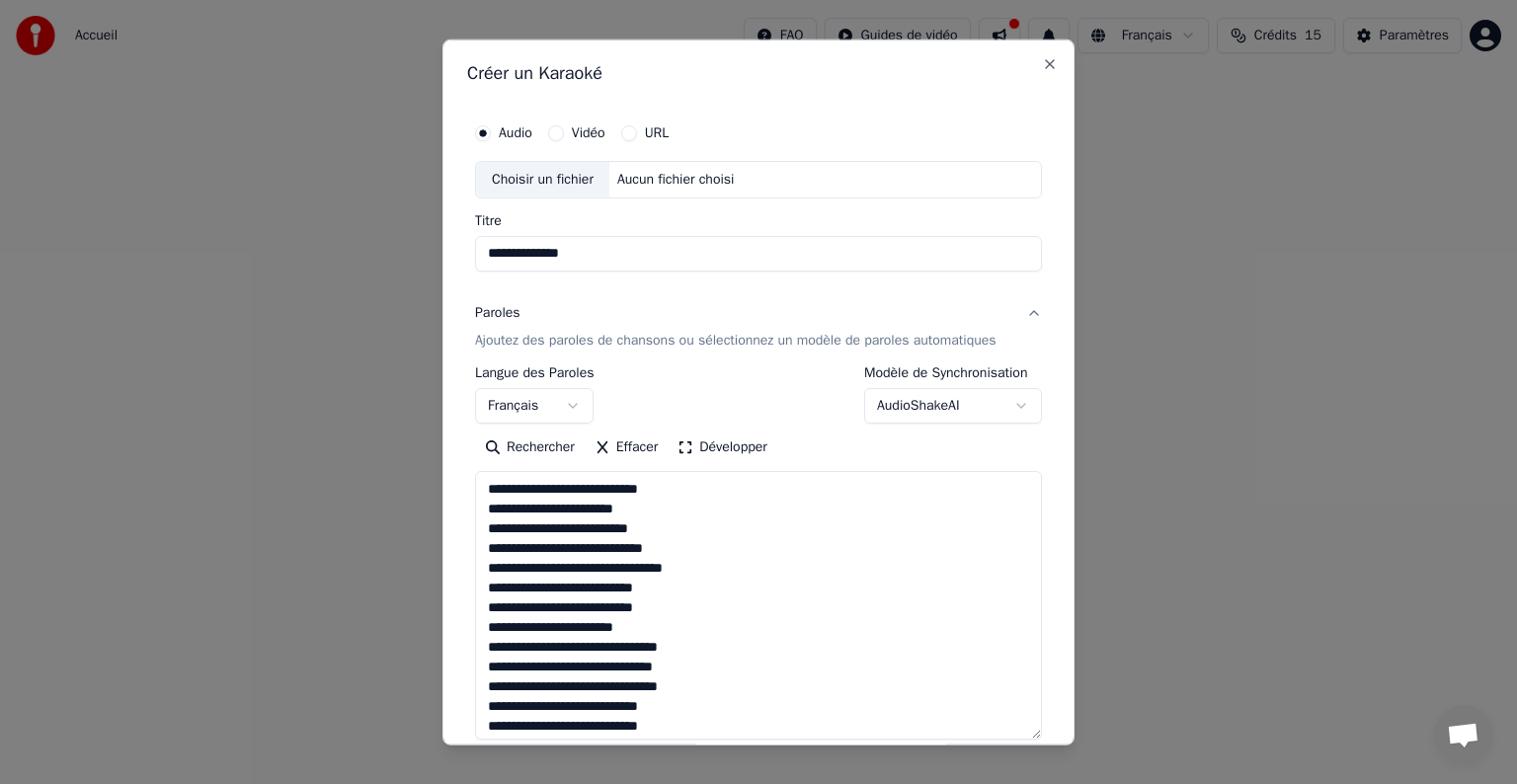 click at bounding box center [758, 605] 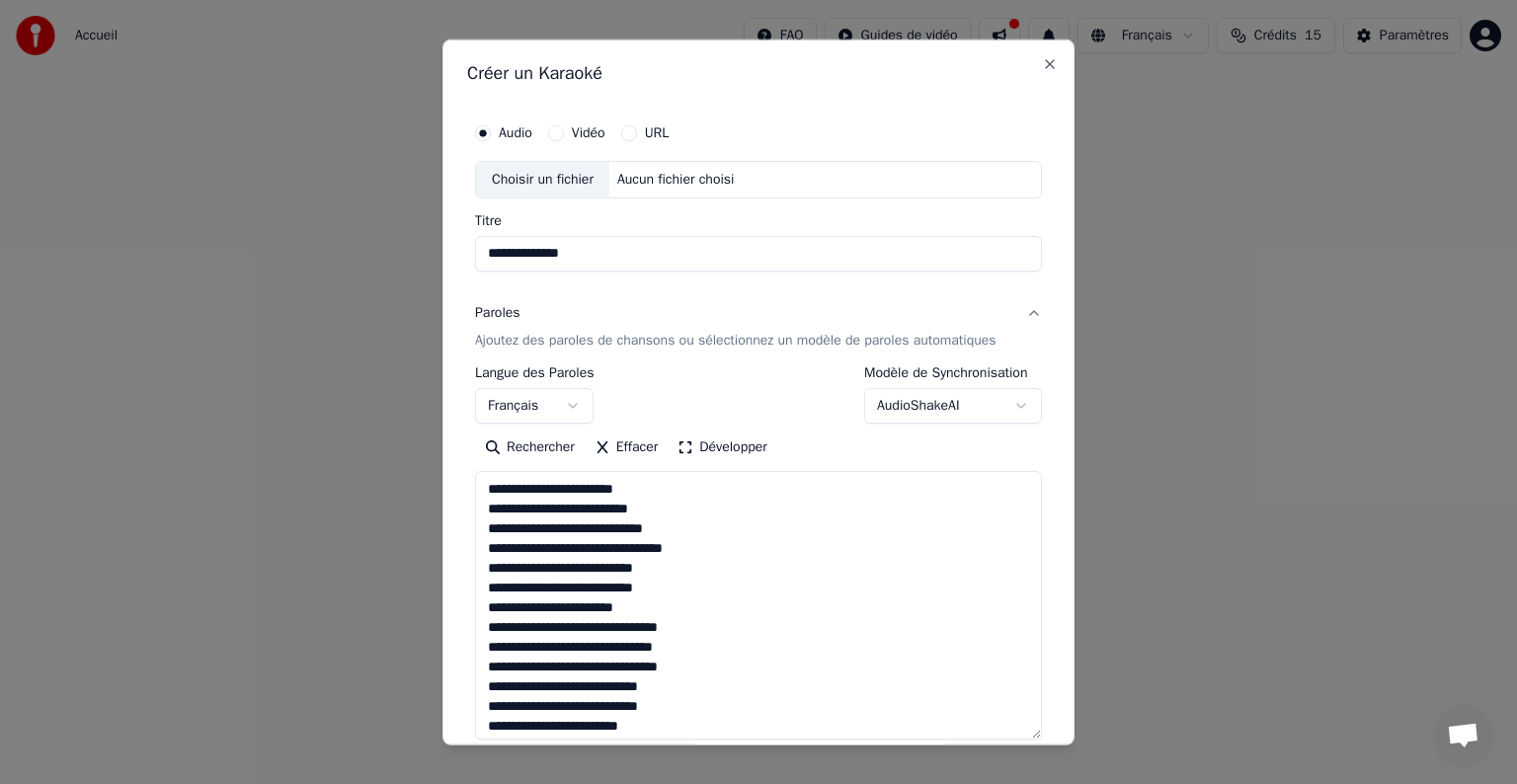 drag, startPoint x: 706, startPoint y: 507, endPoint x: 431, endPoint y: 502, distance: 275.0455 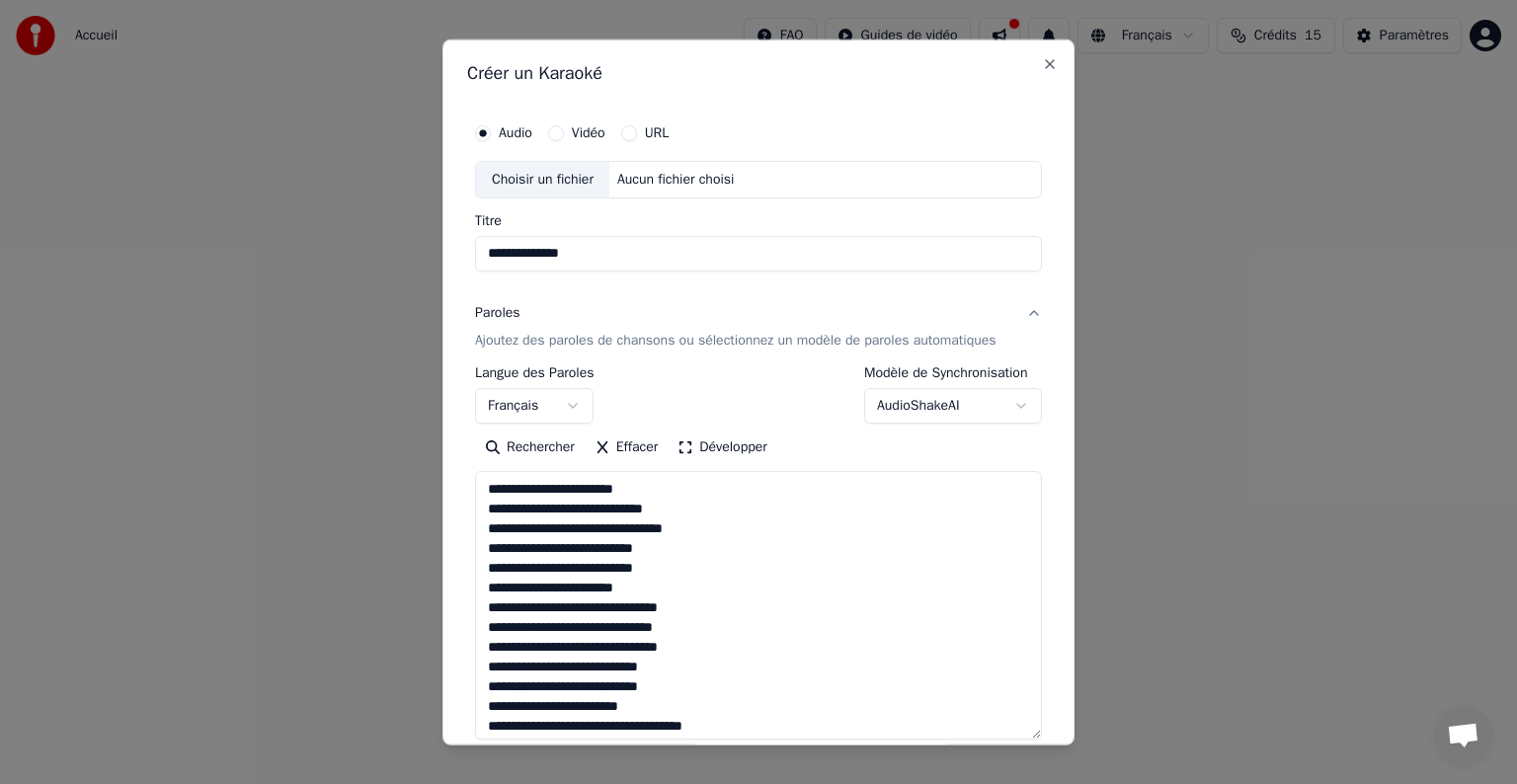 drag, startPoint x: 705, startPoint y: 529, endPoint x: 478, endPoint y: 524, distance: 227.05506 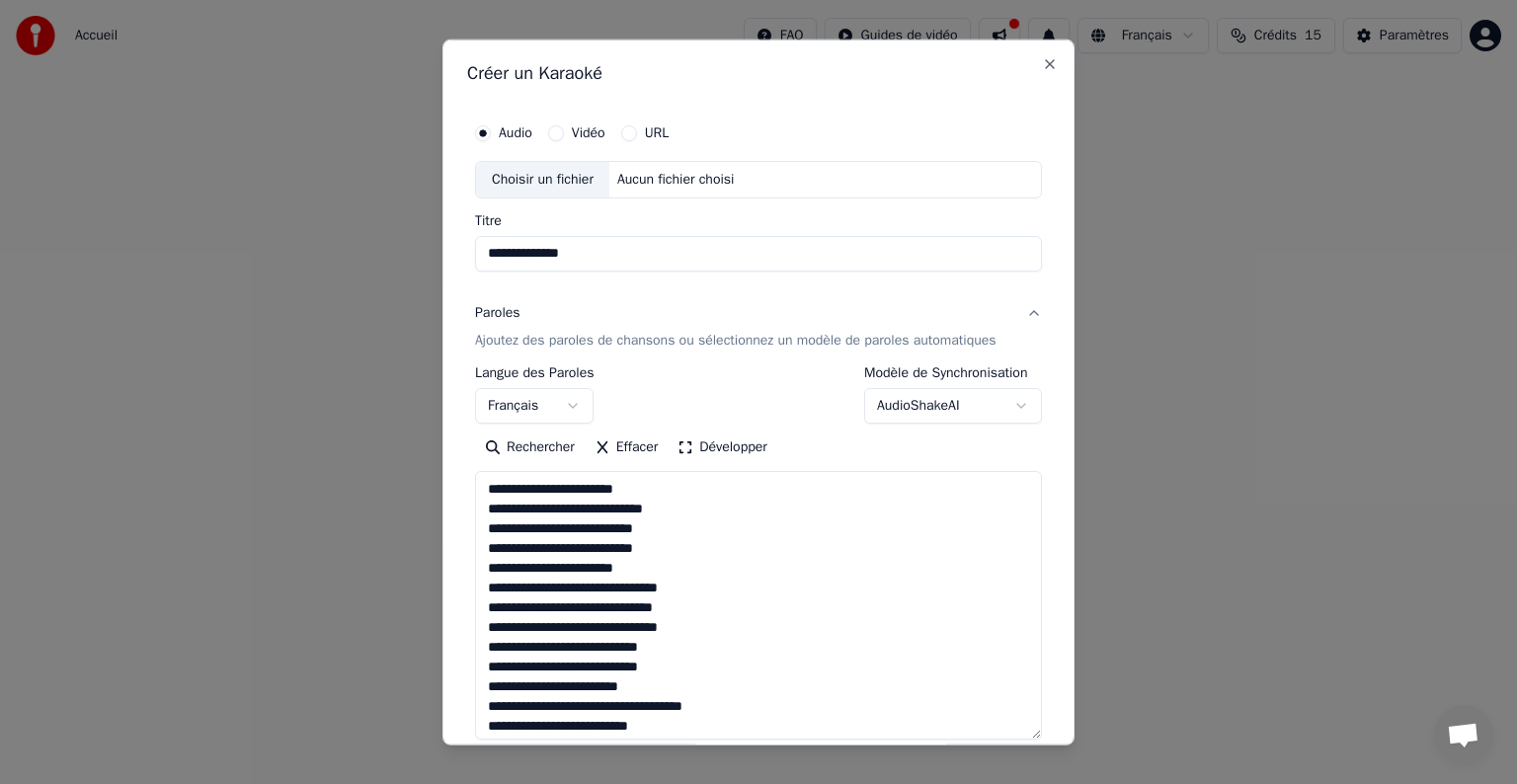 drag, startPoint x: 683, startPoint y: 549, endPoint x: 467, endPoint y: 545, distance: 216.03703 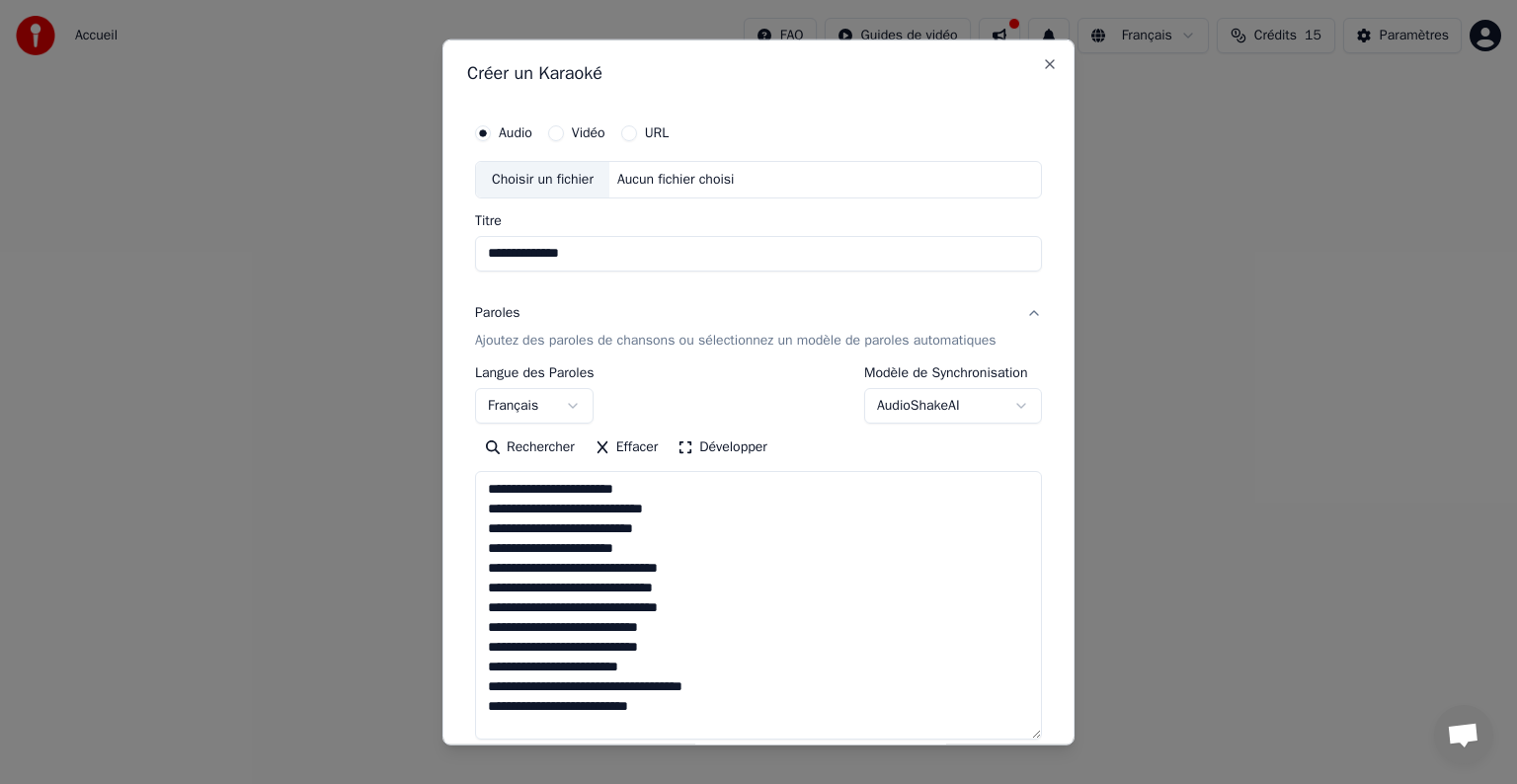 drag, startPoint x: 699, startPoint y: 570, endPoint x: 456, endPoint y: 562, distance: 243.13165 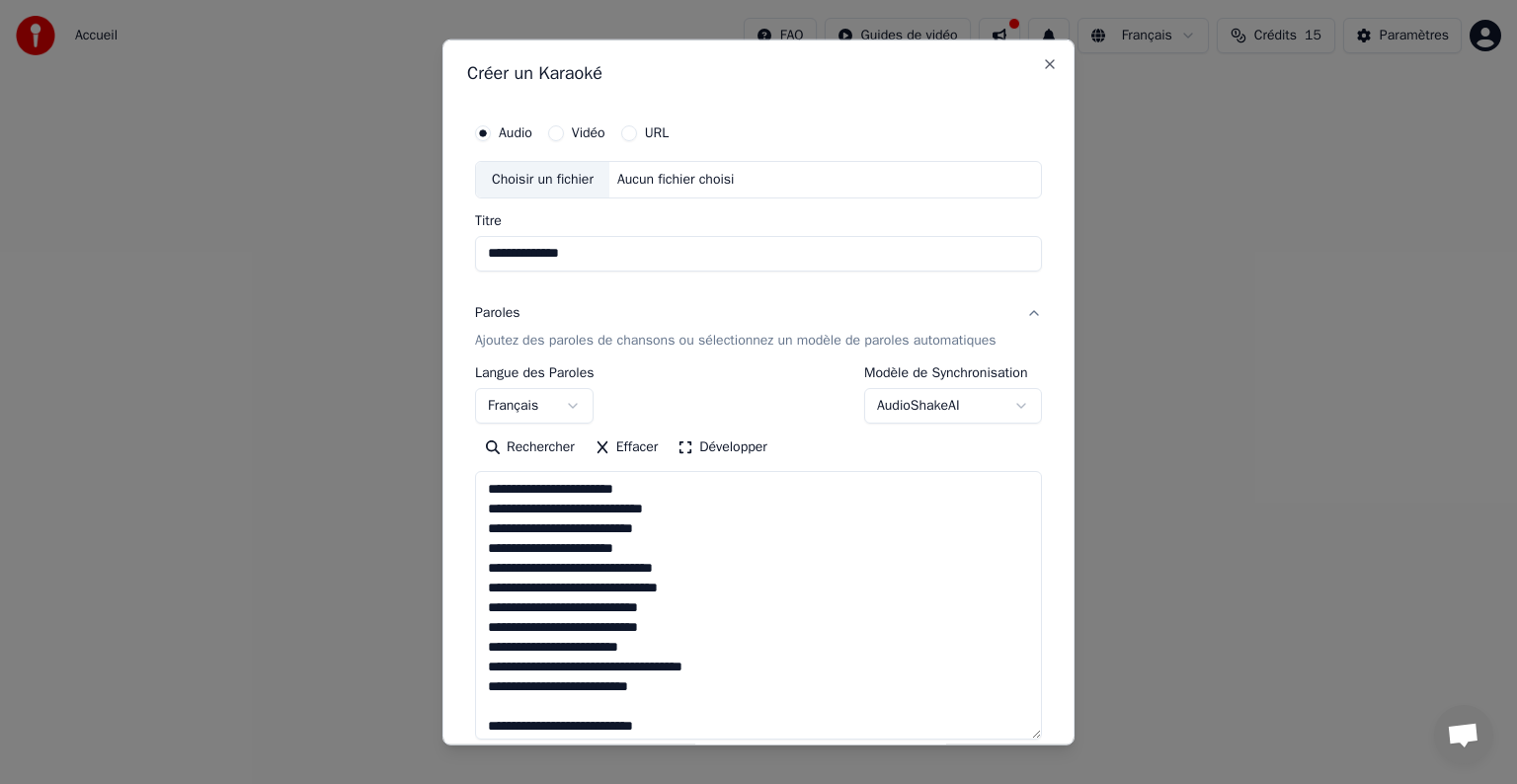 click at bounding box center [758, 605] 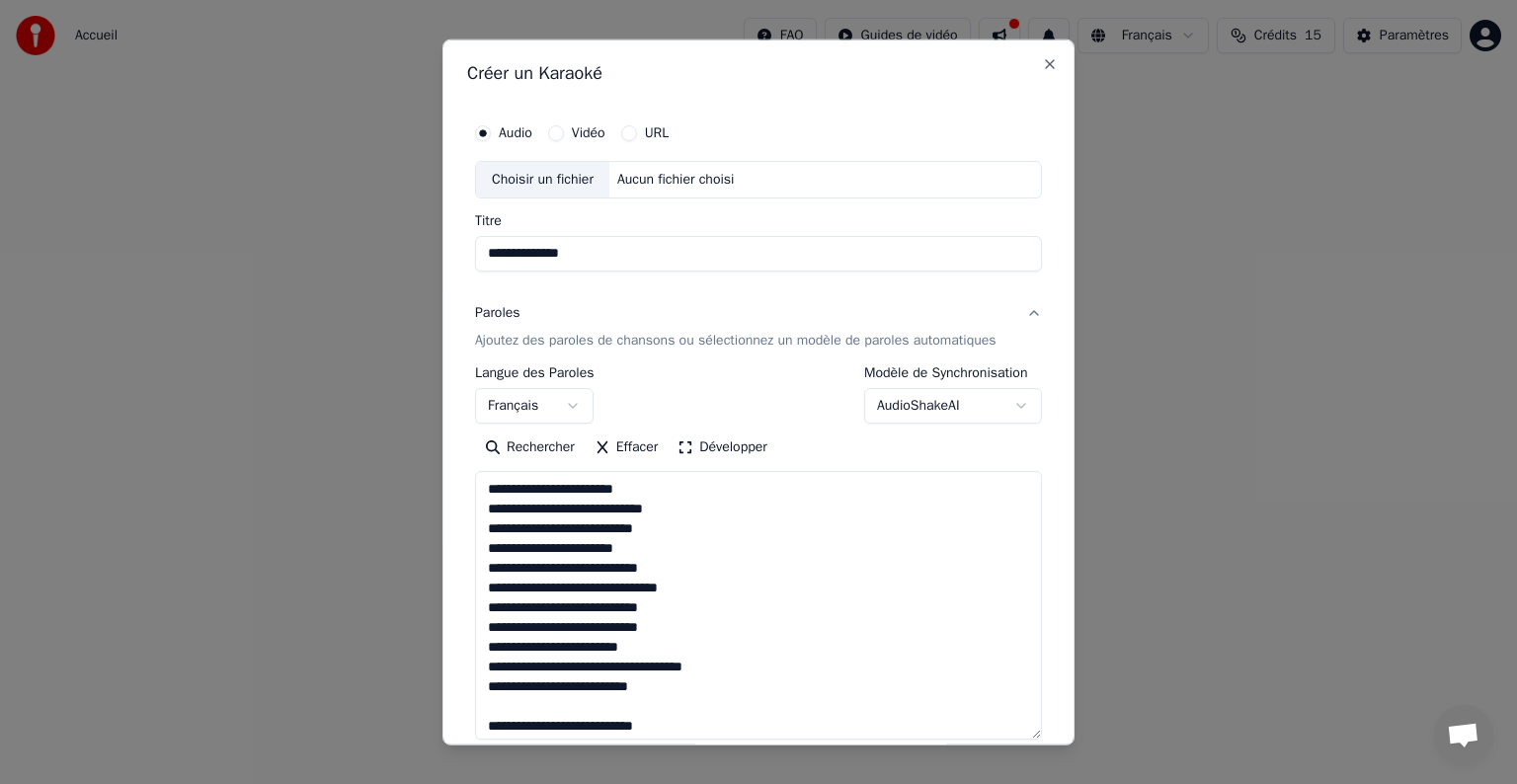 drag, startPoint x: 652, startPoint y: 588, endPoint x: 442, endPoint y: 588, distance: 210 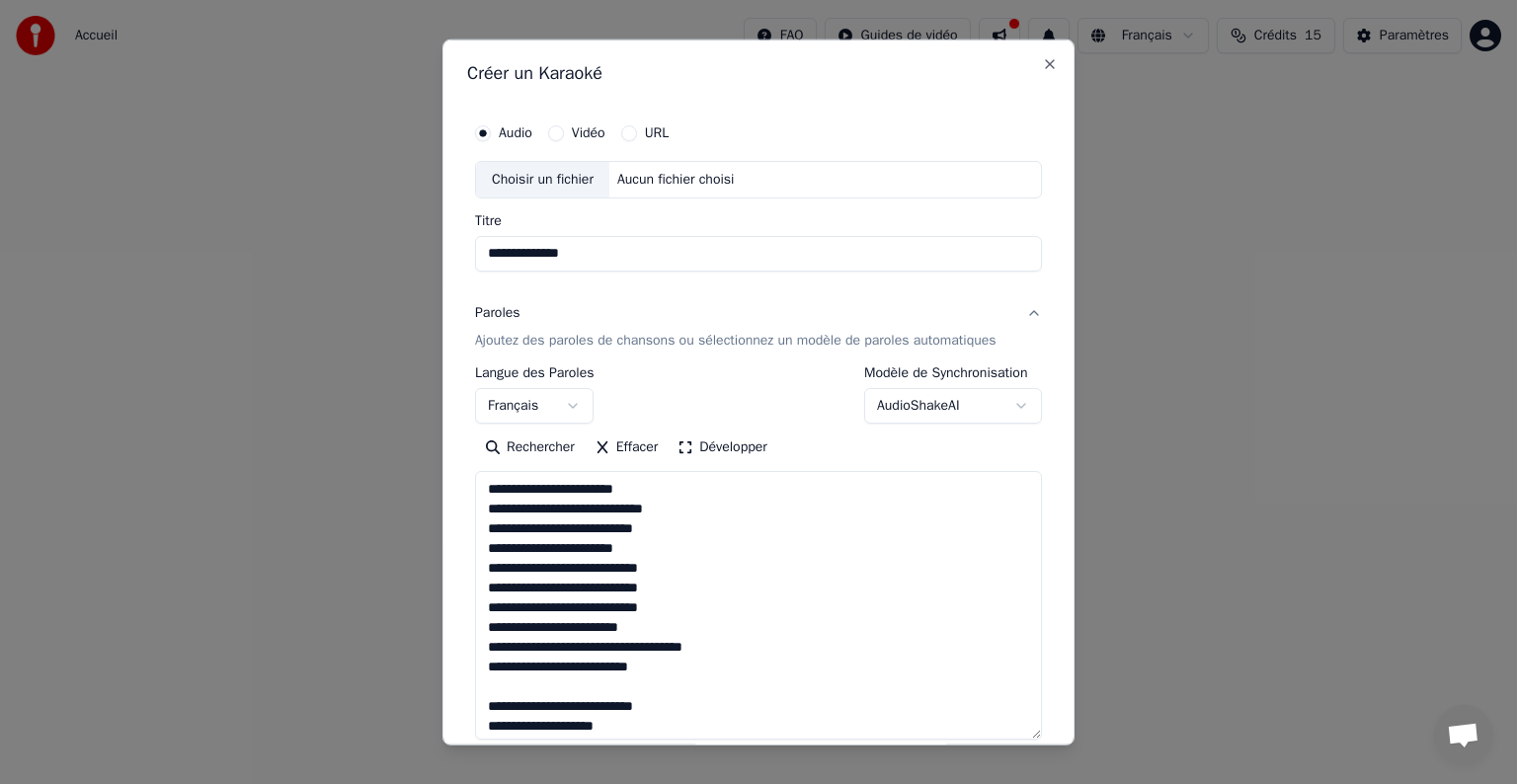 drag, startPoint x: 671, startPoint y: 609, endPoint x: 478, endPoint y: 608, distance: 193.00259 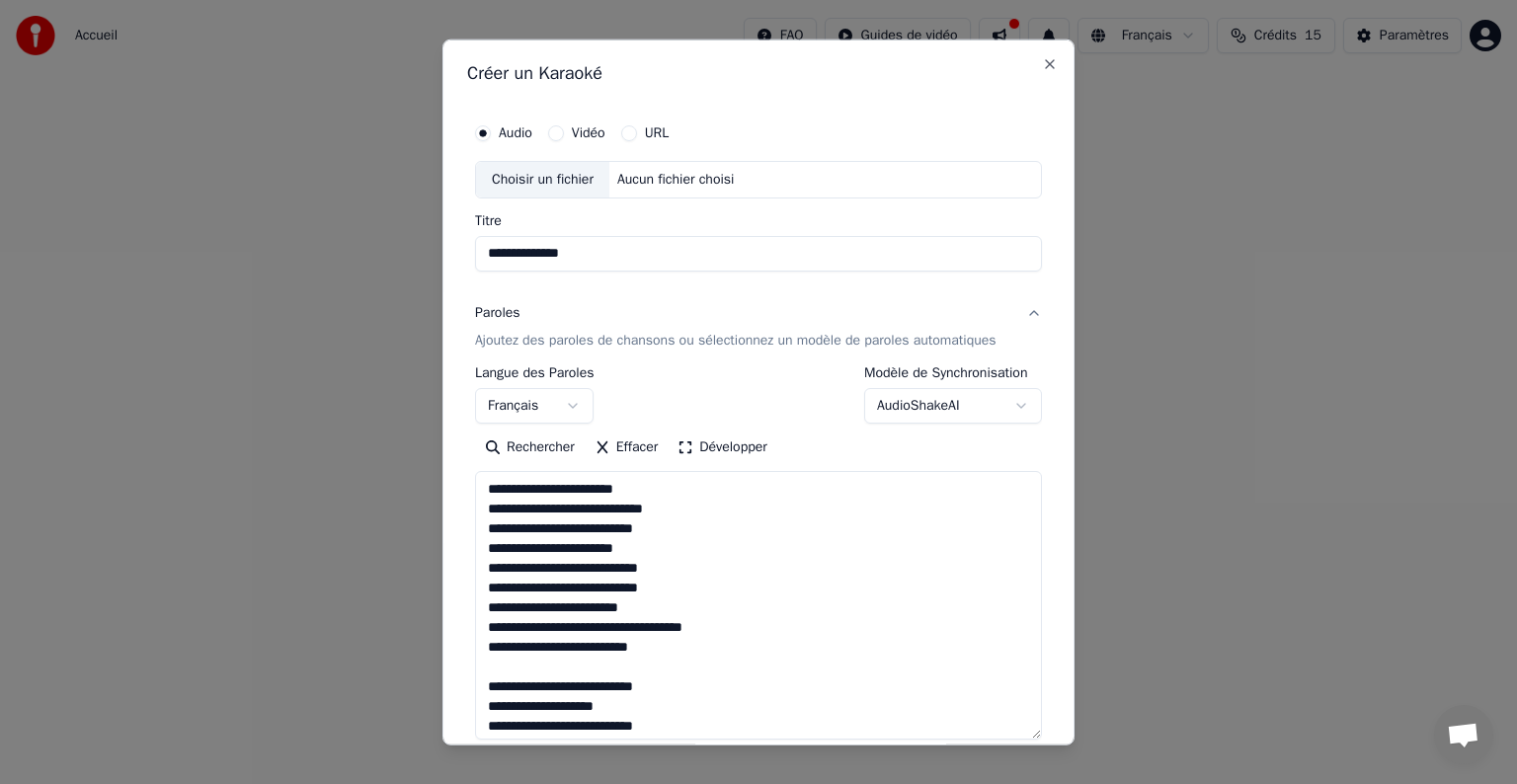 drag, startPoint x: 734, startPoint y: 625, endPoint x: 444, endPoint y: 636, distance: 290.20855 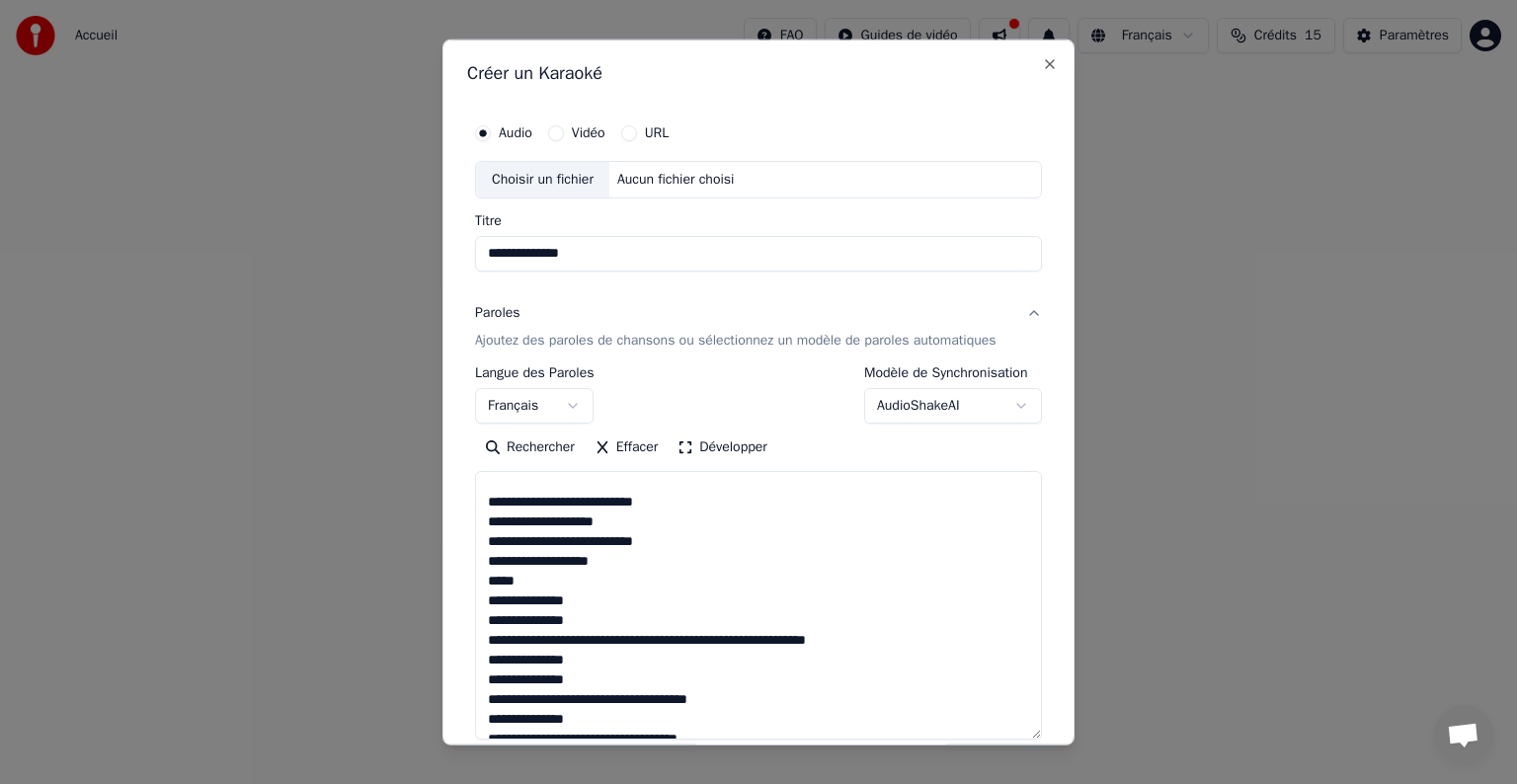 scroll, scrollTop: 164, scrollLeft: 0, axis: vertical 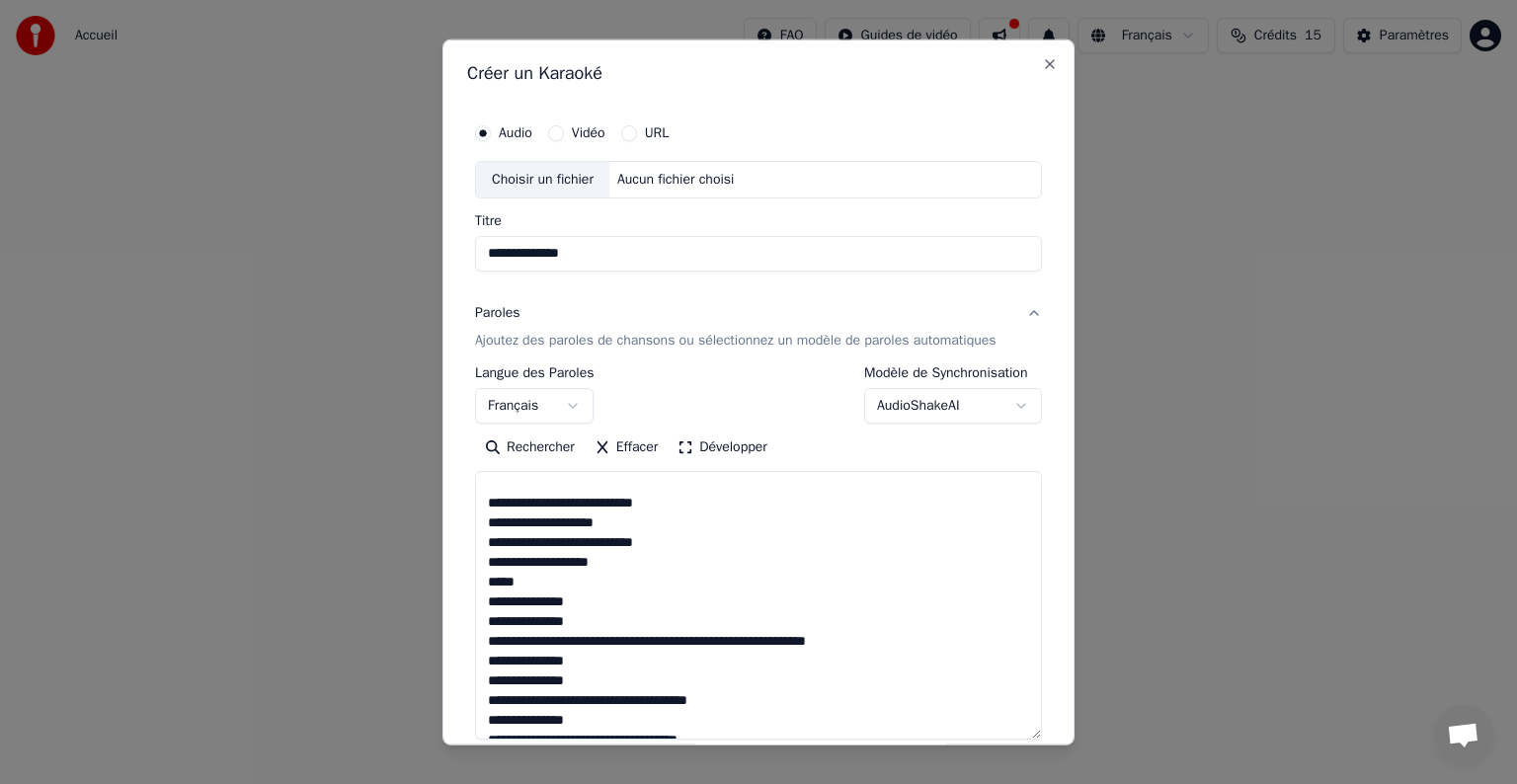 drag, startPoint x: 865, startPoint y: 637, endPoint x: 715, endPoint y: 631, distance: 150.11995 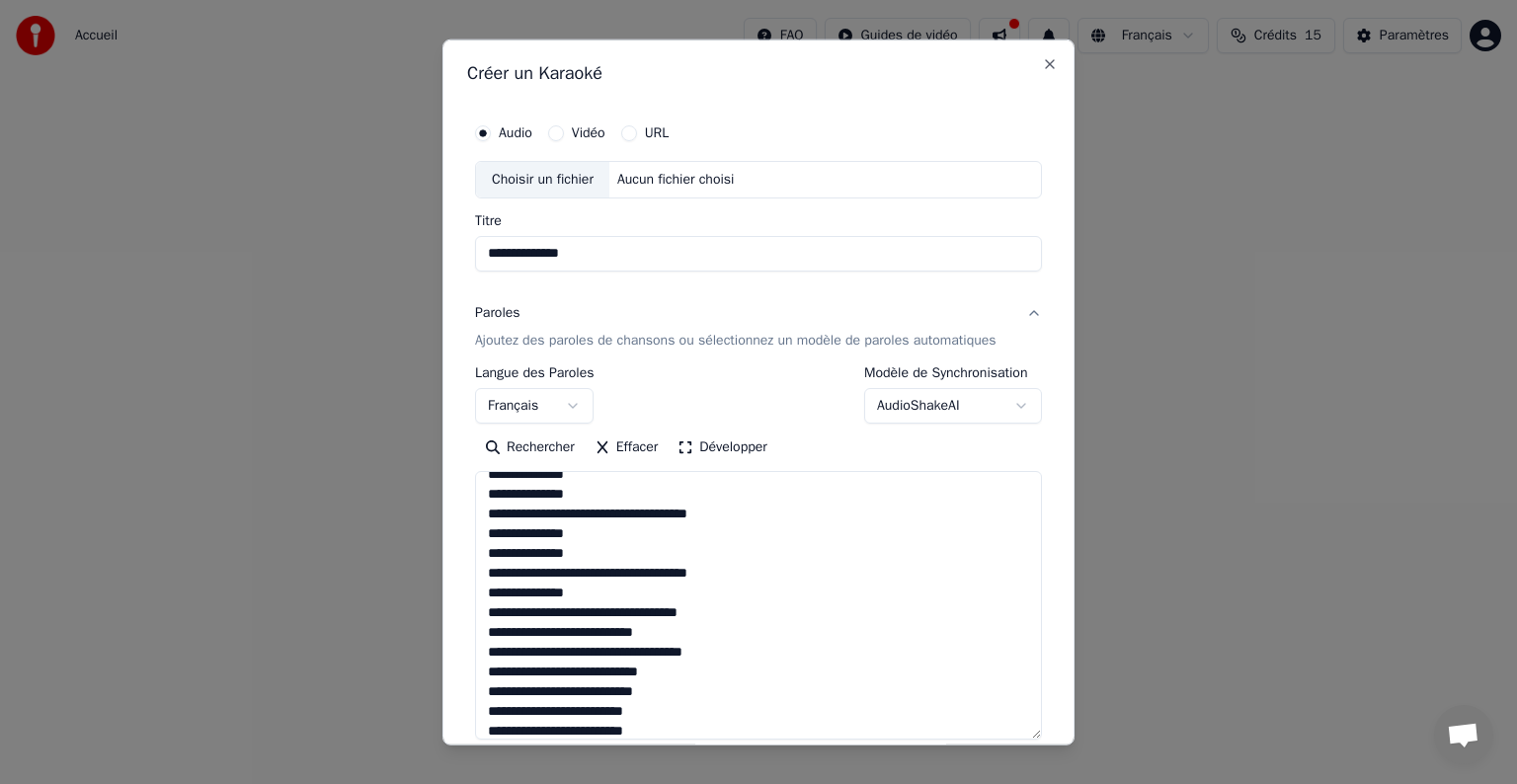 scroll, scrollTop: 329, scrollLeft: 0, axis: vertical 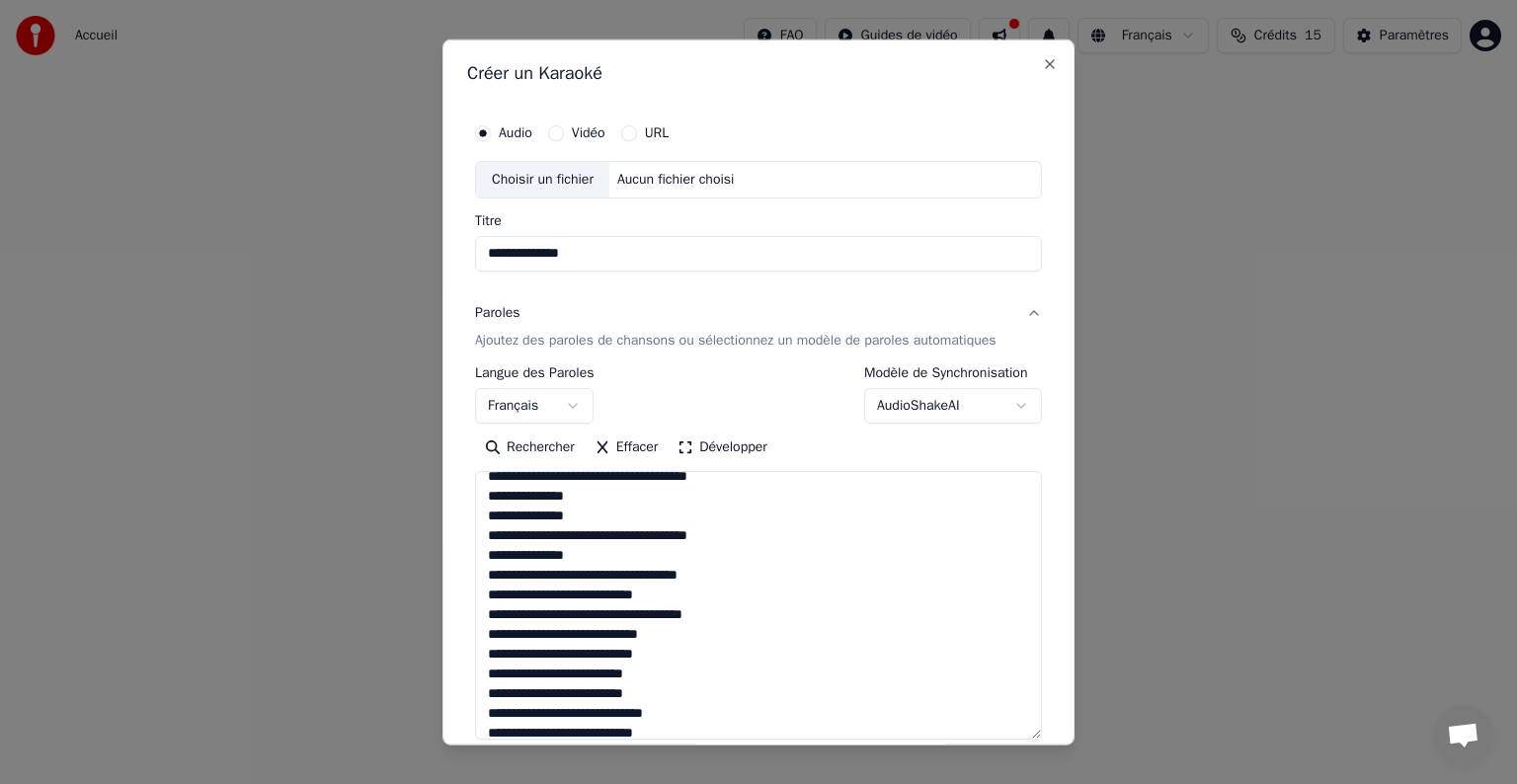 click at bounding box center [758, 605] 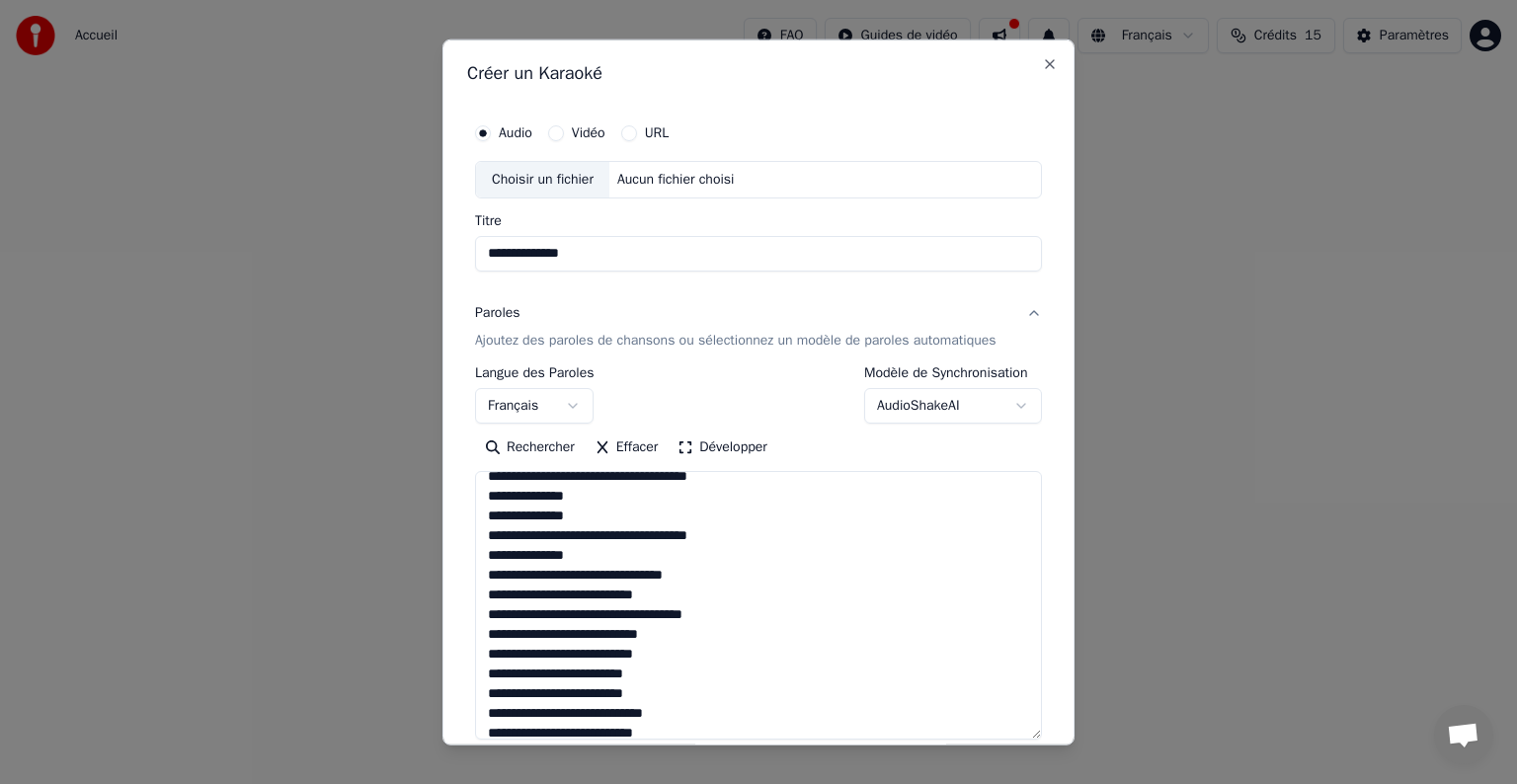 drag, startPoint x: 692, startPoint y: 573, endPoint x: 470, endPoint y: 571, distance: 222.009 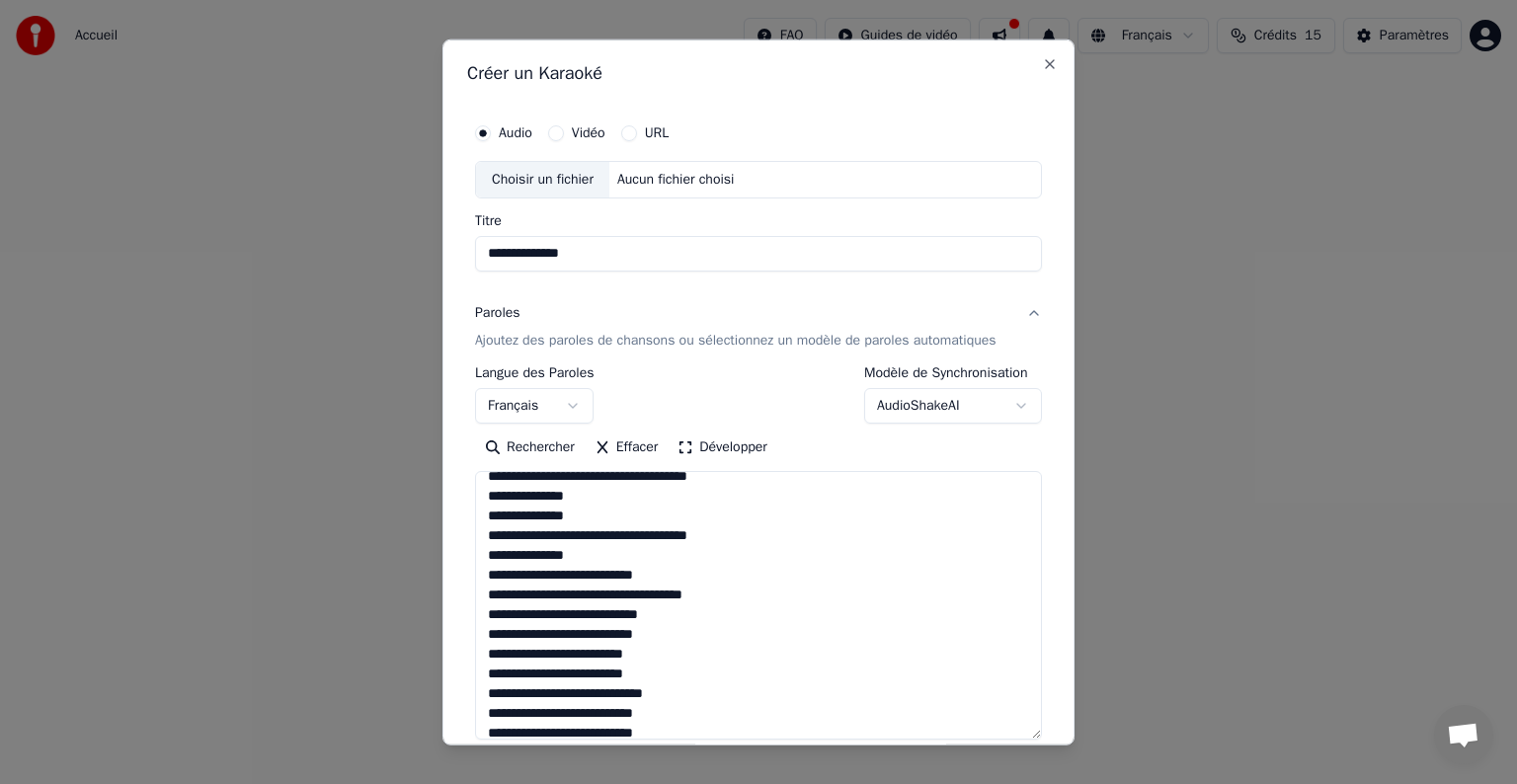 drag, startPoint x: 743, startPoint y: 593, endPoint x: 462, endPoint y: 601, distance: 281.11386 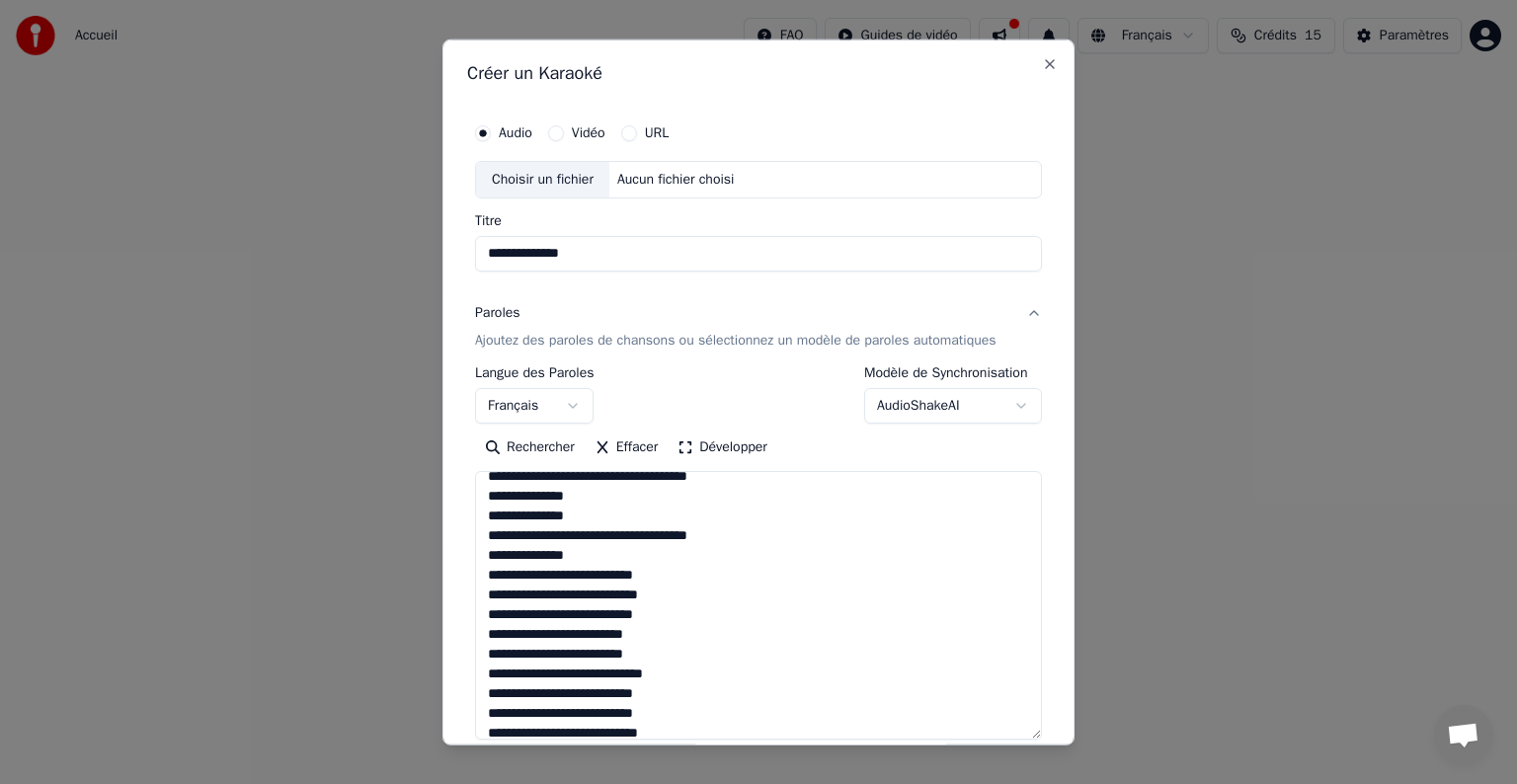 drag, startPoint x: 664, startPoint y: 616, endPoint x: 452, endPoint y: 615, distance: 212.00236 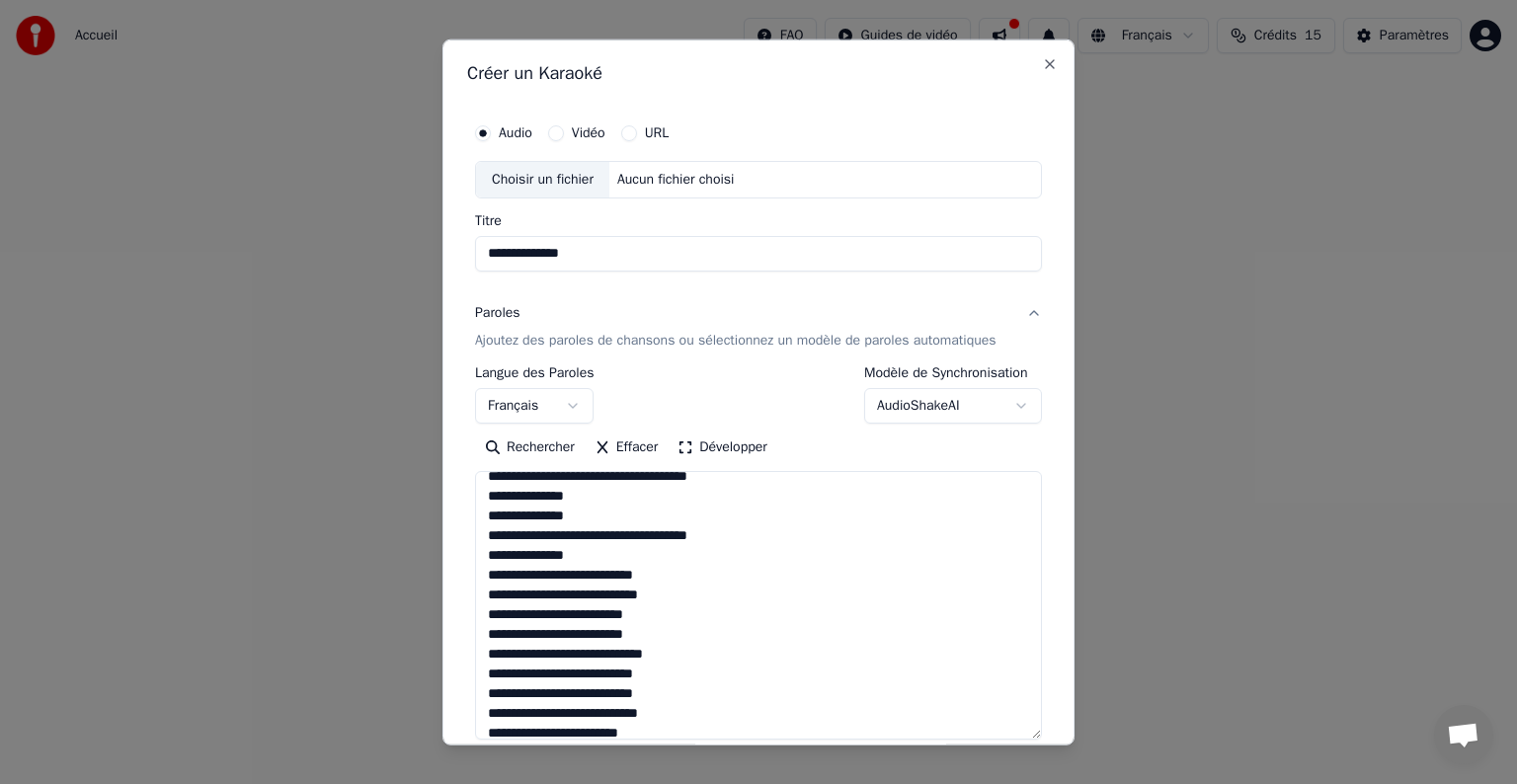 drag, startPoint x: 585, startPoint y: 635, endPoint x: 481, endPoint y: 635, distance: 104 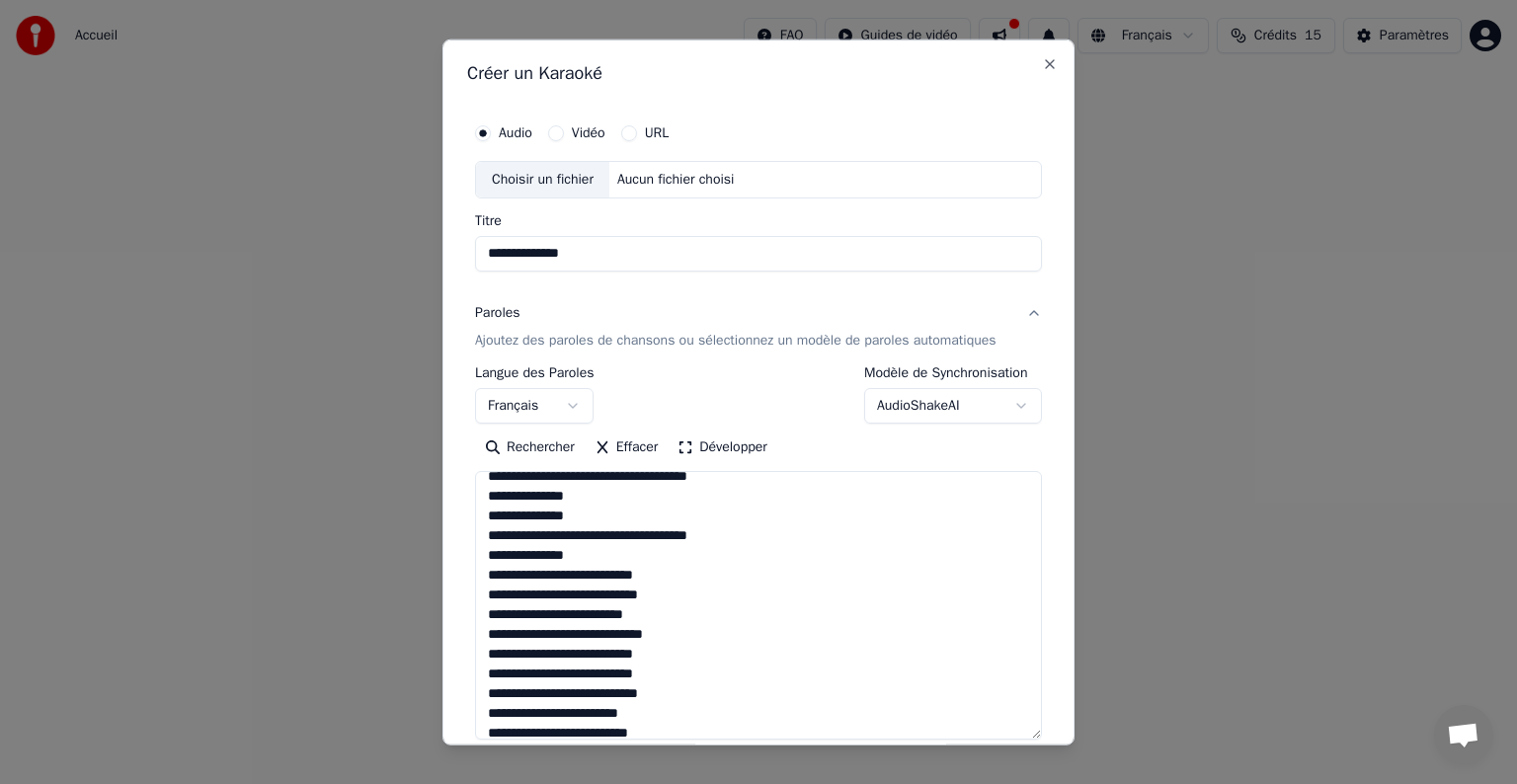 drag, startPoint x: 667, startPoint y: 652, endPoint x: 477, endPoint y: 659, distance: 190.1289 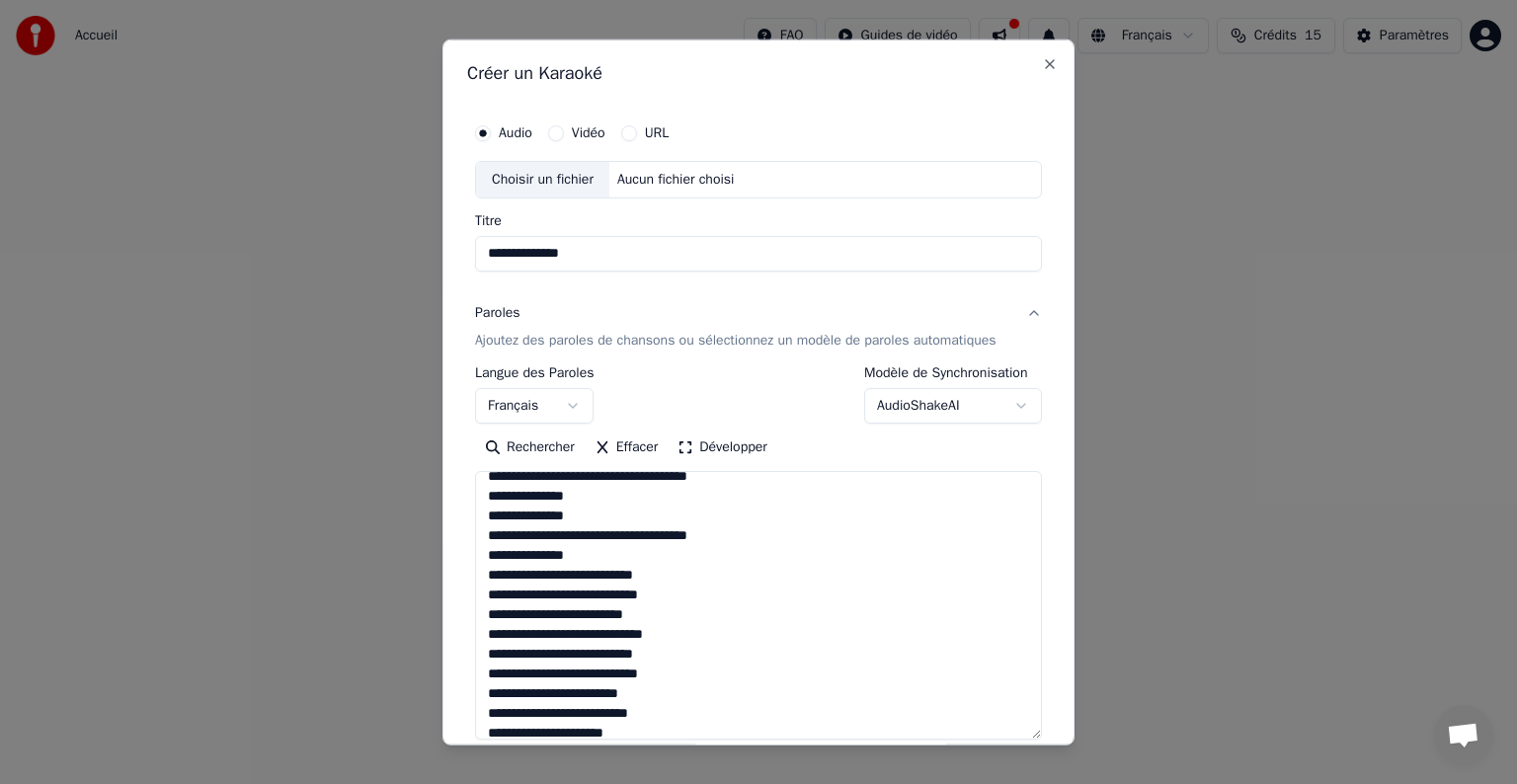 drag, startPoint x: 616, startPoint y: 675, endPoint x: 470, endPoint y: 664, distance: 146.4138 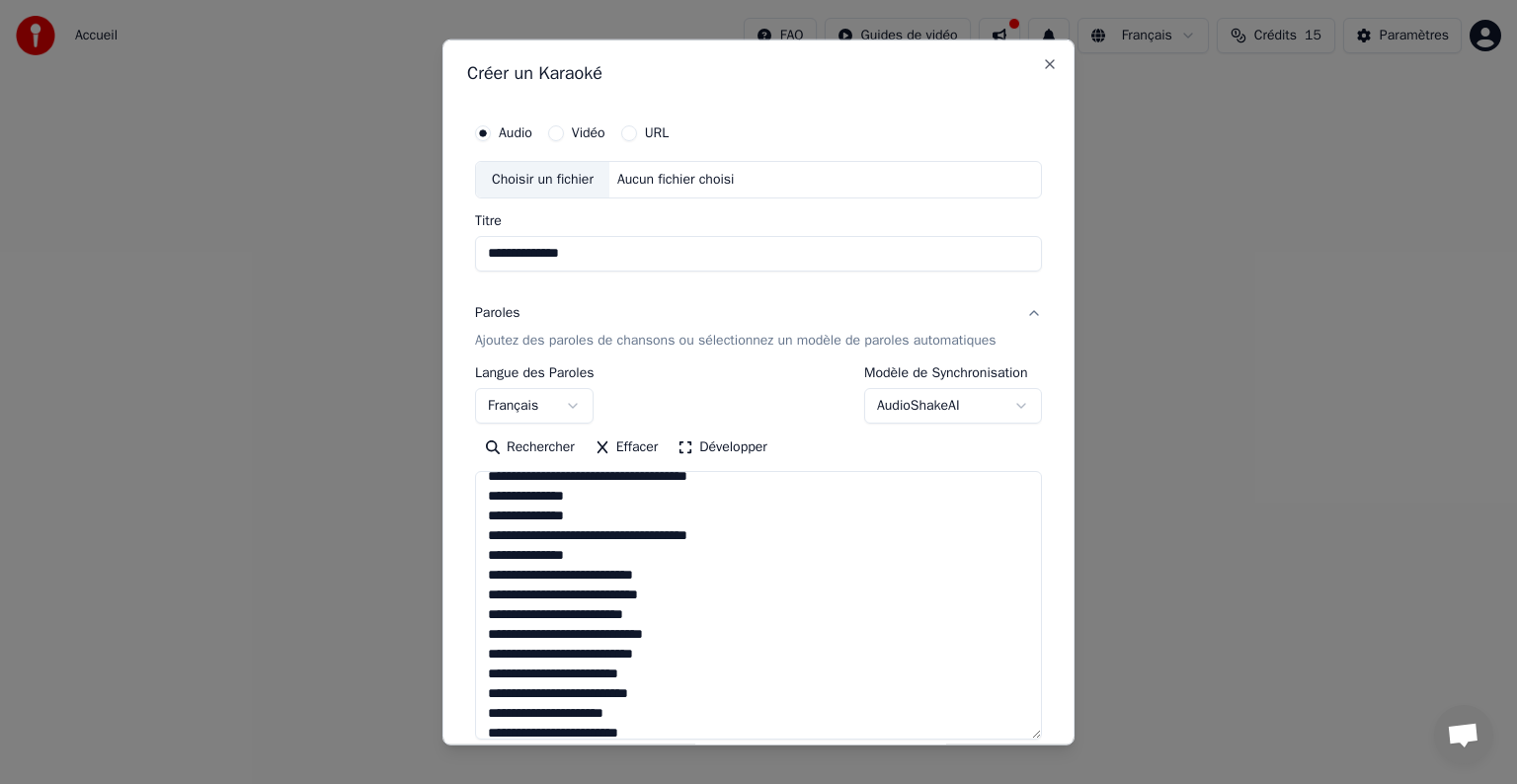 click at bounding box center [758, 605] 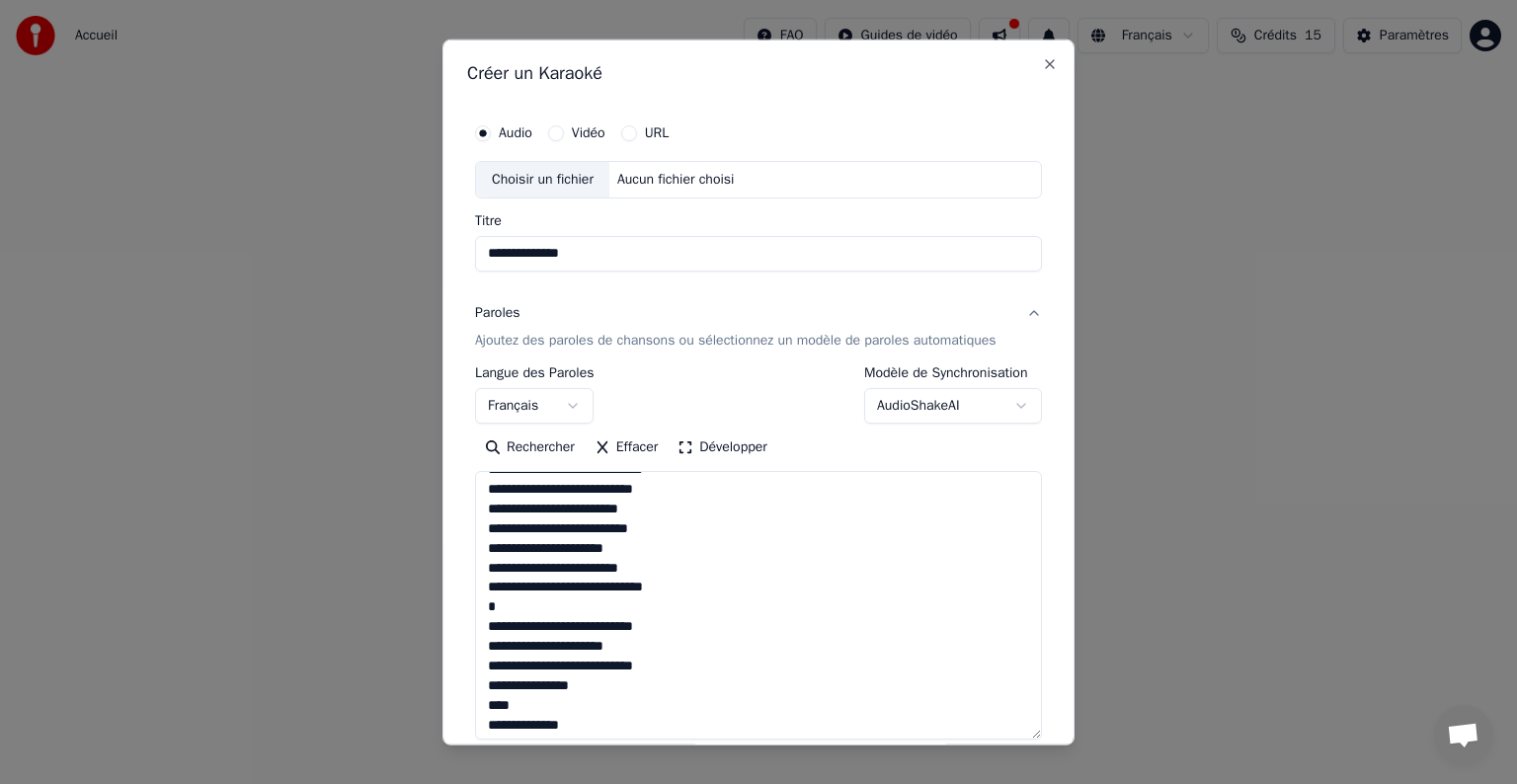 click at bounding box center [758, 605] 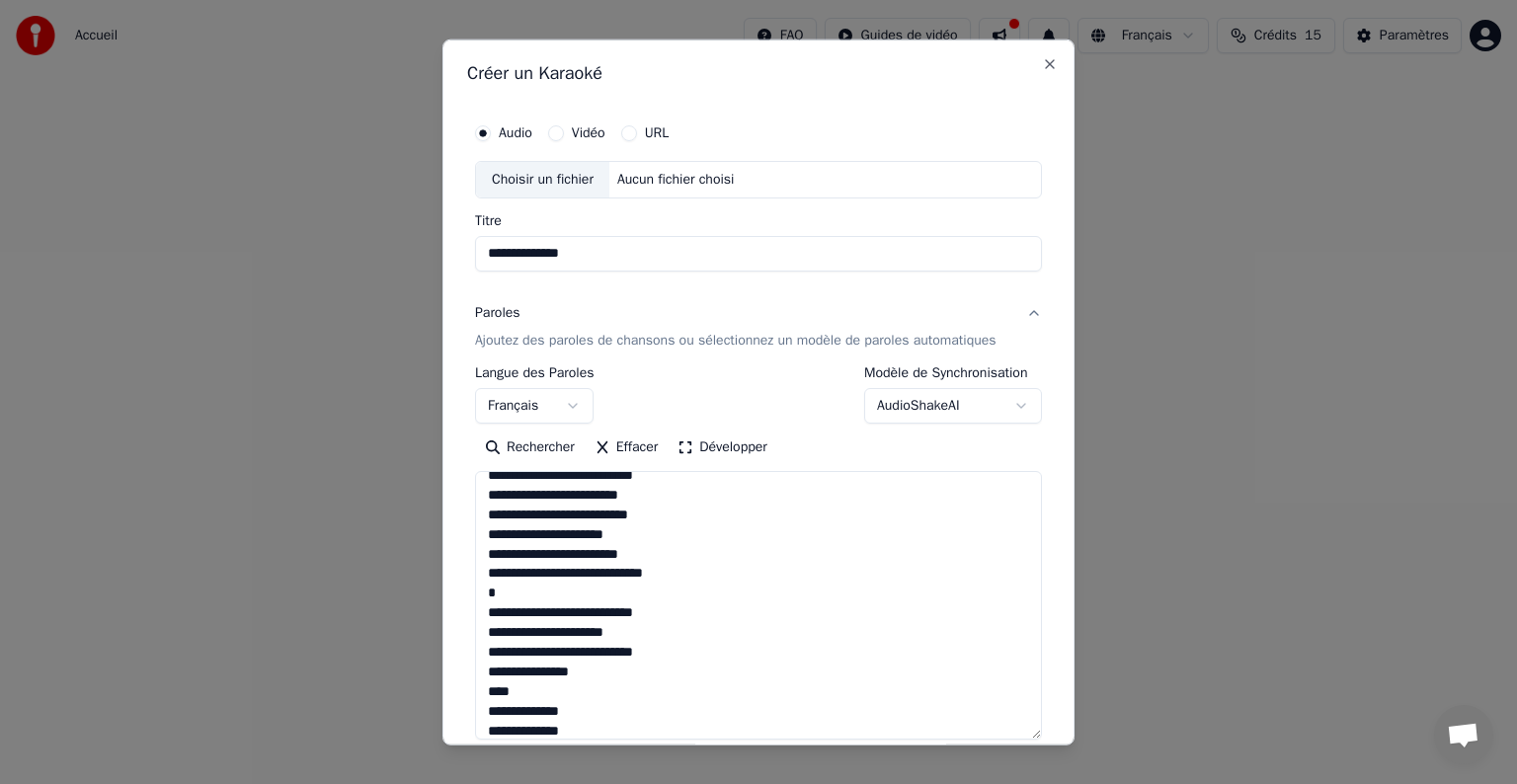 scroll, scrollTop: 472, scrollLeft: 0, axis: vertical 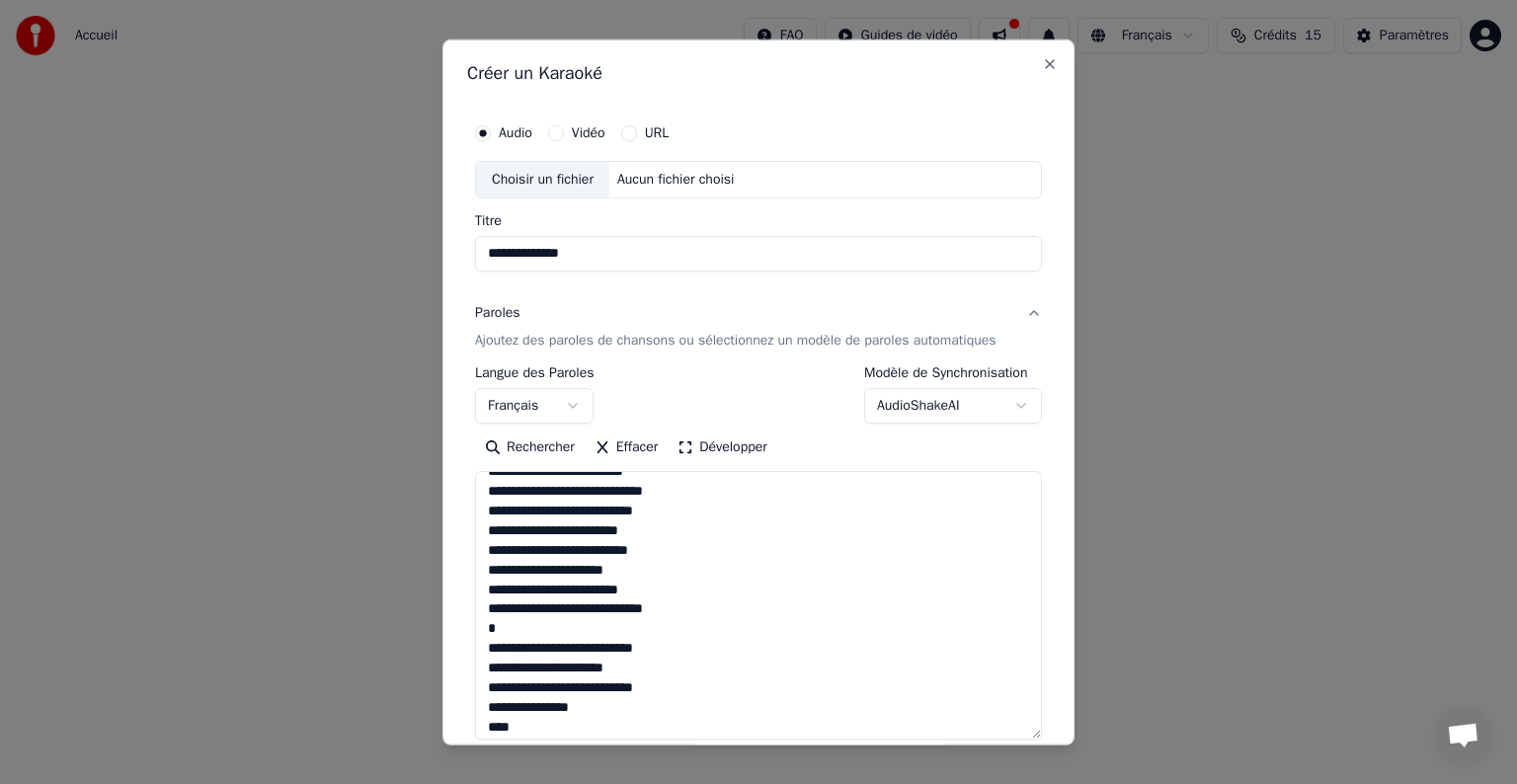 drag, startPoint x: 652, startPoint y: 592, endPoint x: 399, endPoint y: 611, distance: 253.7124 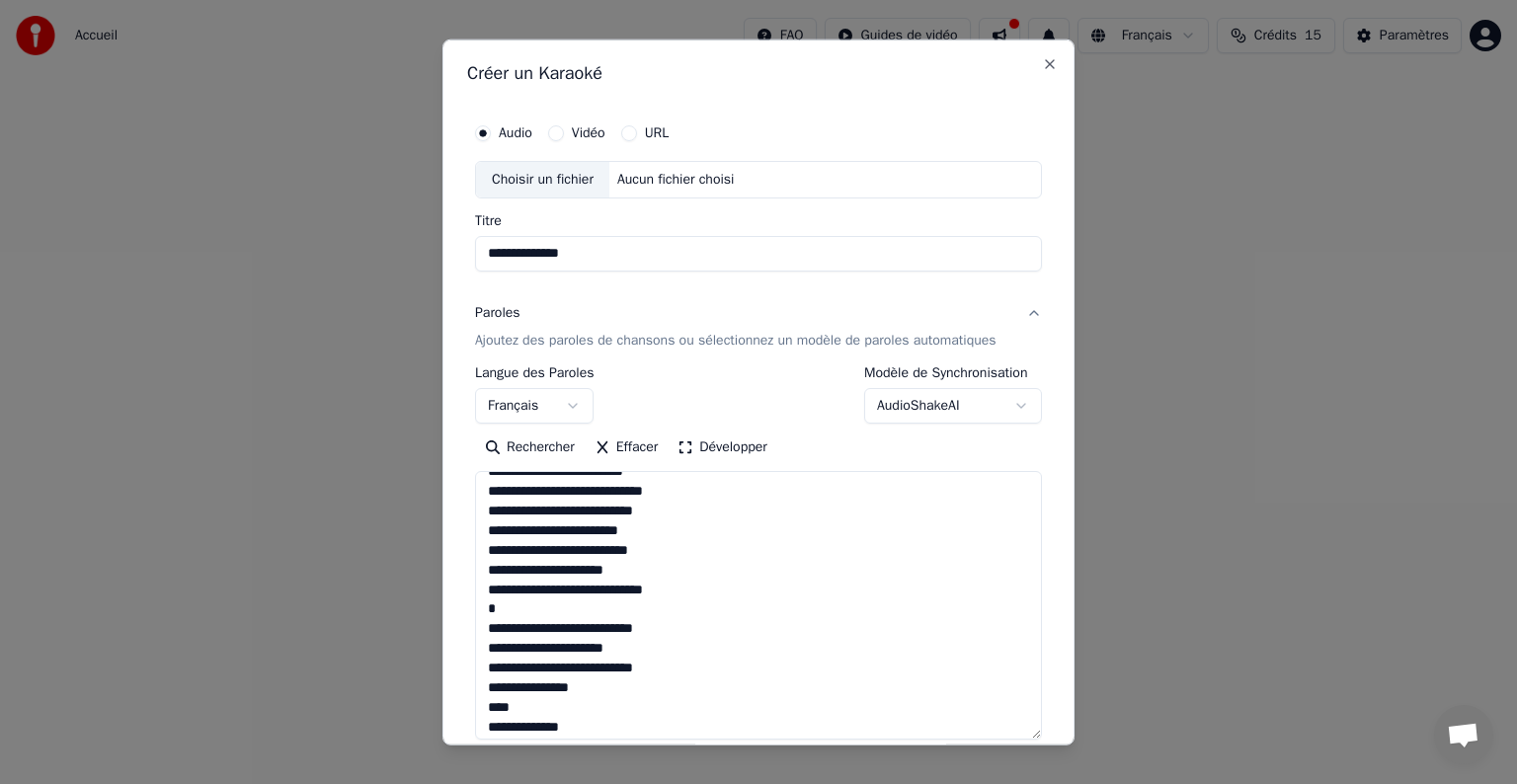 scroll, scrollTop: 616, scrollLeft: 0, axis: vertical 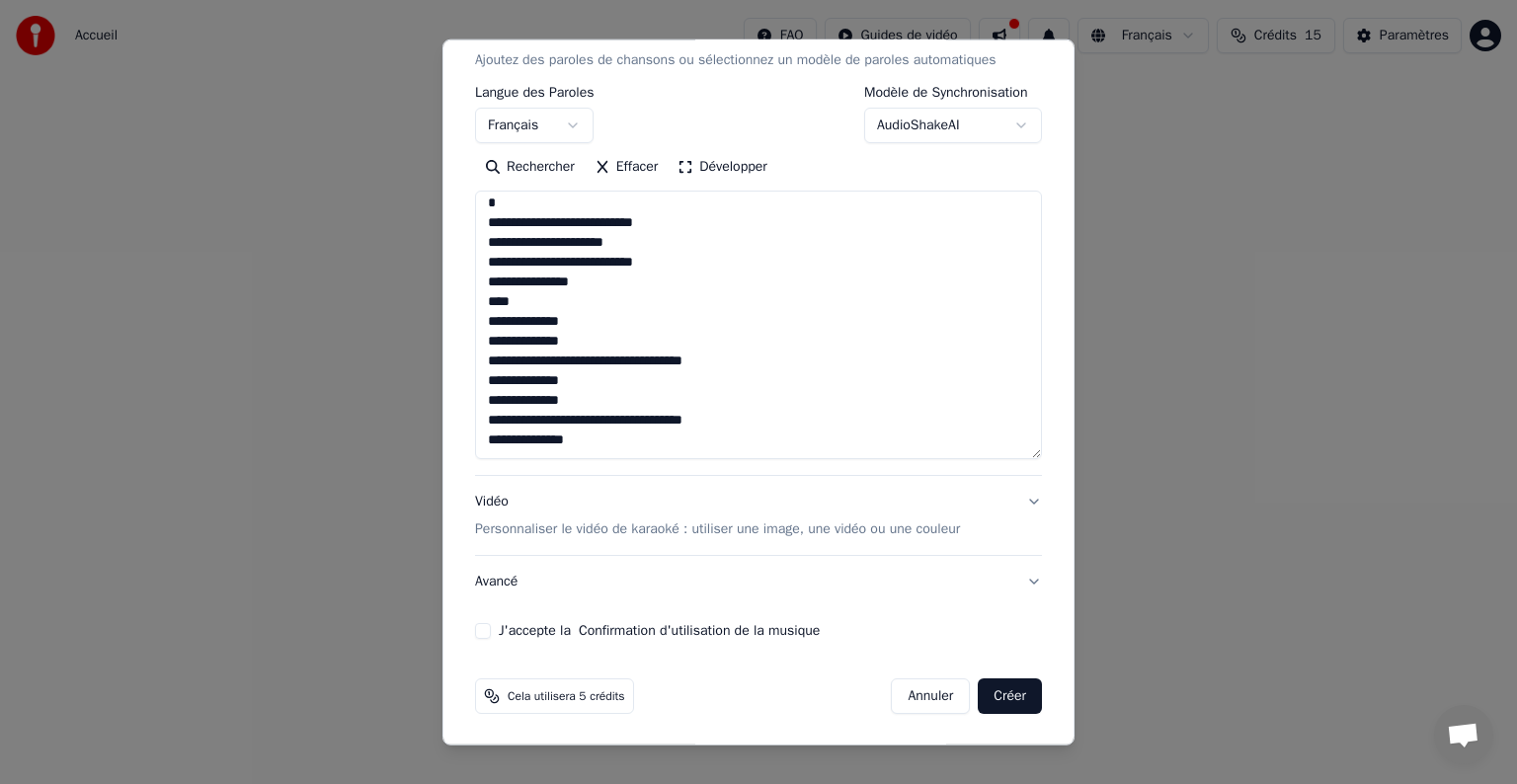 type on "**********" 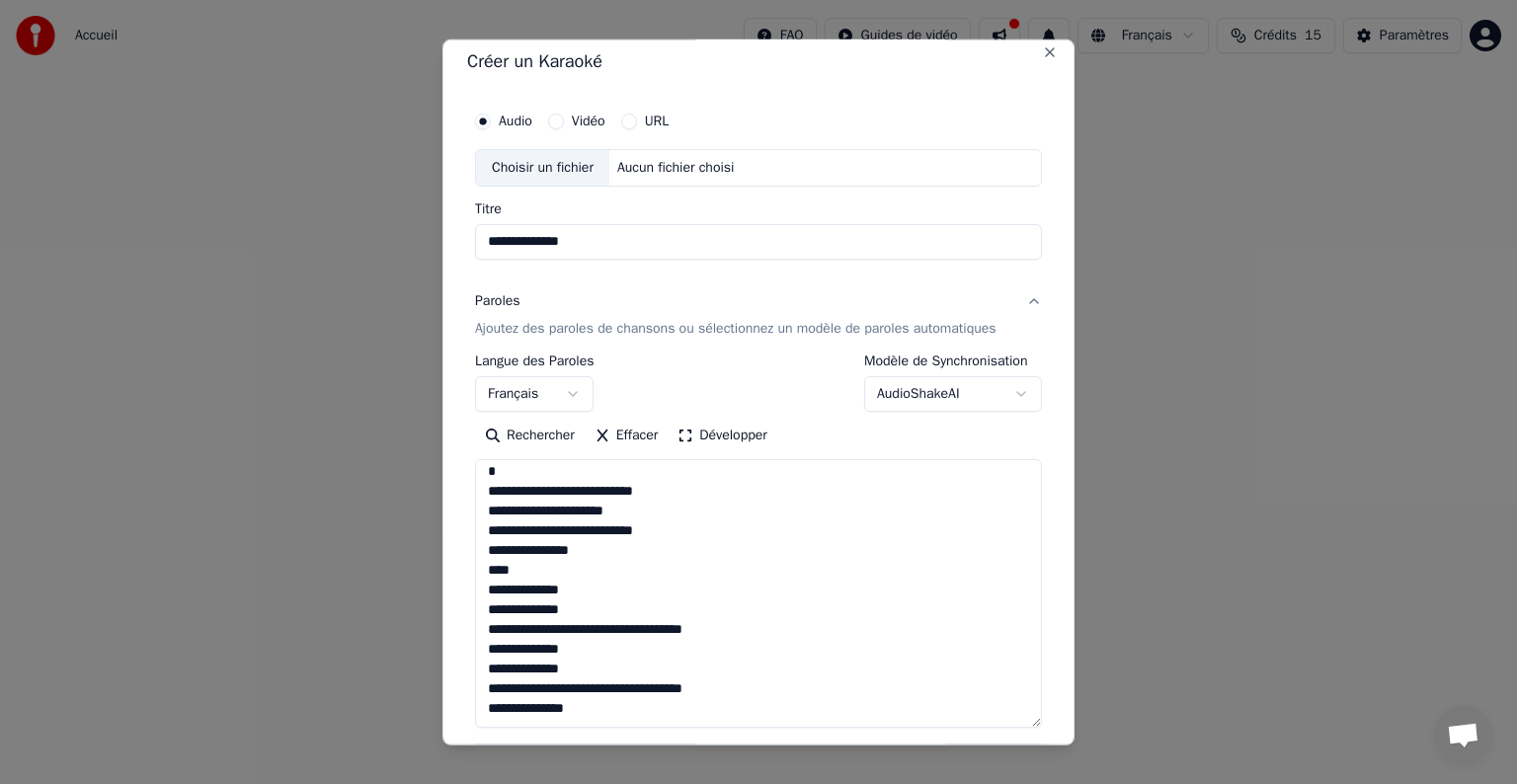 scroll, scrollTop: 0, scrollLeft: 0, axis: both 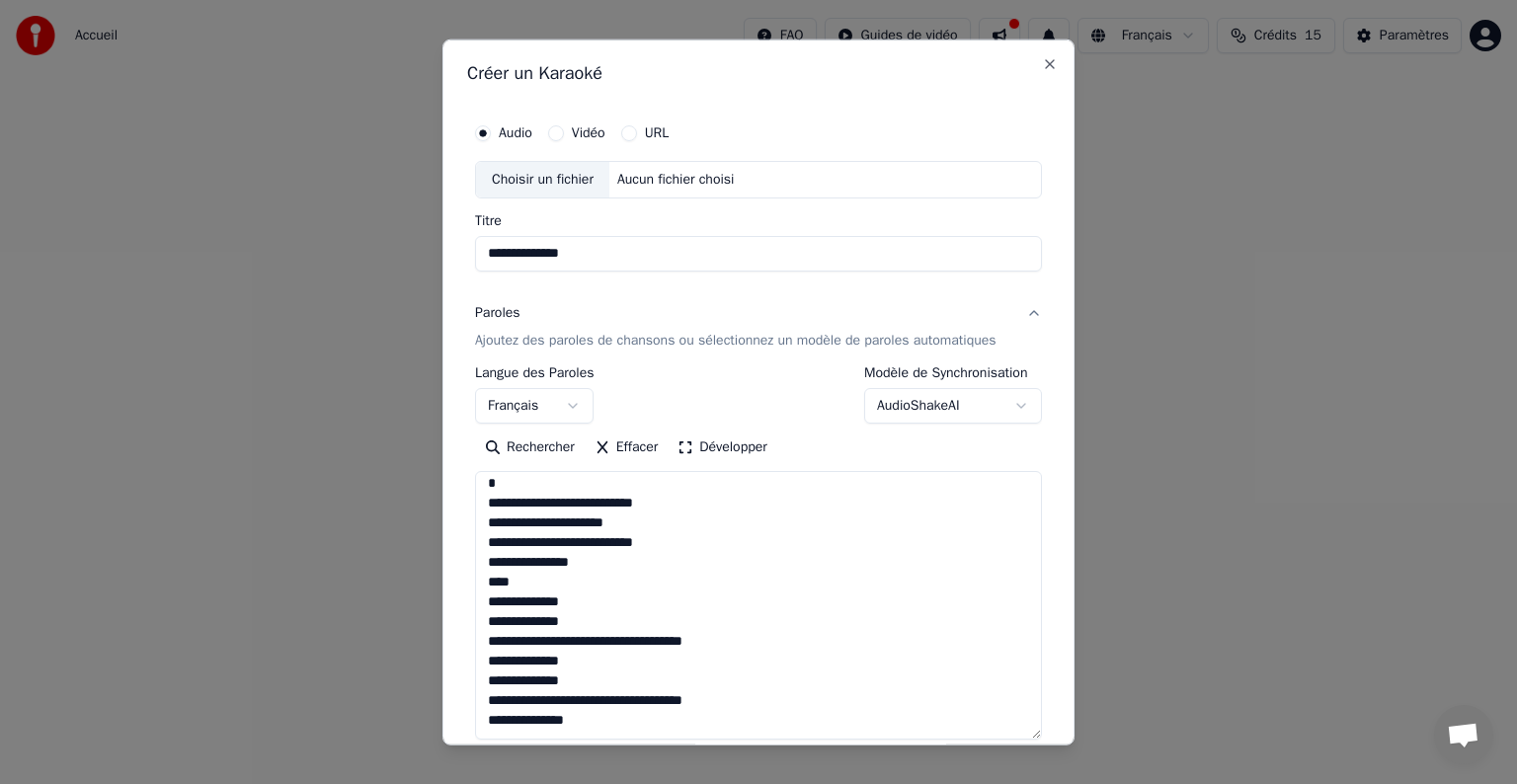click on "Vidéo" at bounding box center (589, 133) 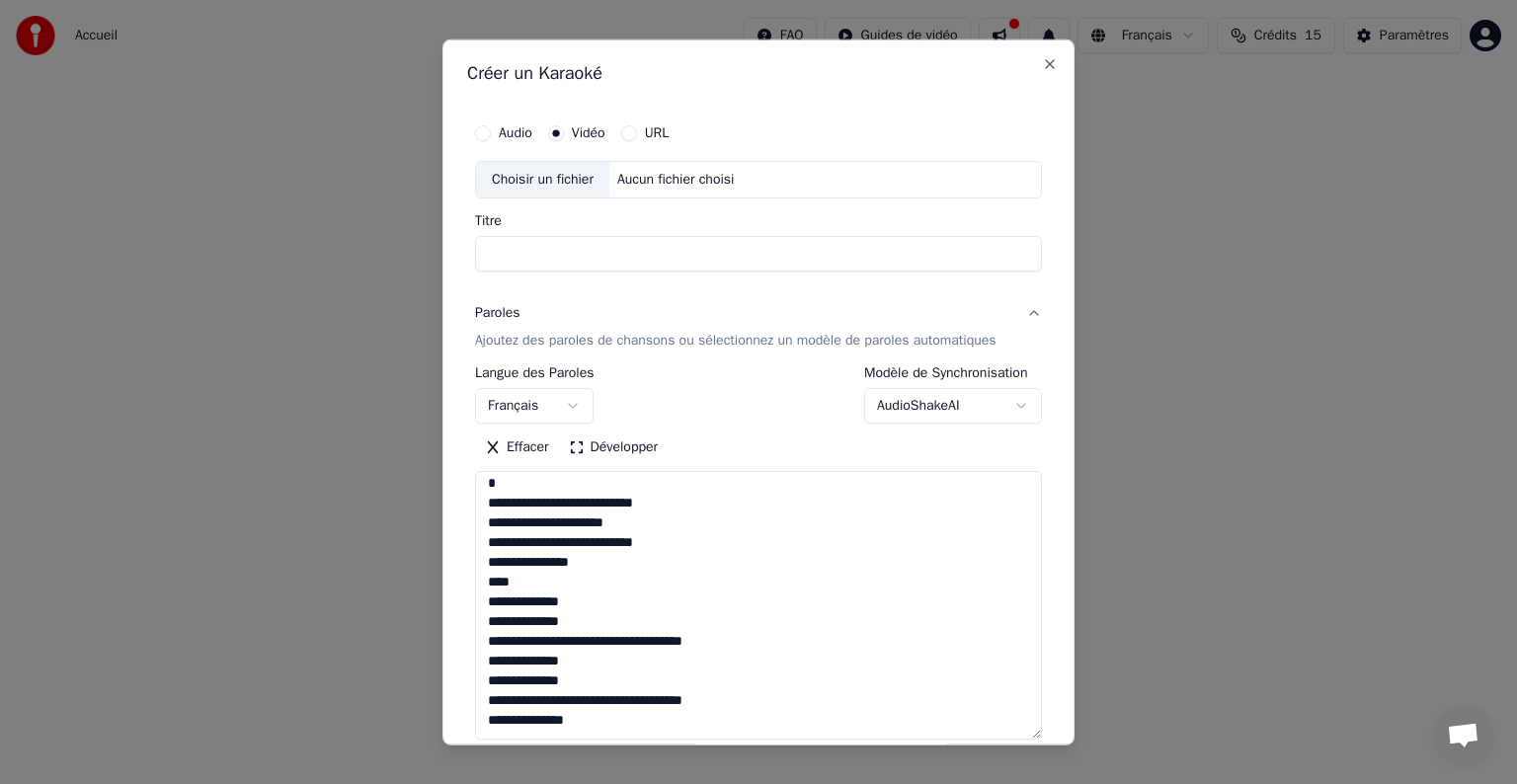 click on "Vidéo" at bounding box center (589, 133) 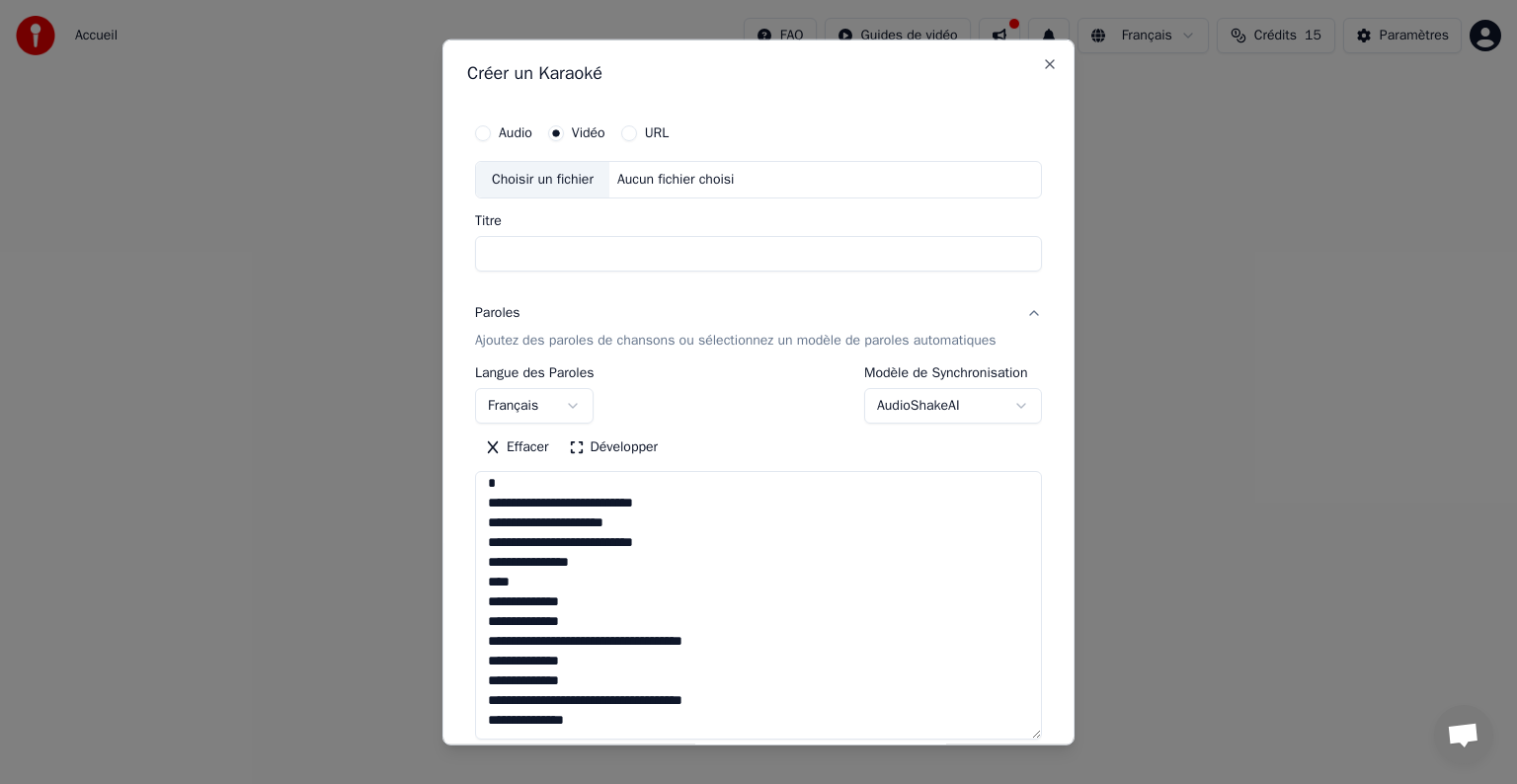 click on "Titre" at bounding box center [758, 254] 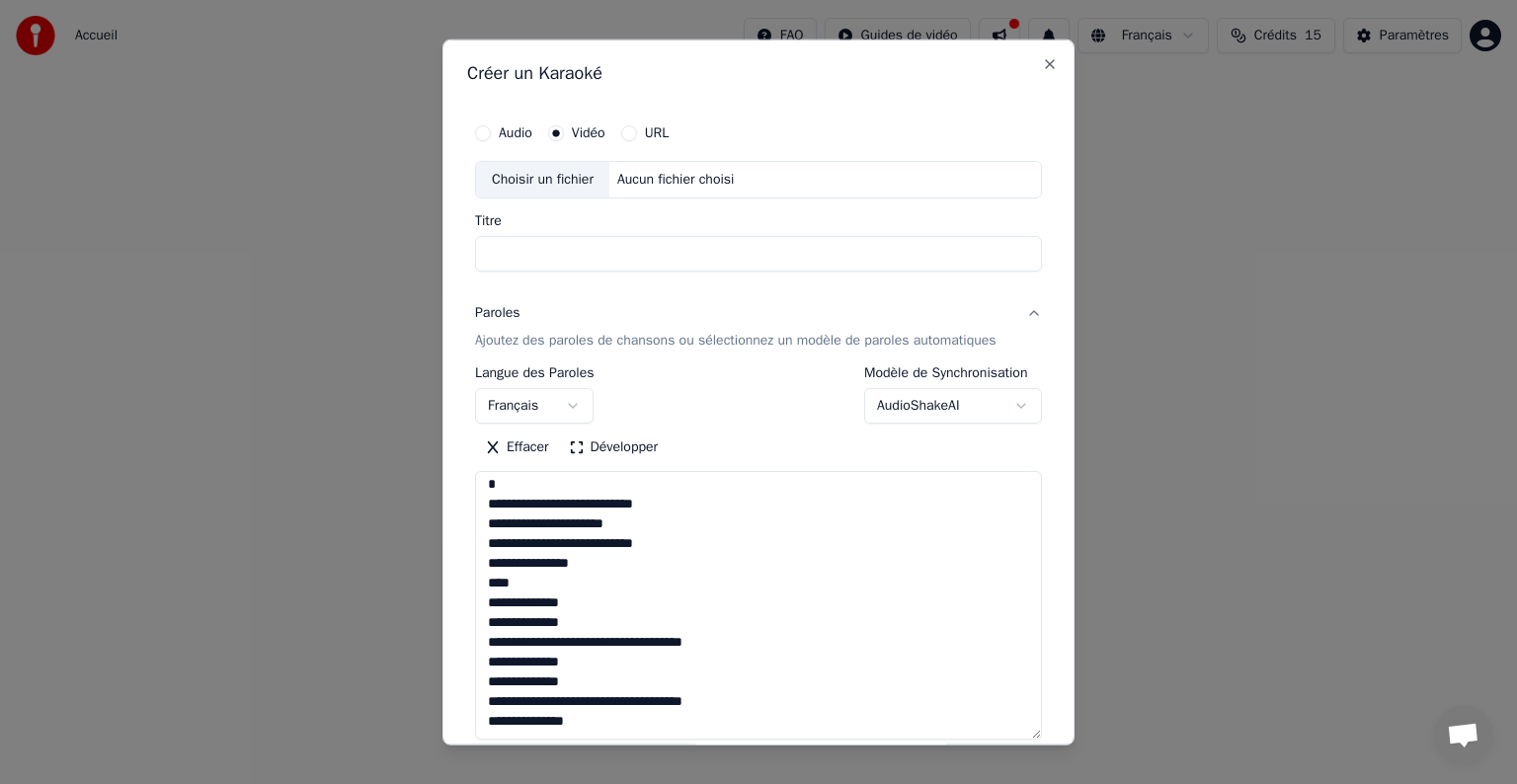 type on "**********" 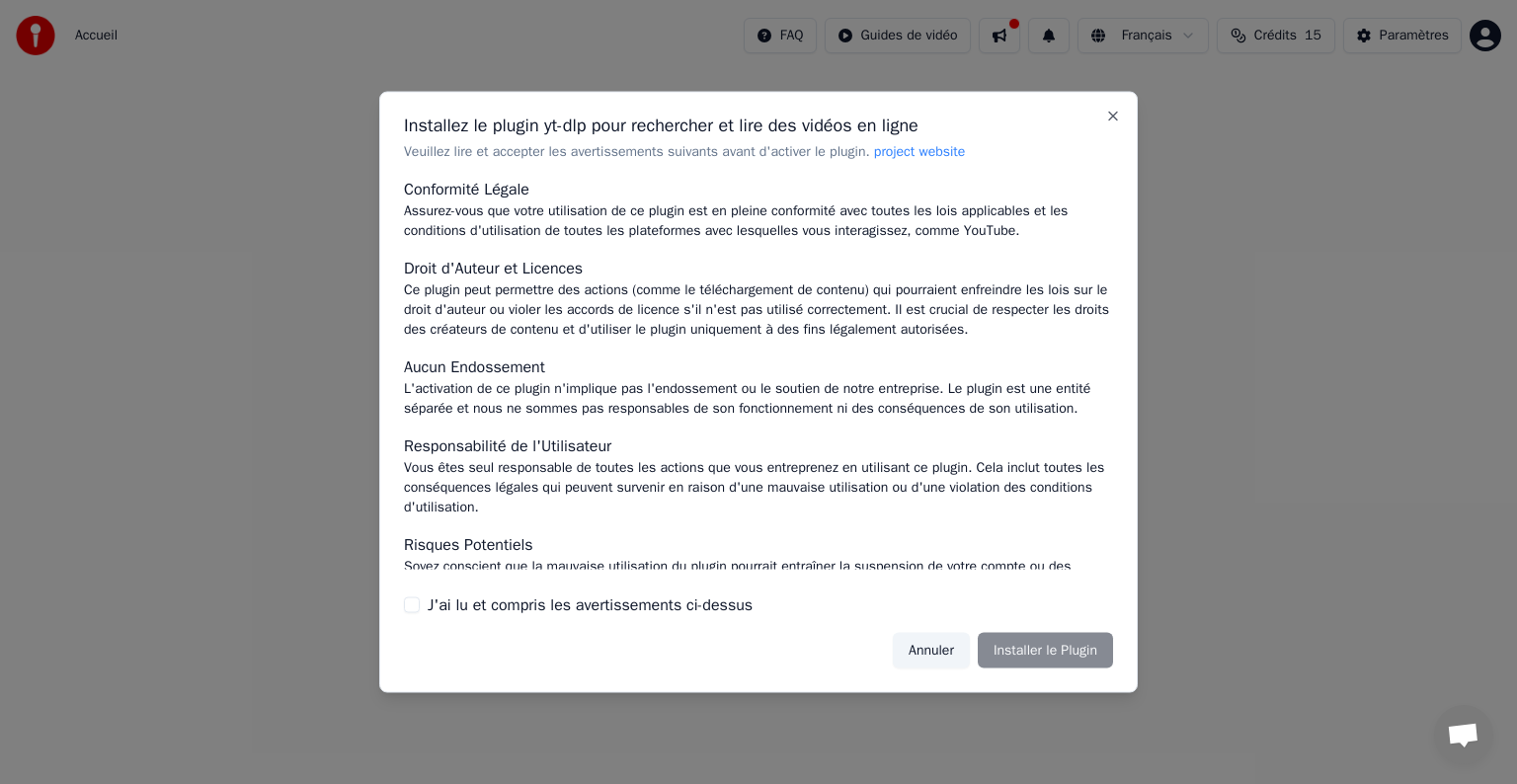 click on "J'ai lu et compris les avertissements ci-dessus" at bounding box center [590, 604] 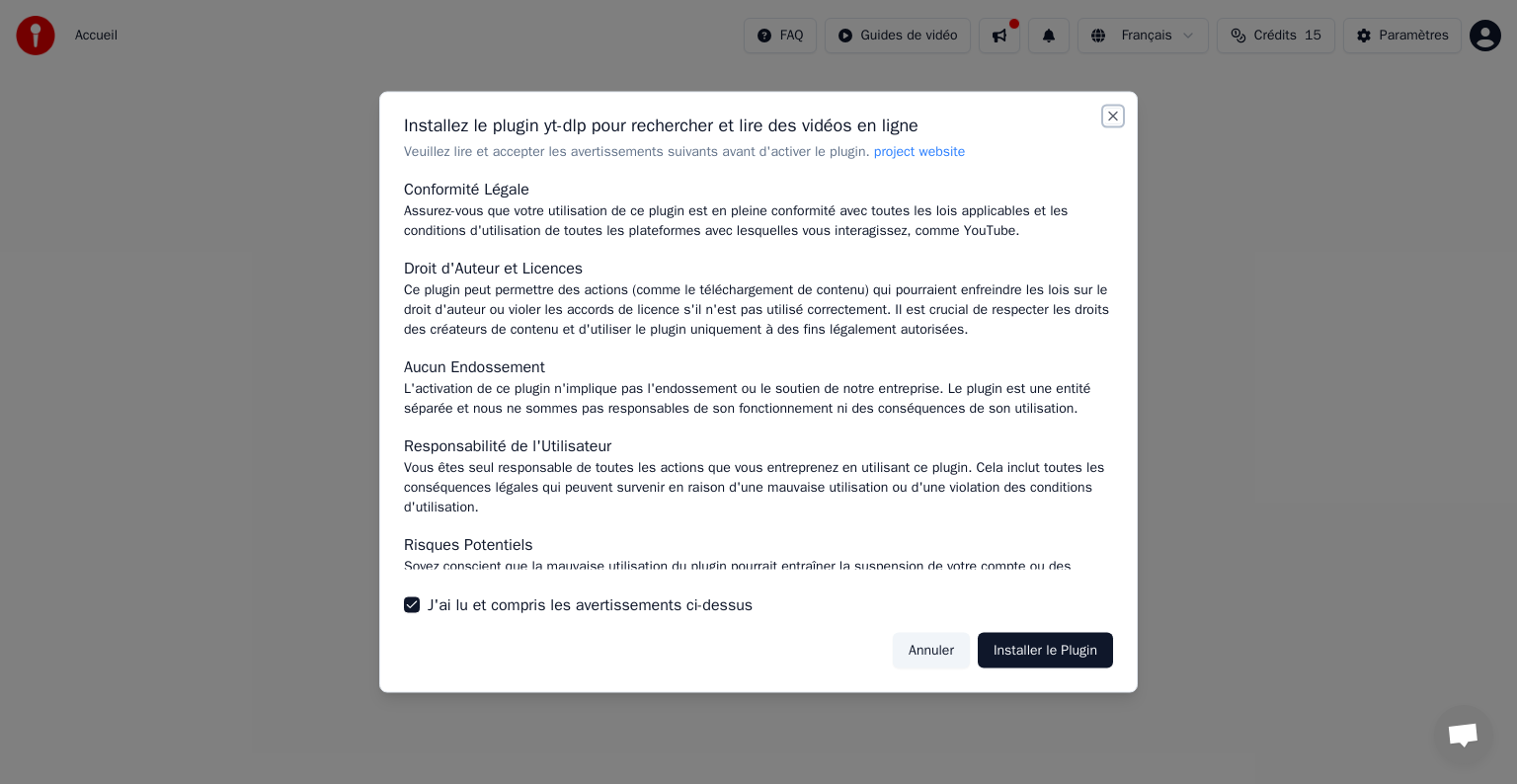 click on "Close" at bounding box center [1113, 117] 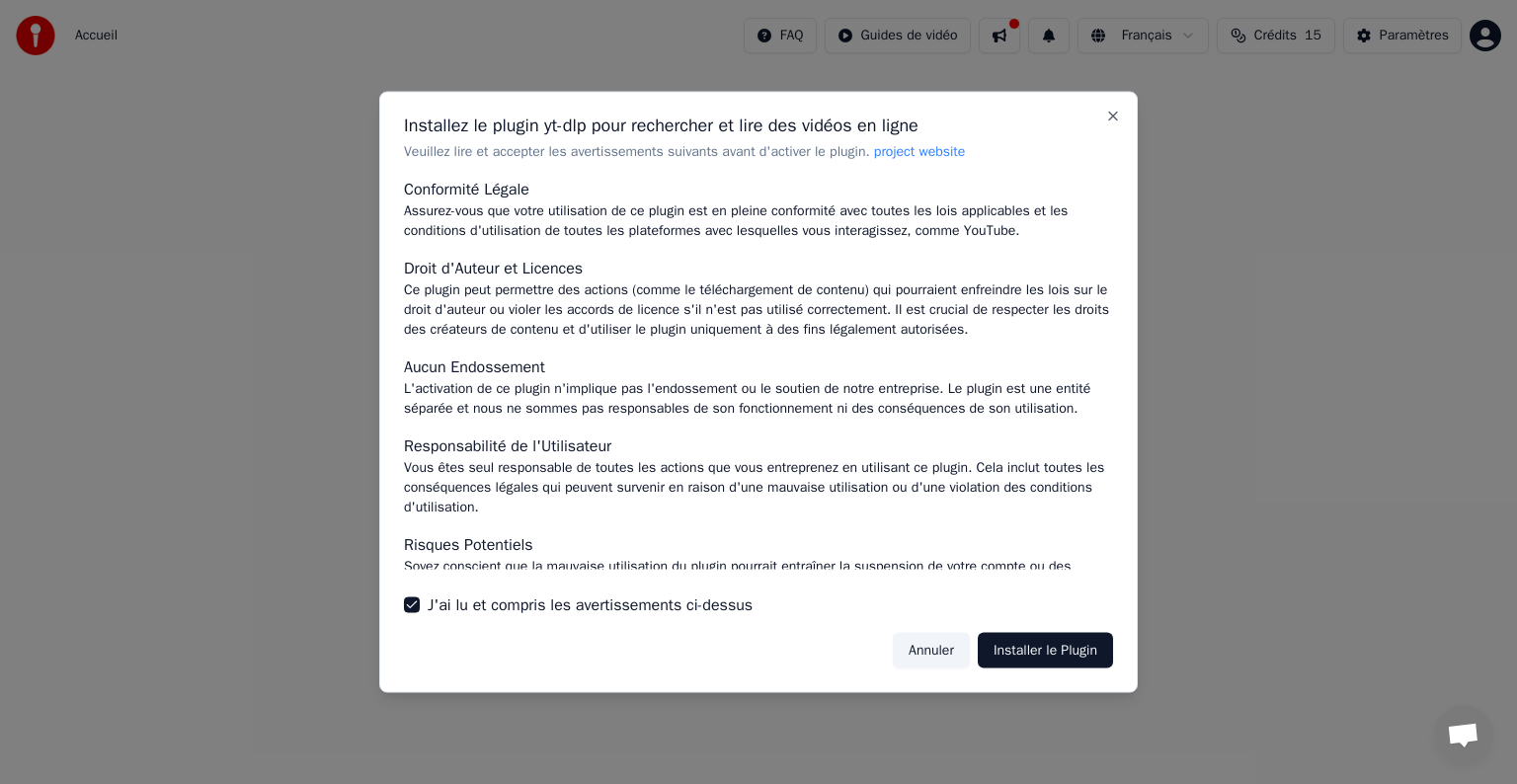 click on "Installez le plugin yt-dlp pour rechercher et lire des vidéos en ligne Veuillez lire et accepter les avertissements suivants avant d'activer le plugin.   project website Conformité Légale Assurez-vous que votre utilisation de ce plugin est en pleine conformité avec toutes les lois applicables et les conditions d'utilisation de toutes les plateformes avec lesquelles vous interagissez, comme YouTube. Droit d'Auteur et Licences Ce plugin peut permettre des actions (comme le téléchargement de contenu) qui pourraient enfreindre les lois sur le droit d'auteur ou violer les accords de licence s'il n'est pas utilisé correctement. Il est crucial de respecter les droits des créateurs de contenu et d'utiliser le plugin uniquement à des fins légalement autorisées. Aucun Endossement L'activation de ce plugin n'implique pas l'endossement ou le soutien de notre entreprise. Le plugin est une entité séparée et nous ne sommes pas responsables de son fonctionnement ni des conséquences de son utilisation. Annuler" at bounding box center (758, 392) 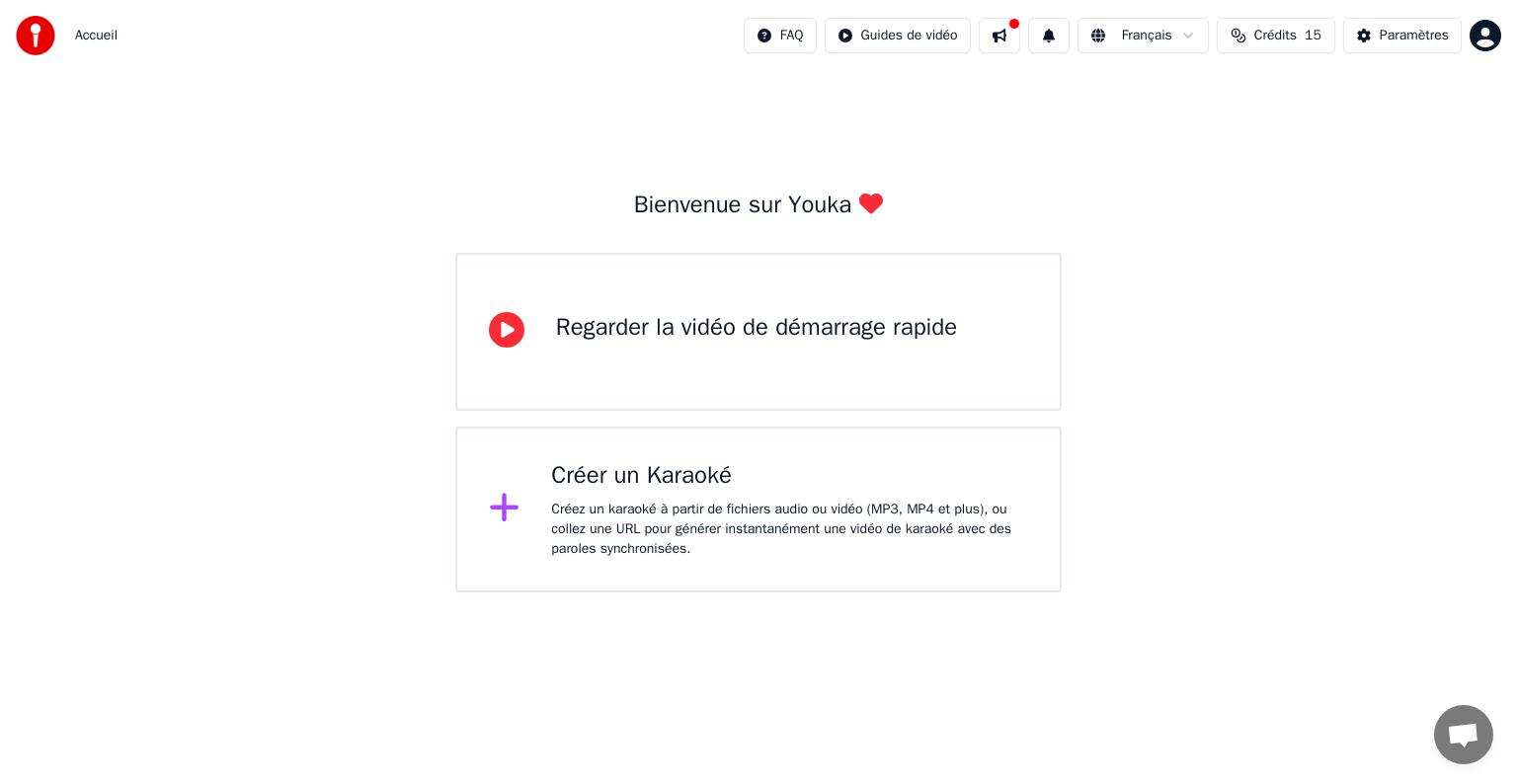 click on "Créez un karaoké à partir de fichiers audio ou vidéo (MP3, MP4 et plus), ou collez une URL pour générer instantanément une vidéo de karaoké avec des paroles synchronisées." at bounding box center [789, 529] 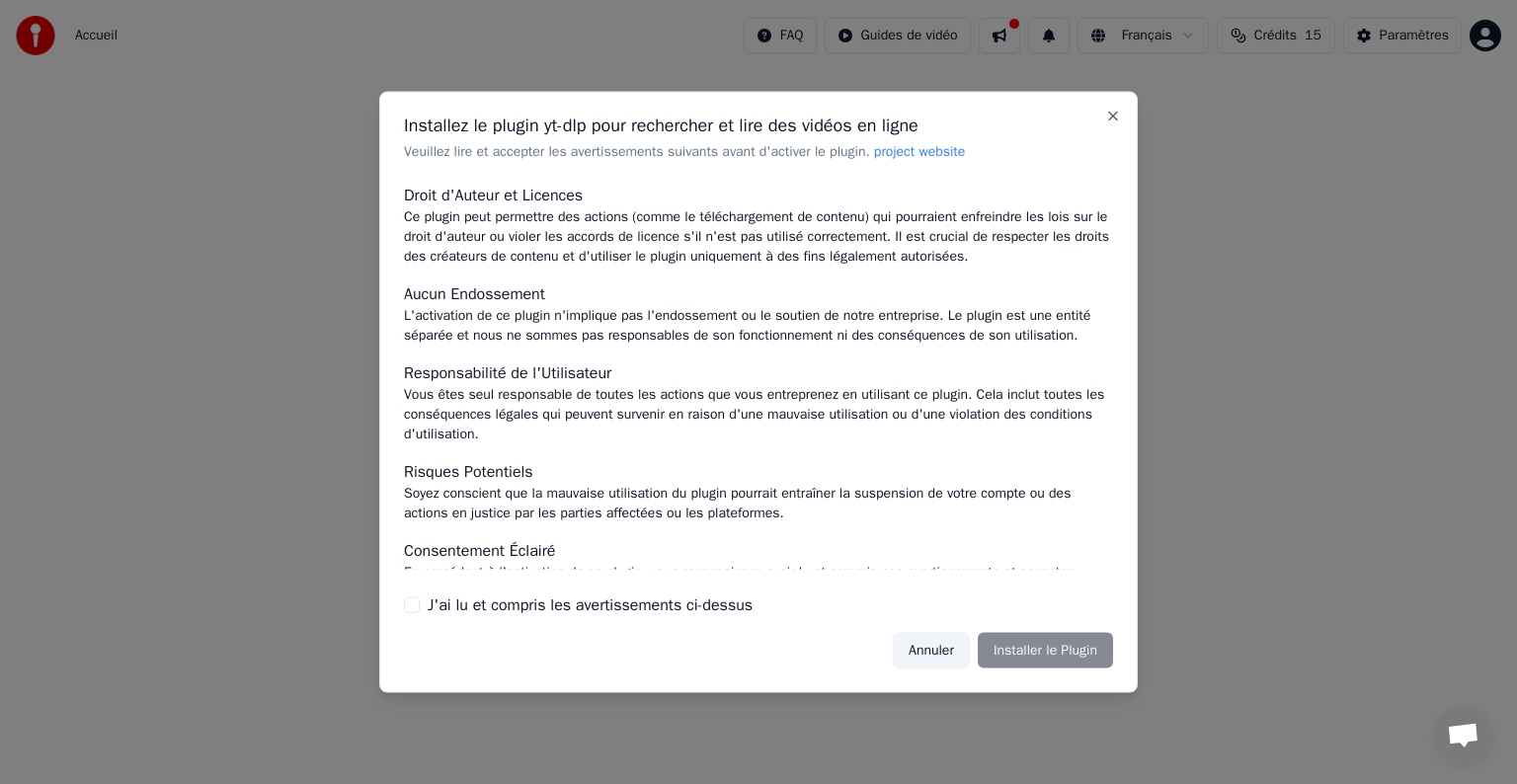 scroll, scrollTop: 106, scrollLeft: 0, axis: vertical 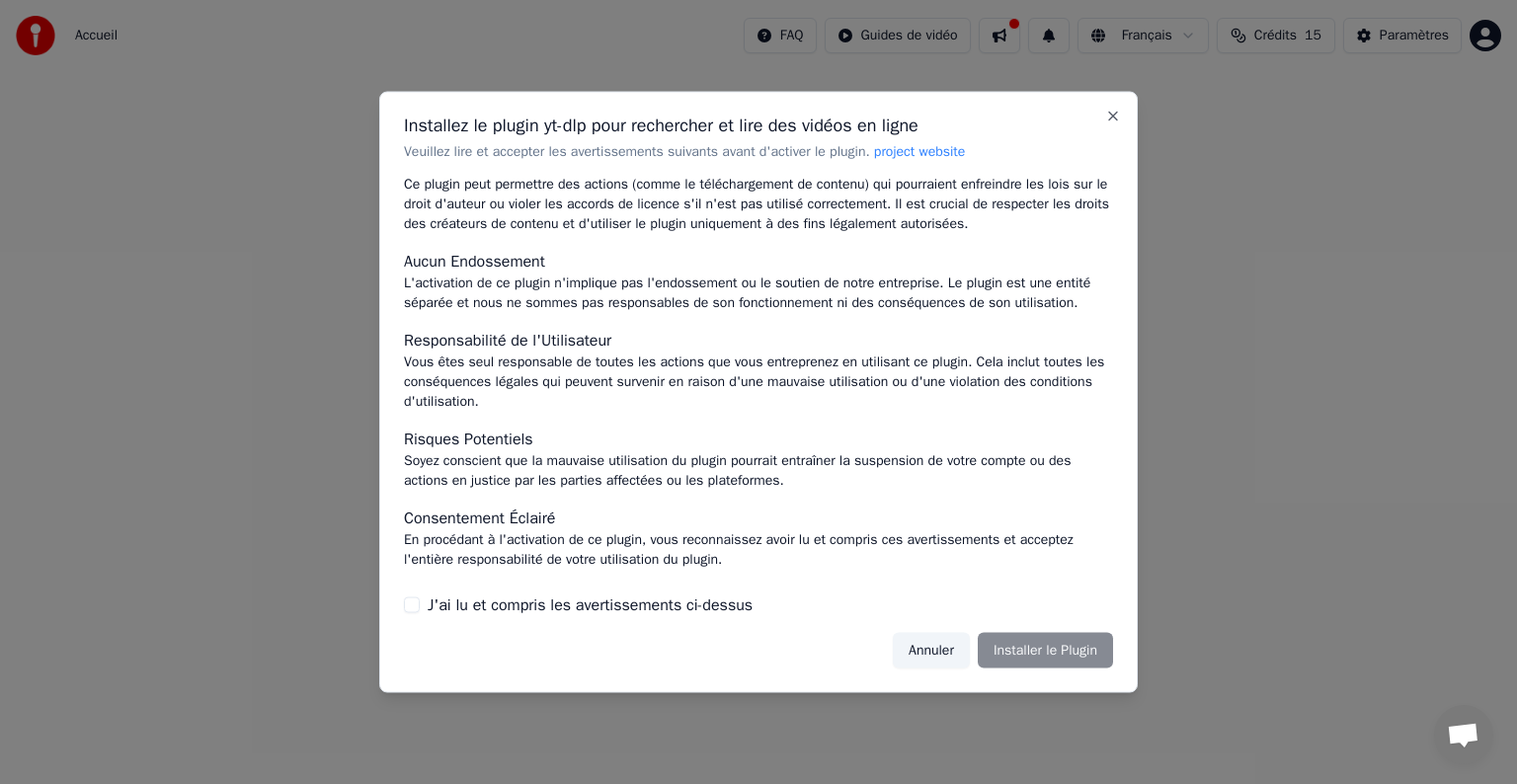 click on "J'ai lu et compris les avertissements ci-dessus" at bounding box center (590, 604) 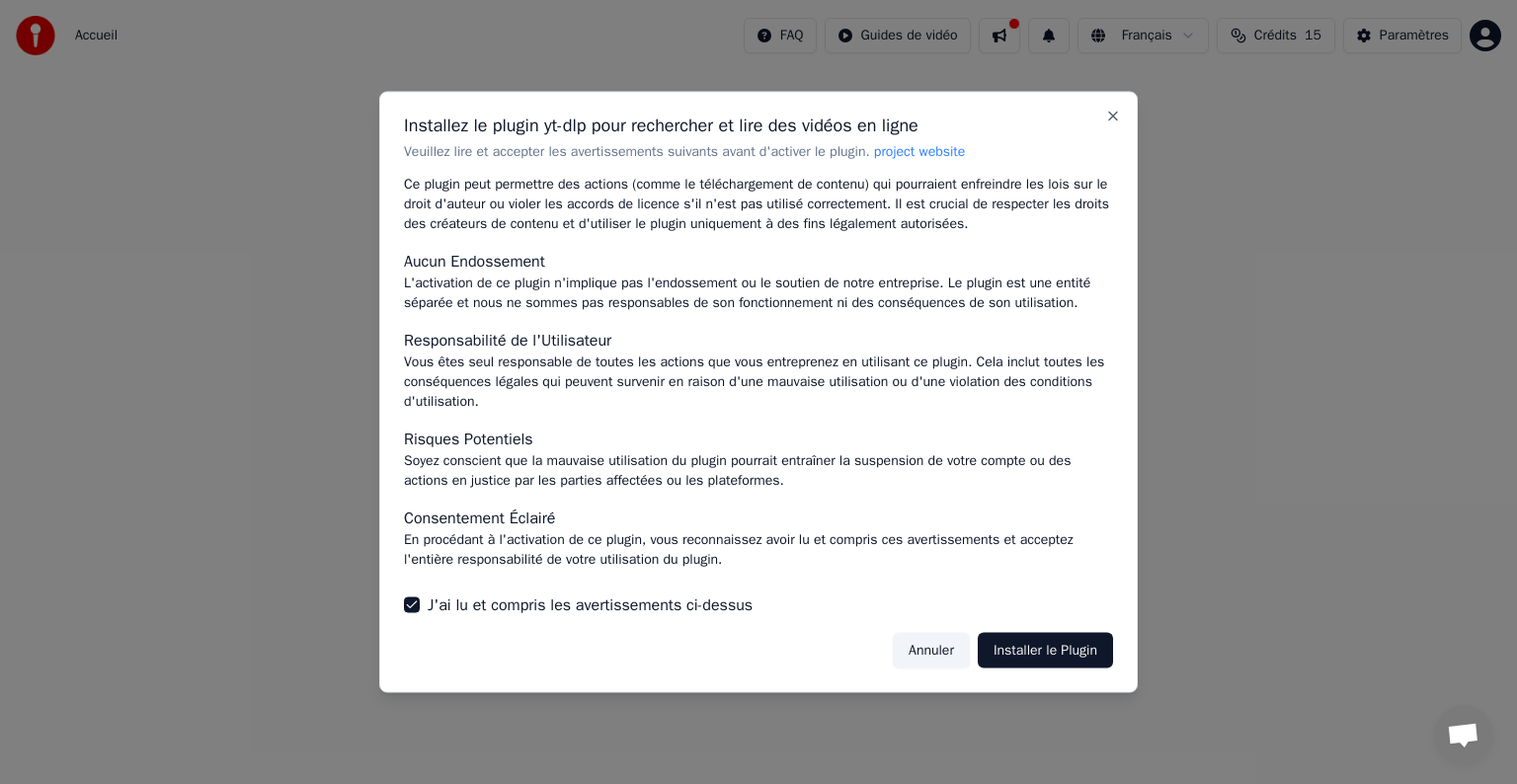 click on "Installer le Plugin" at bounding box center (1045, 650) 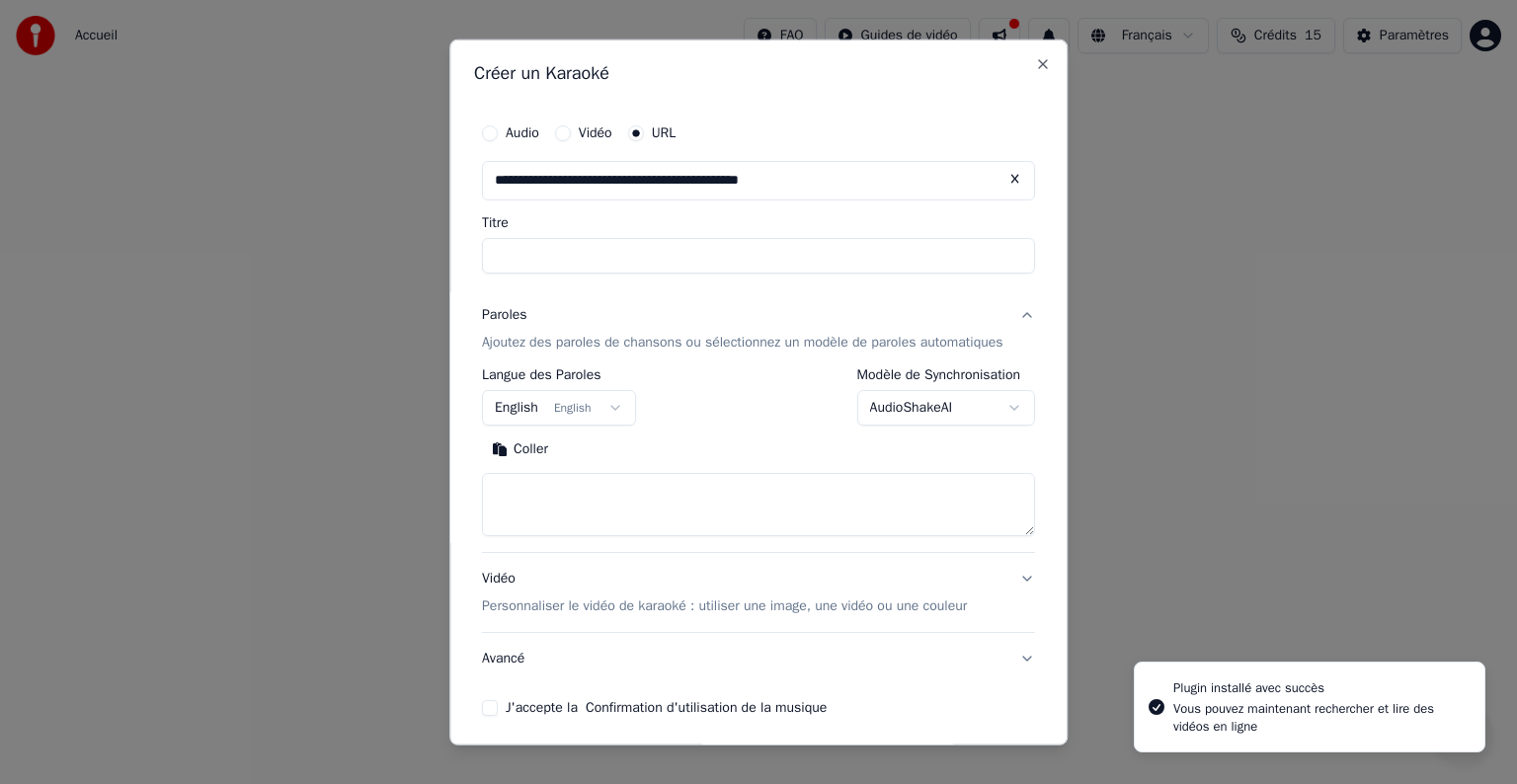type on "**********" 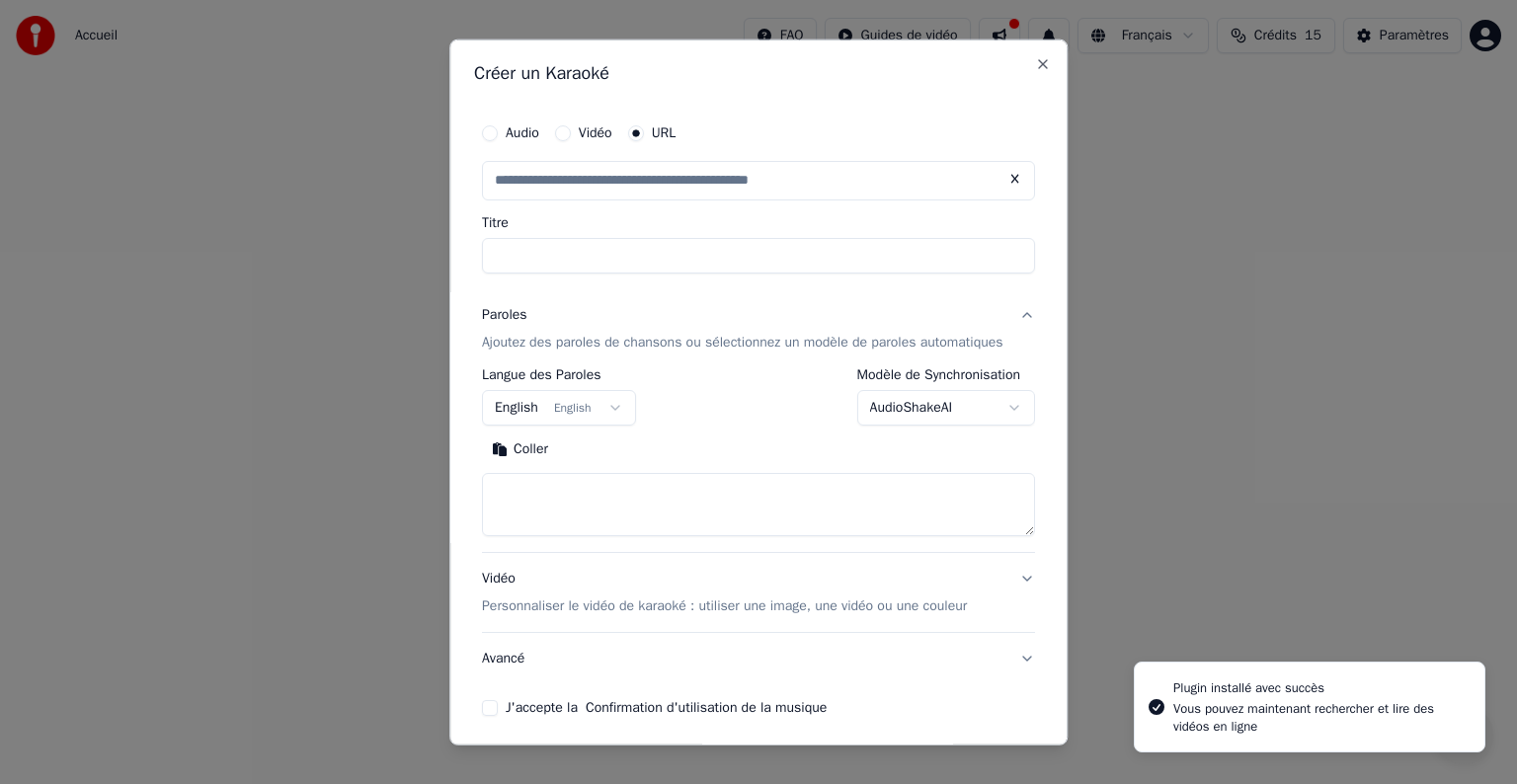 click on "Titre" at bounding box center [758, 256] 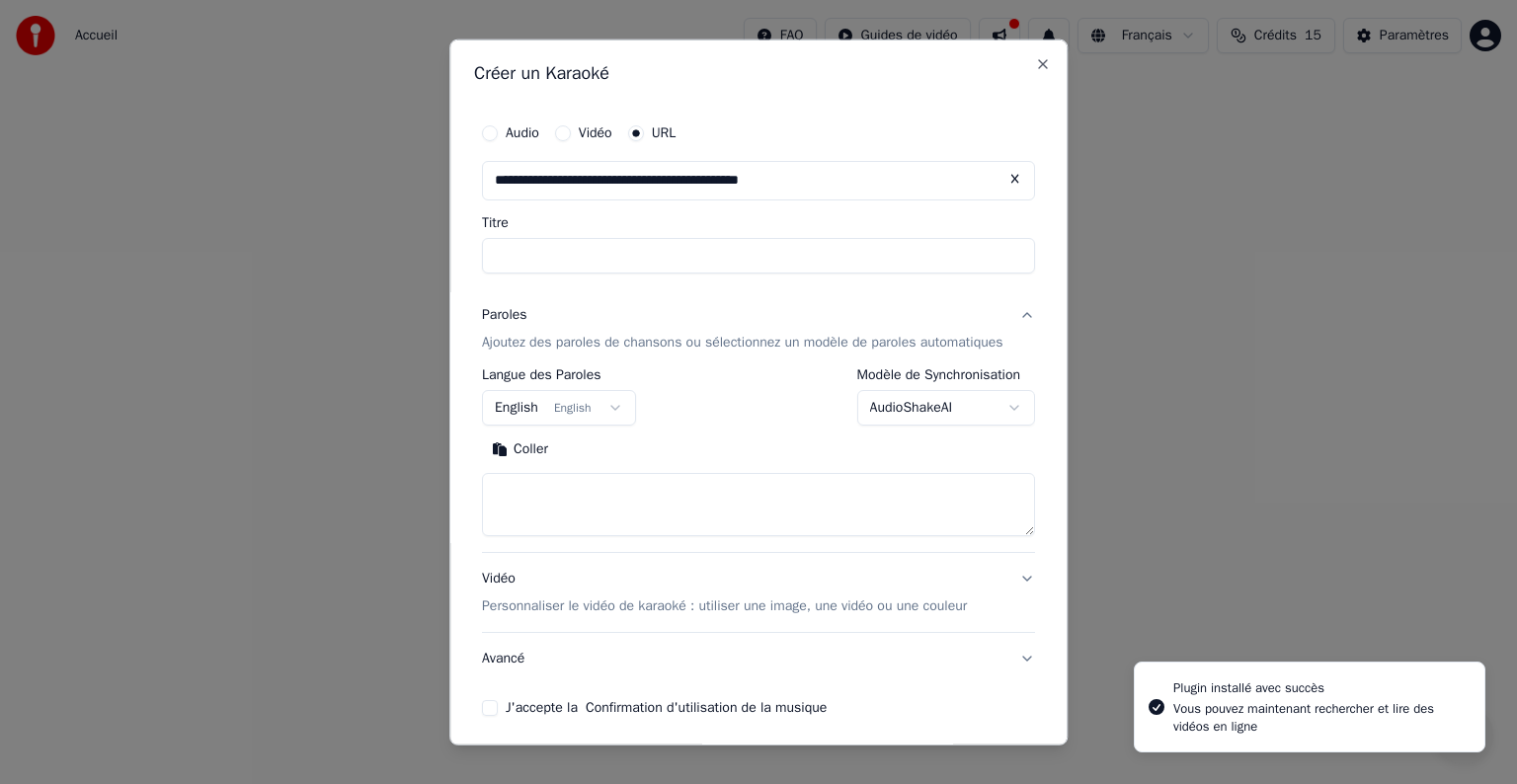 type on "**********" 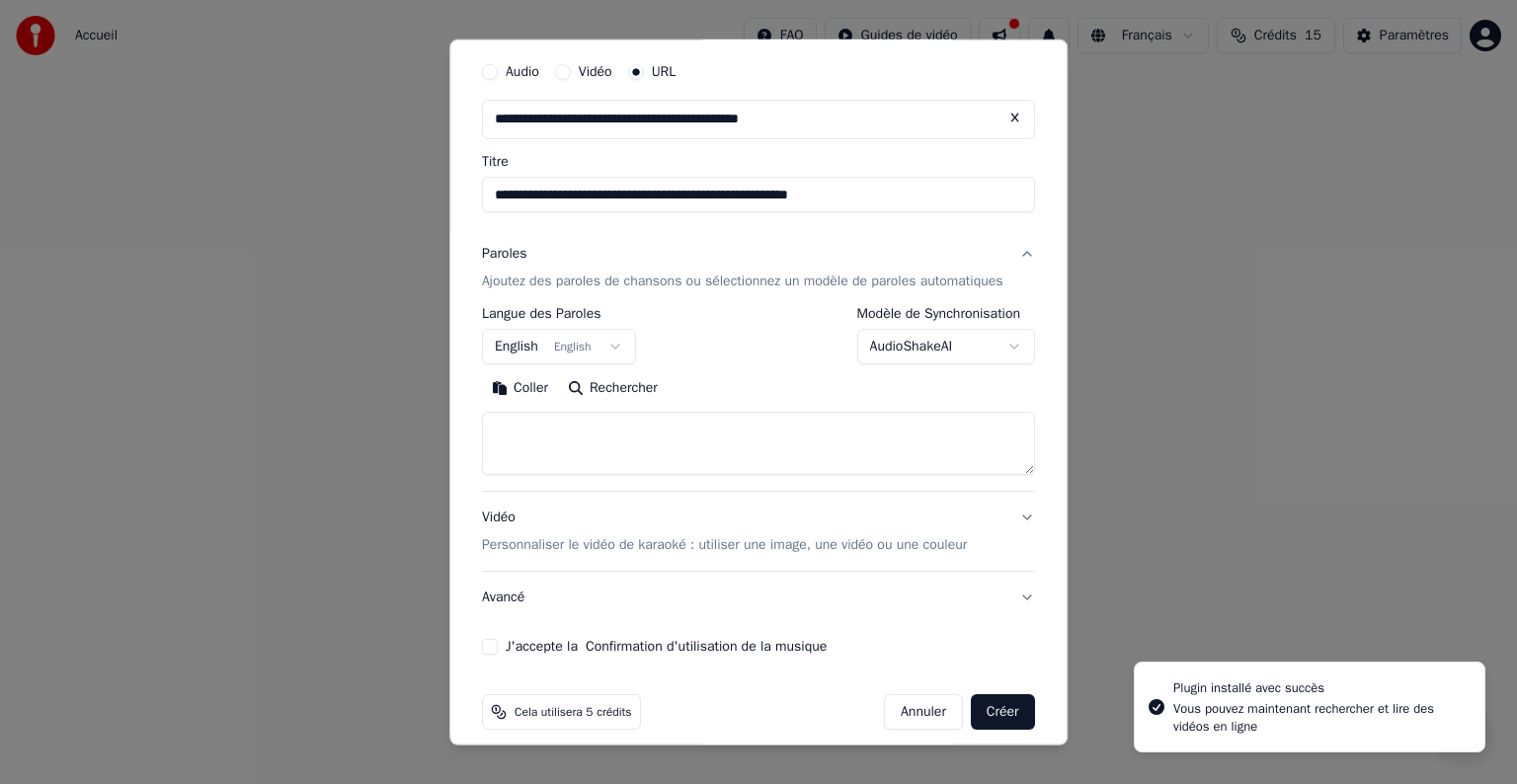 scroll, scrollTop: 77, scrollLeft: 0, axis: vertical 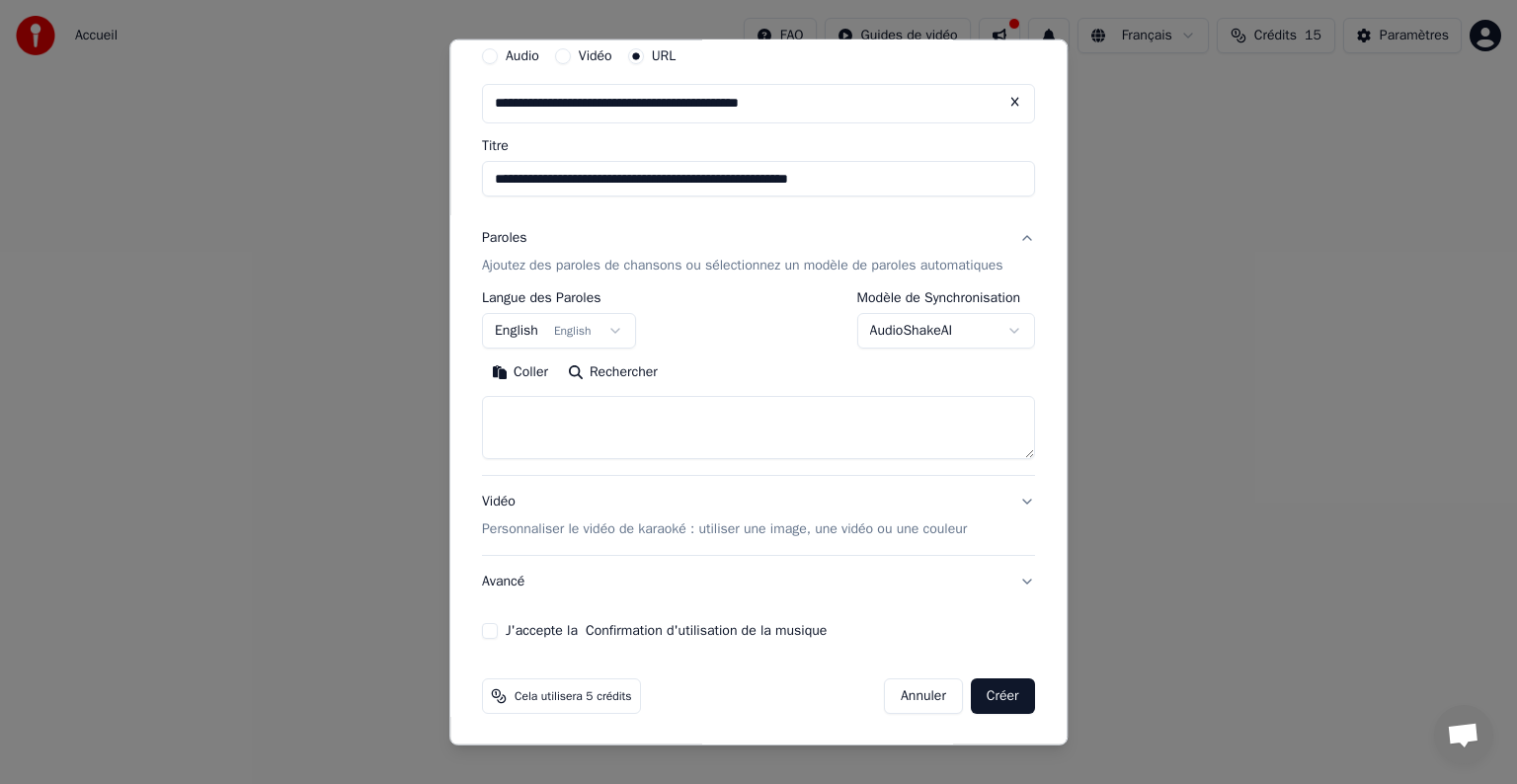 click at bounding box center [758, 428] 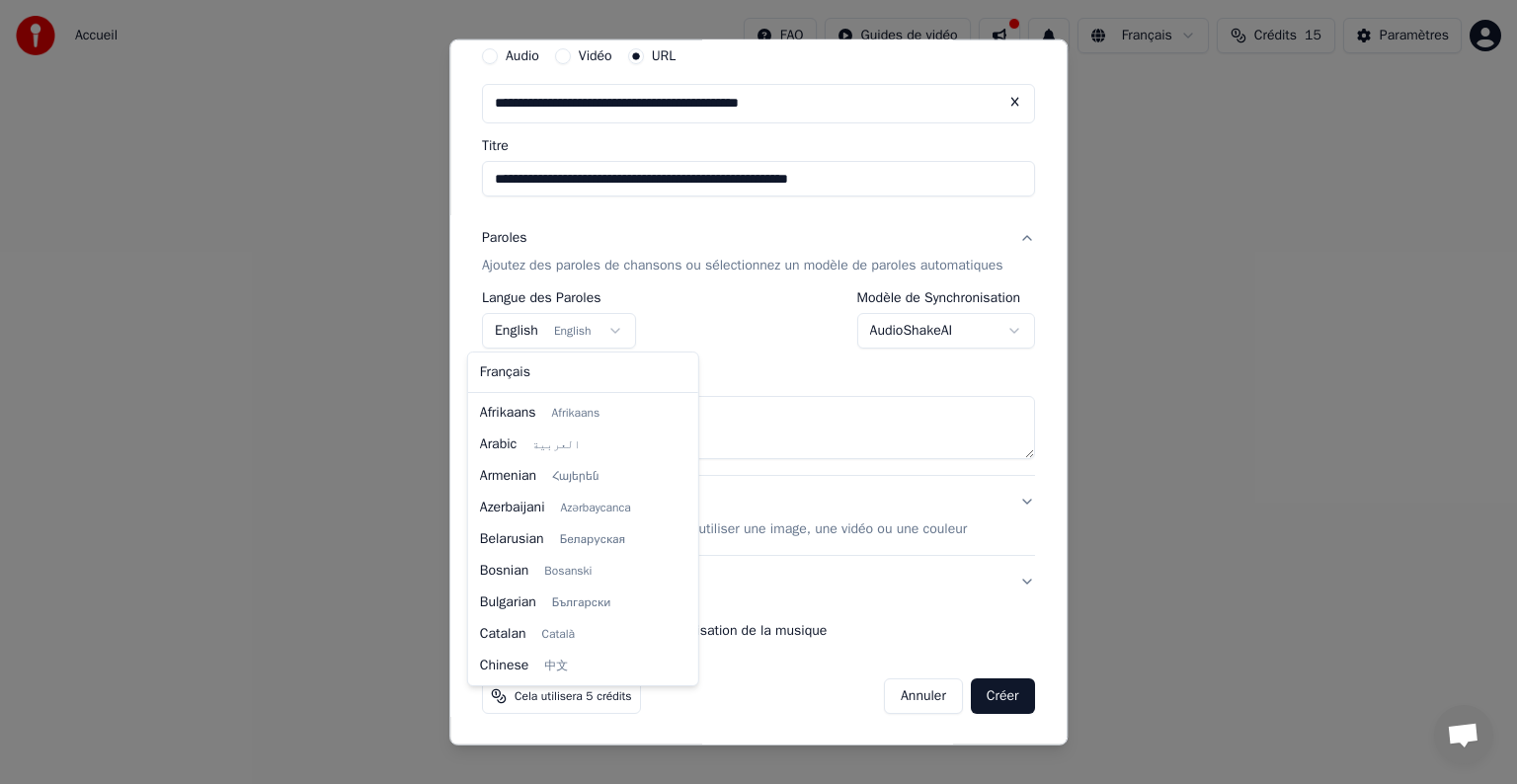 scroll, scrollTop: 158, scrollLeft: 0, axis: vertical 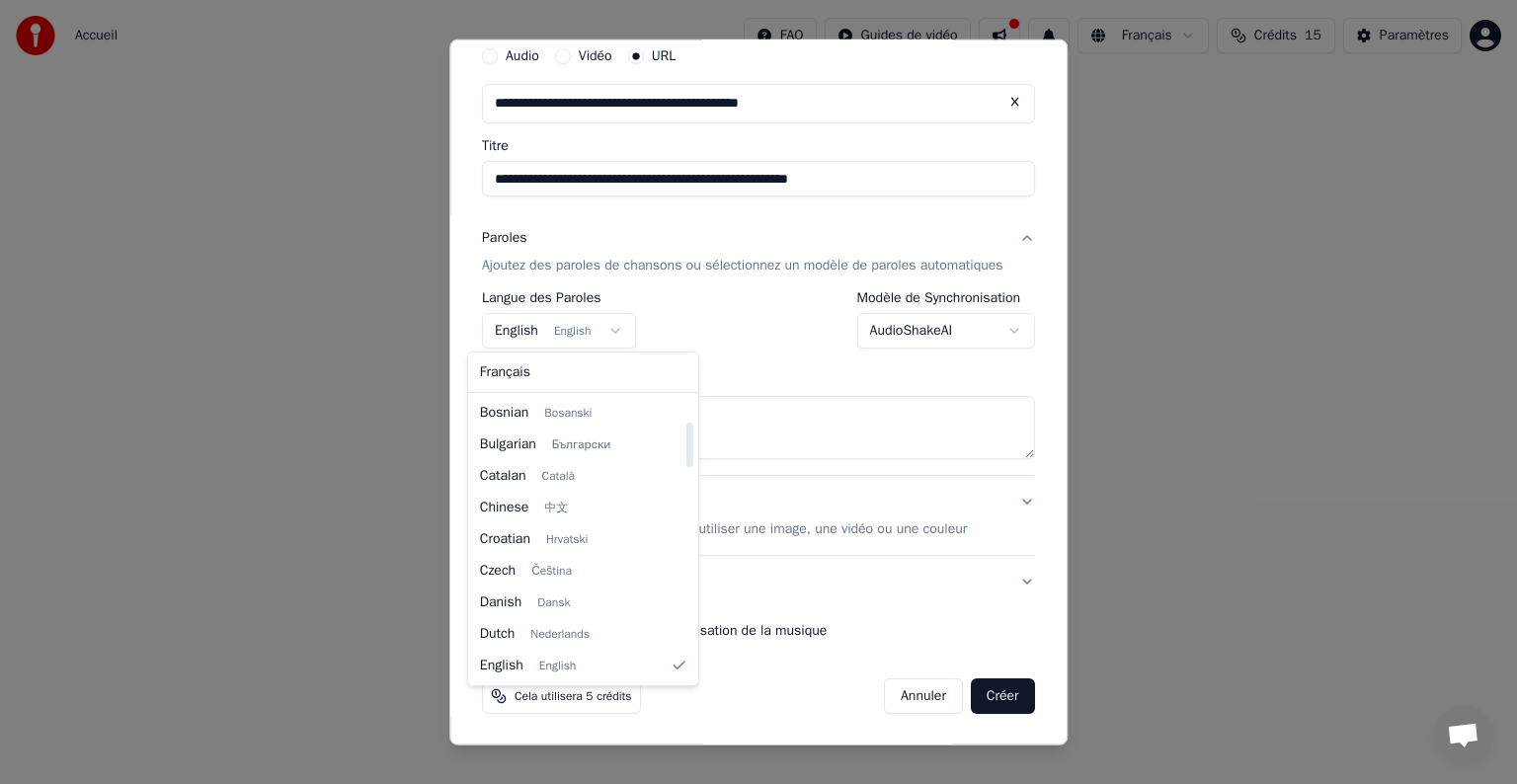 select on "**" 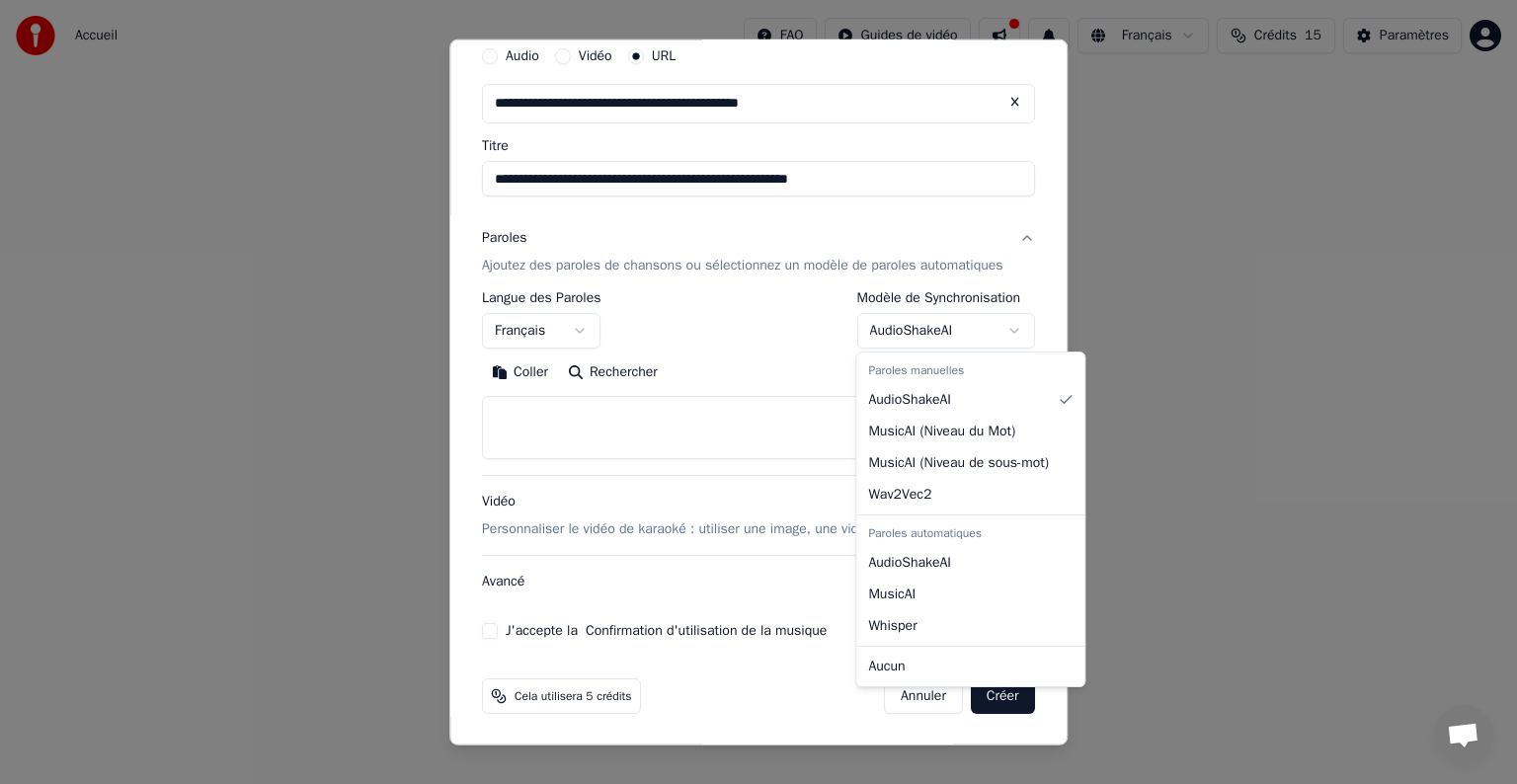 click on "**********" at bounding box center [758, 296] 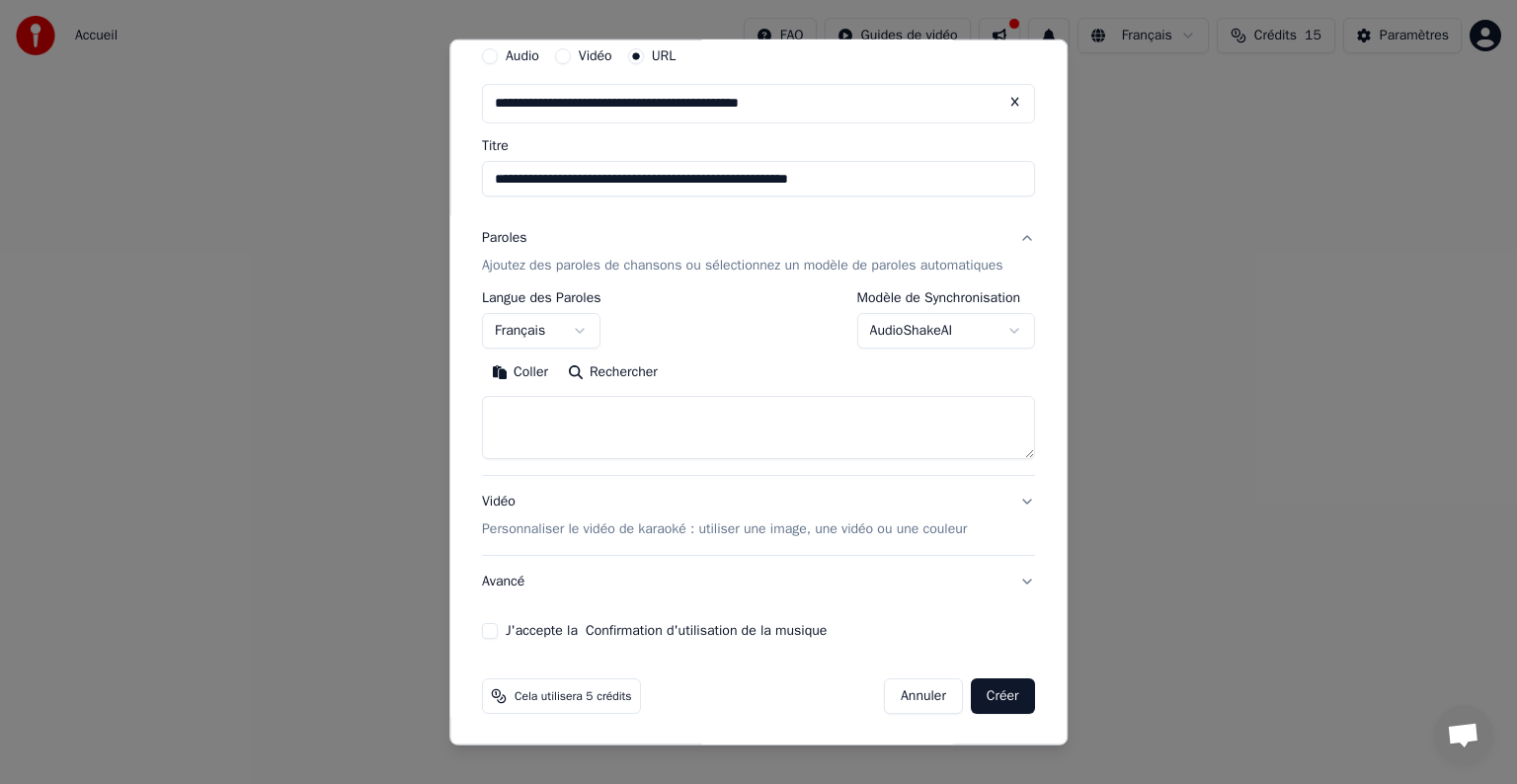 click on "J'accepte la   Confirmation d'utilisation de la musique" at bounding box center [758, 631] 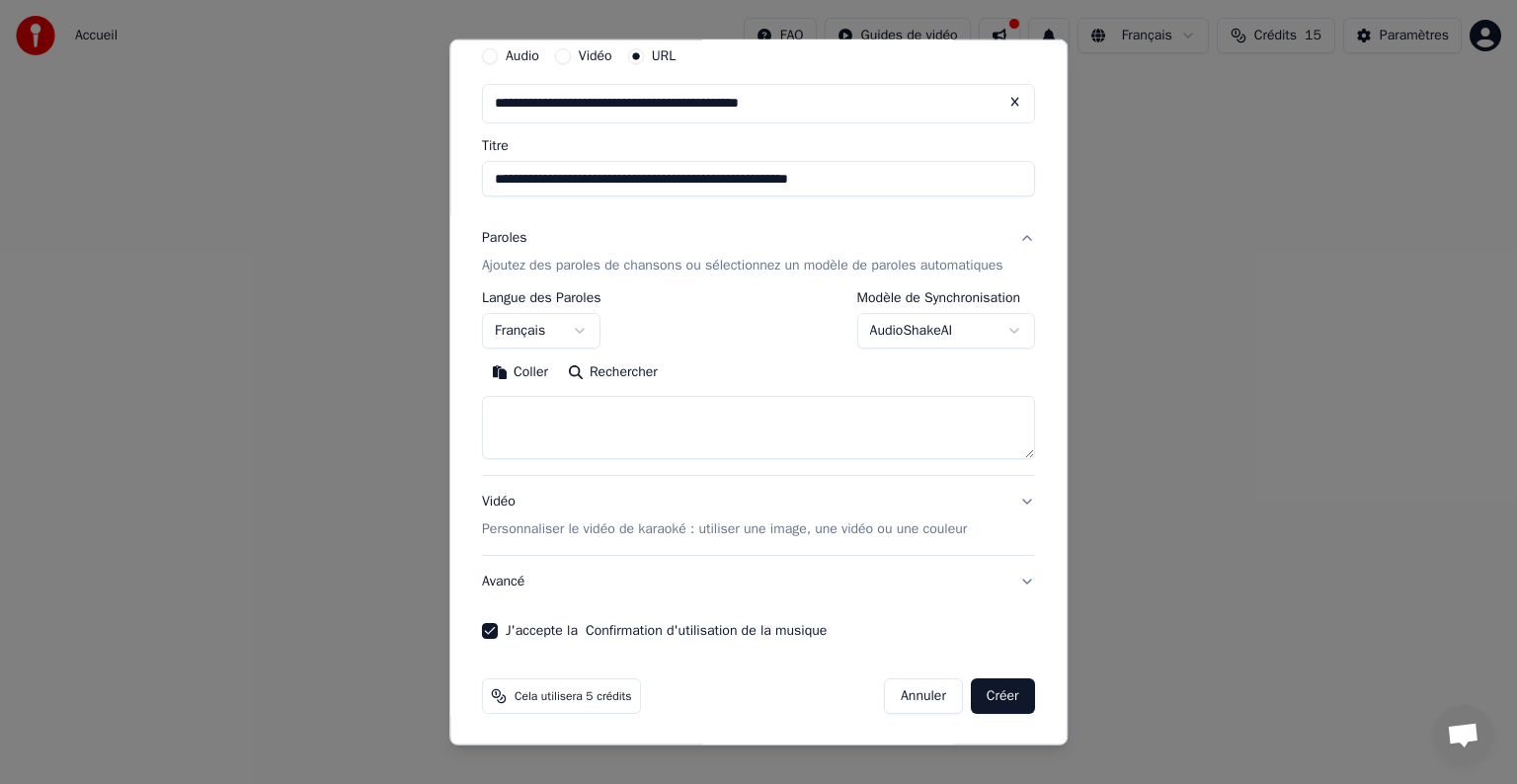 click at bounding box center (758, 428) 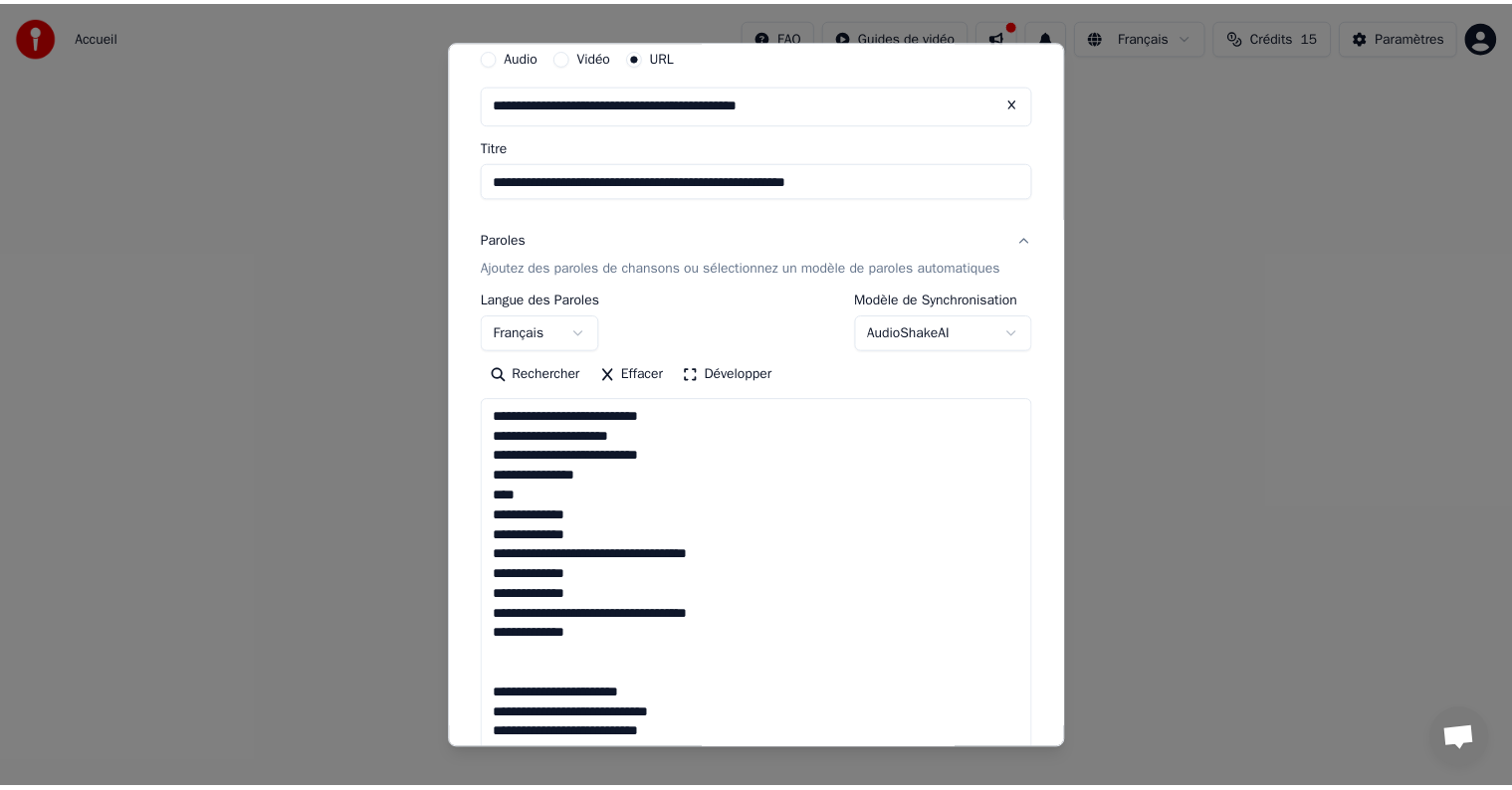 scroll, scrollTop: 1079, scrollLeft: 0, axis: vertical 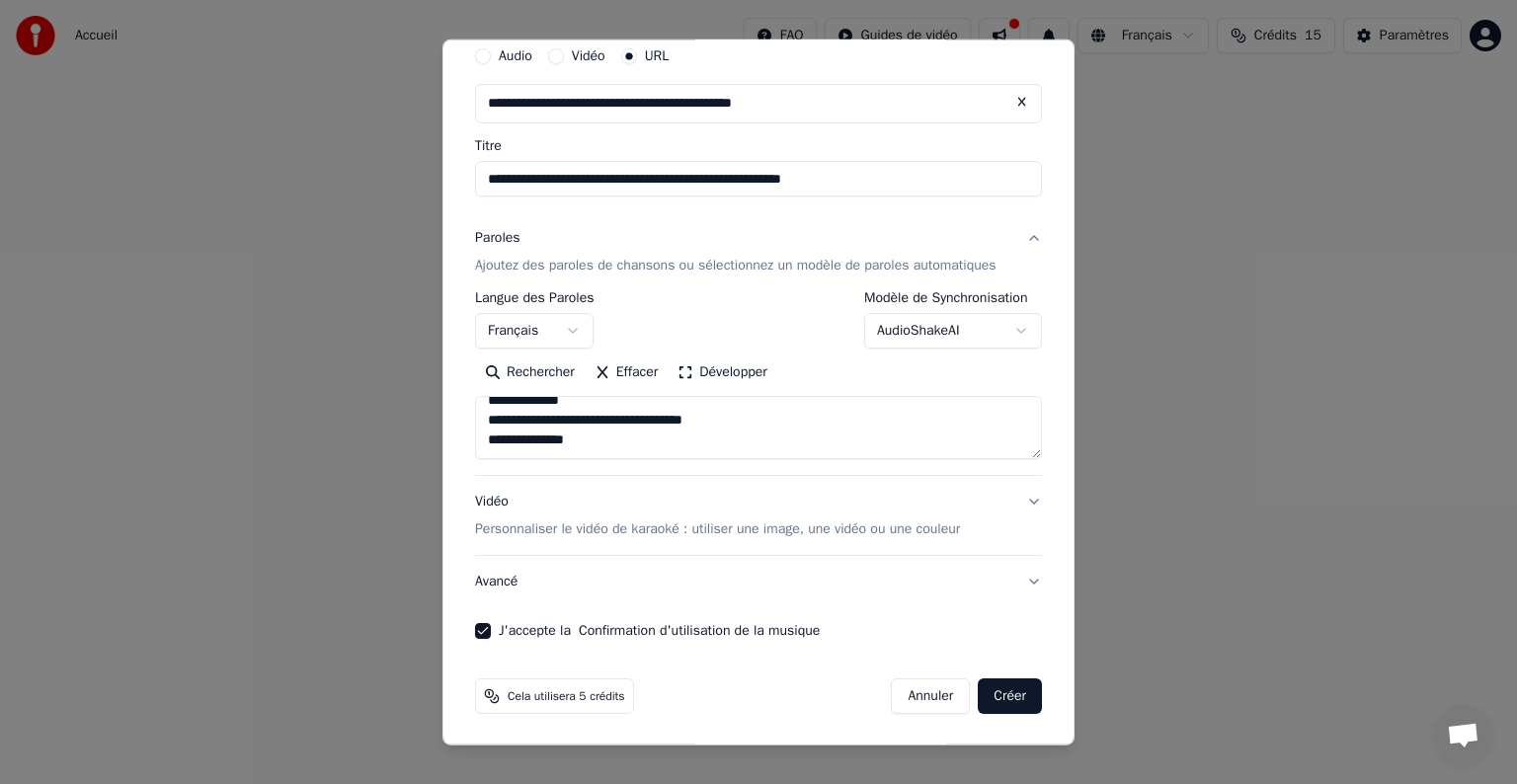 type on "**********" 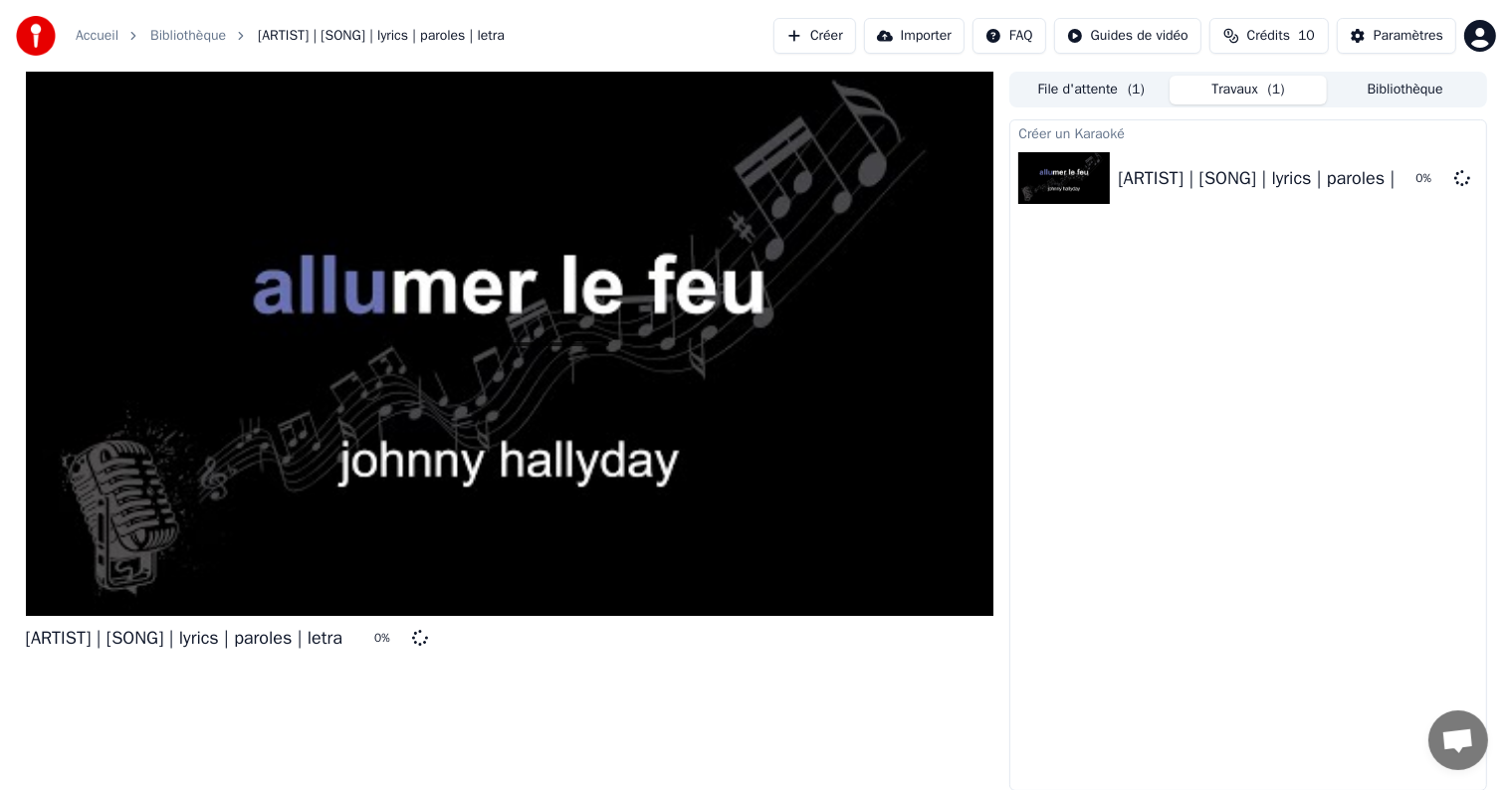 scroll, scrollTop: 0, scrollLeft: 0, axis: both 